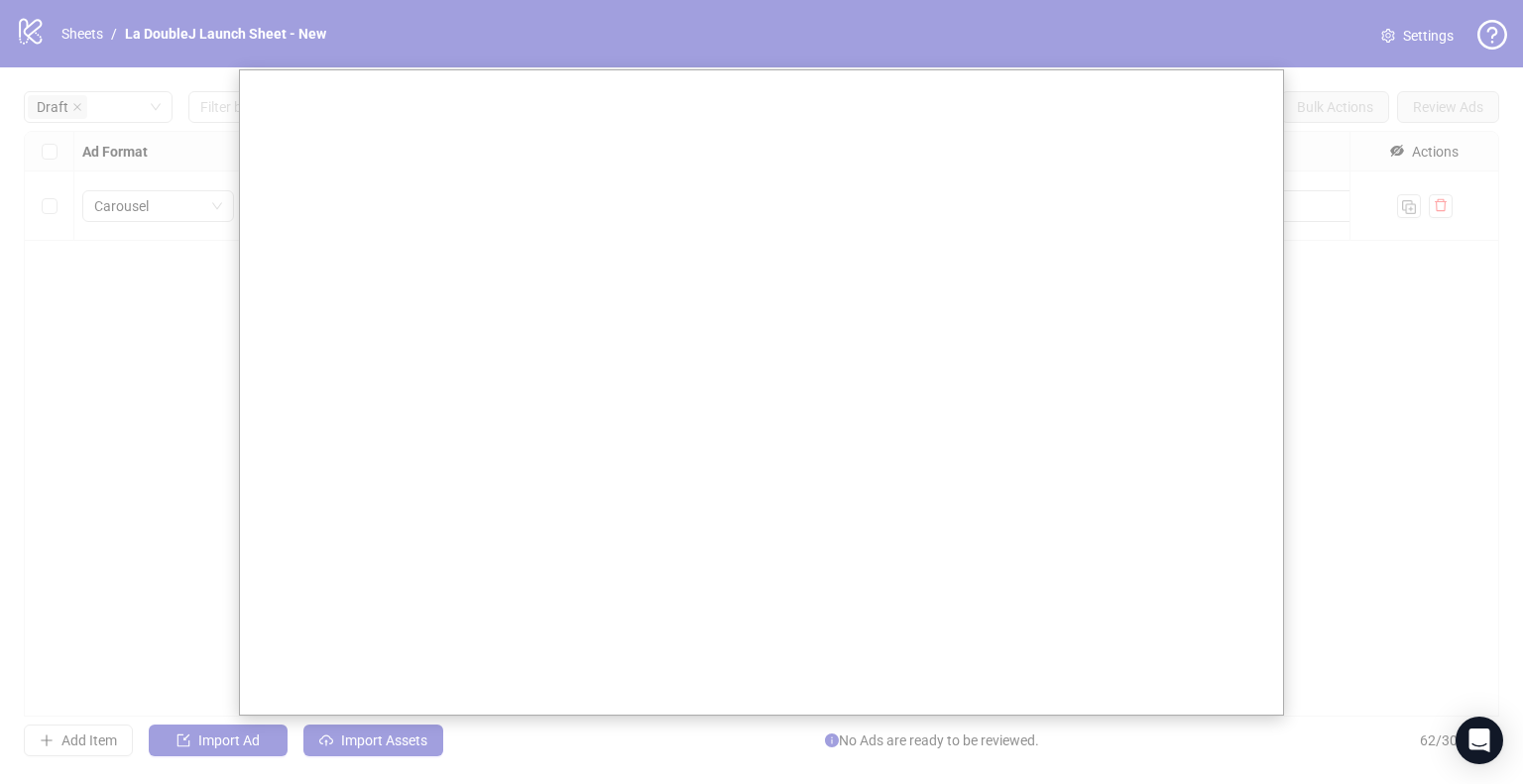 scroll, scrollTop: 0, scrollLeft: 0, axis: both 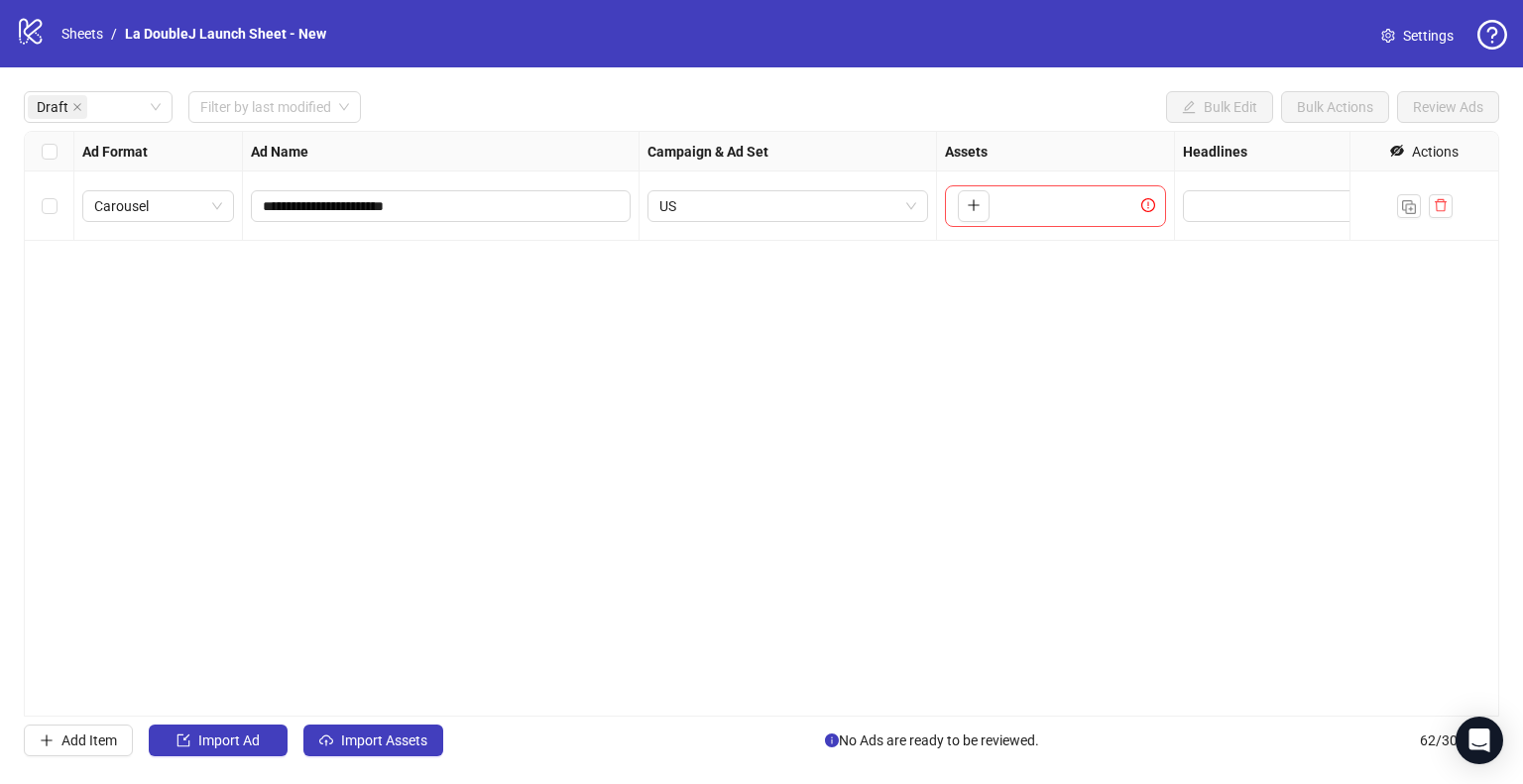 click on "To pick up a draggable item, press the space bar.
While dragging, use the arrow keys to move the item.
Press space again to drop the item in its new position, or press escape to cancel." at bounding box center [1055, 206] 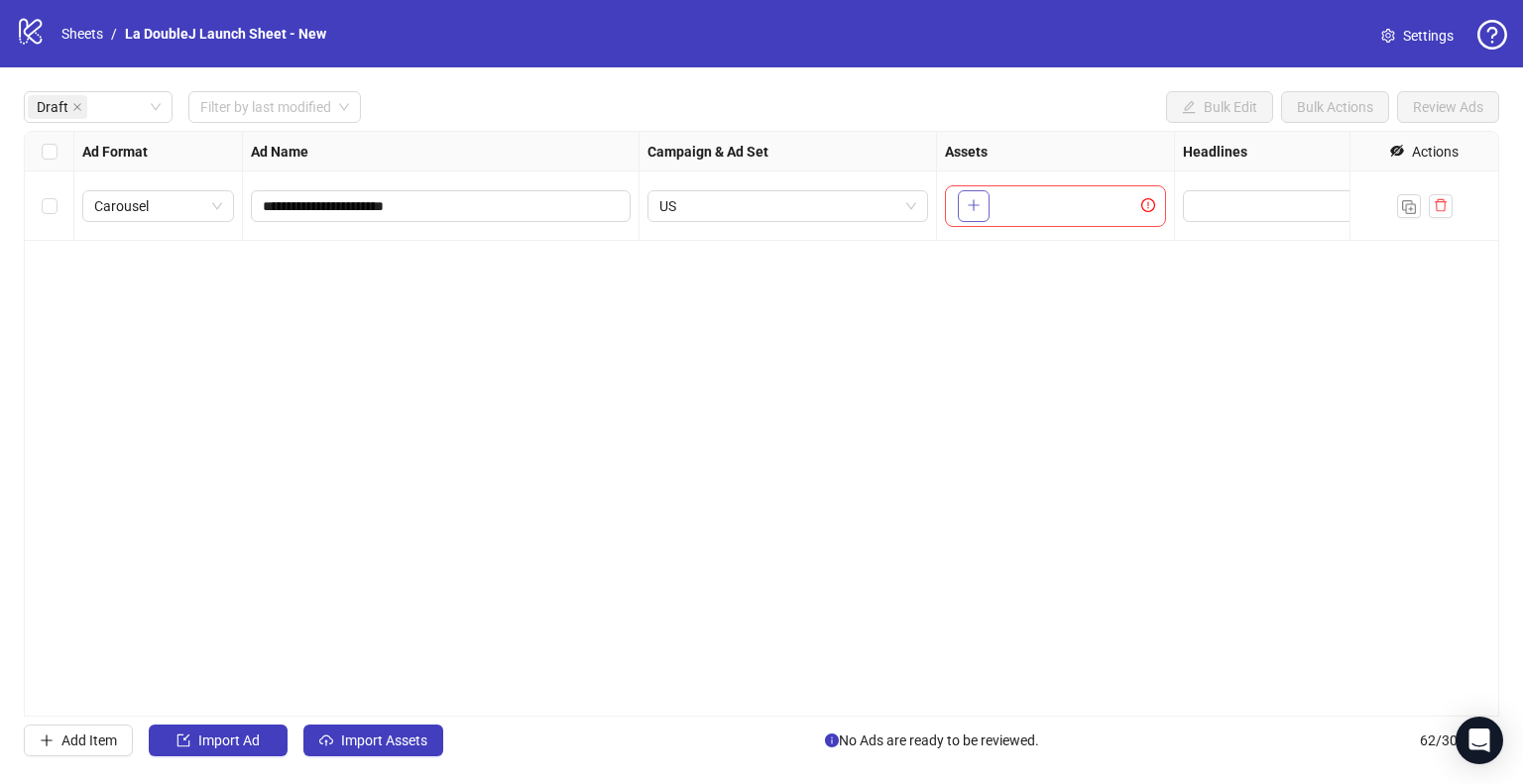 click at bounding box center [974, 206] 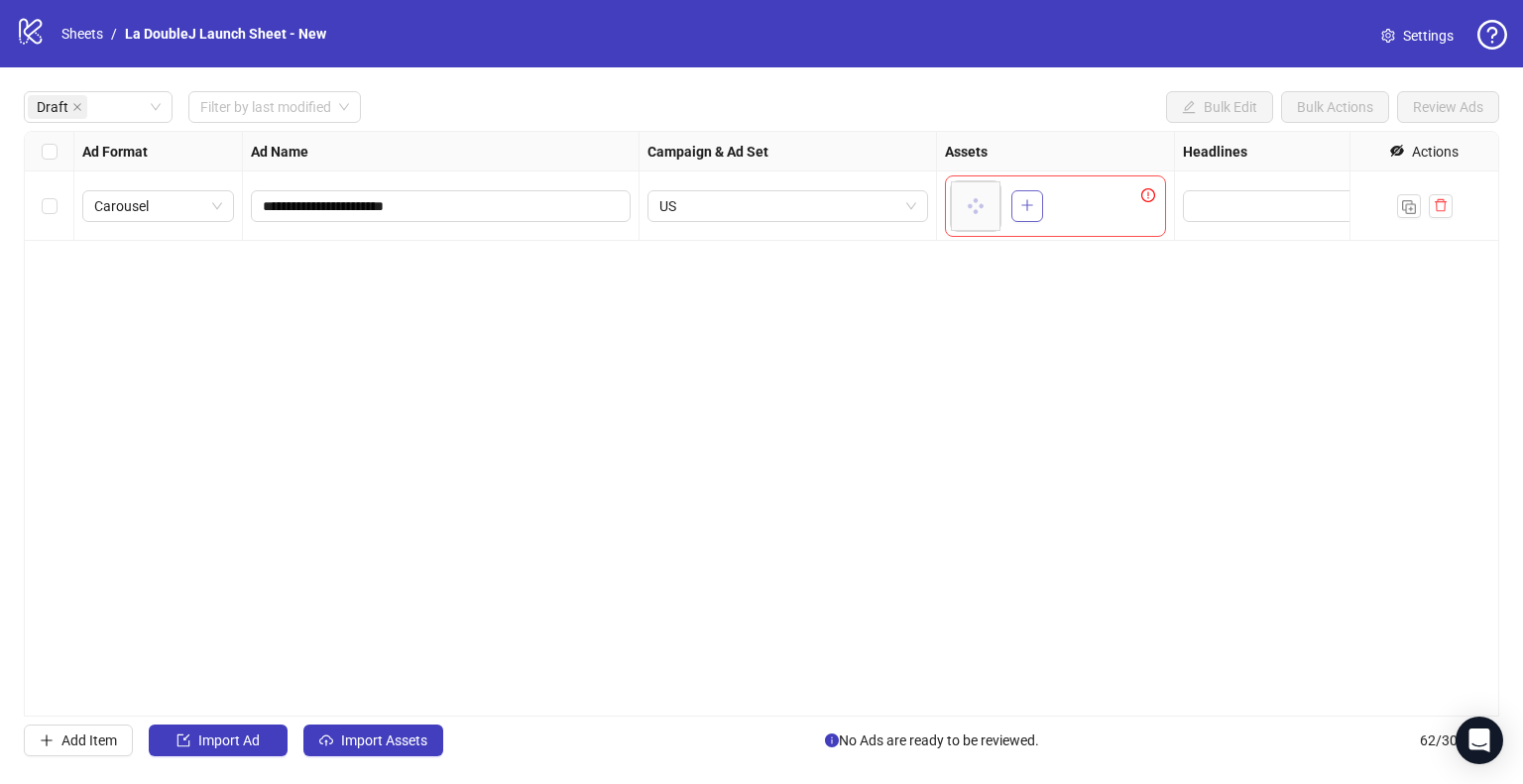 click at bounding box center [1027, 206] 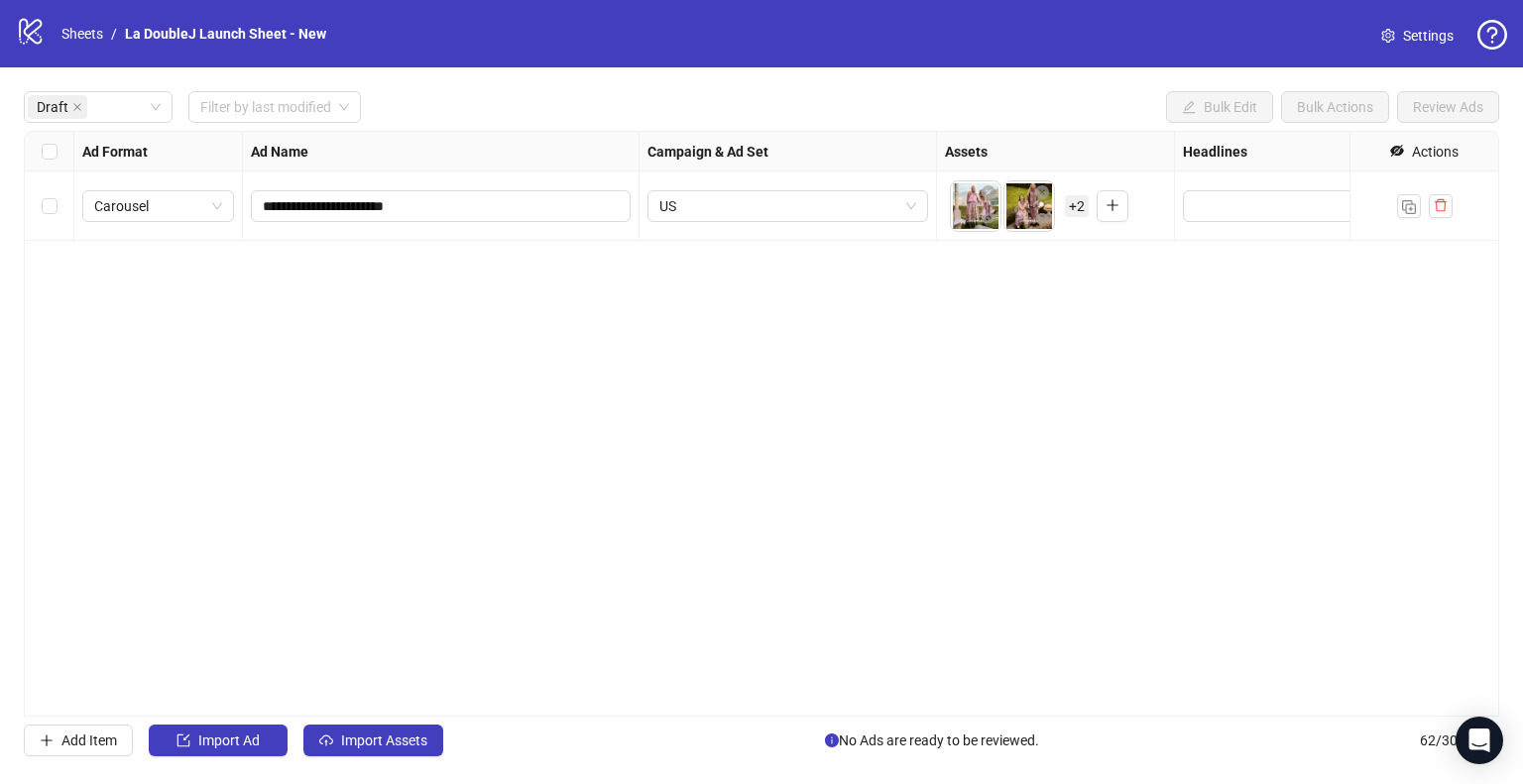 click on "+ 2" at bounding box center (1077, 206) 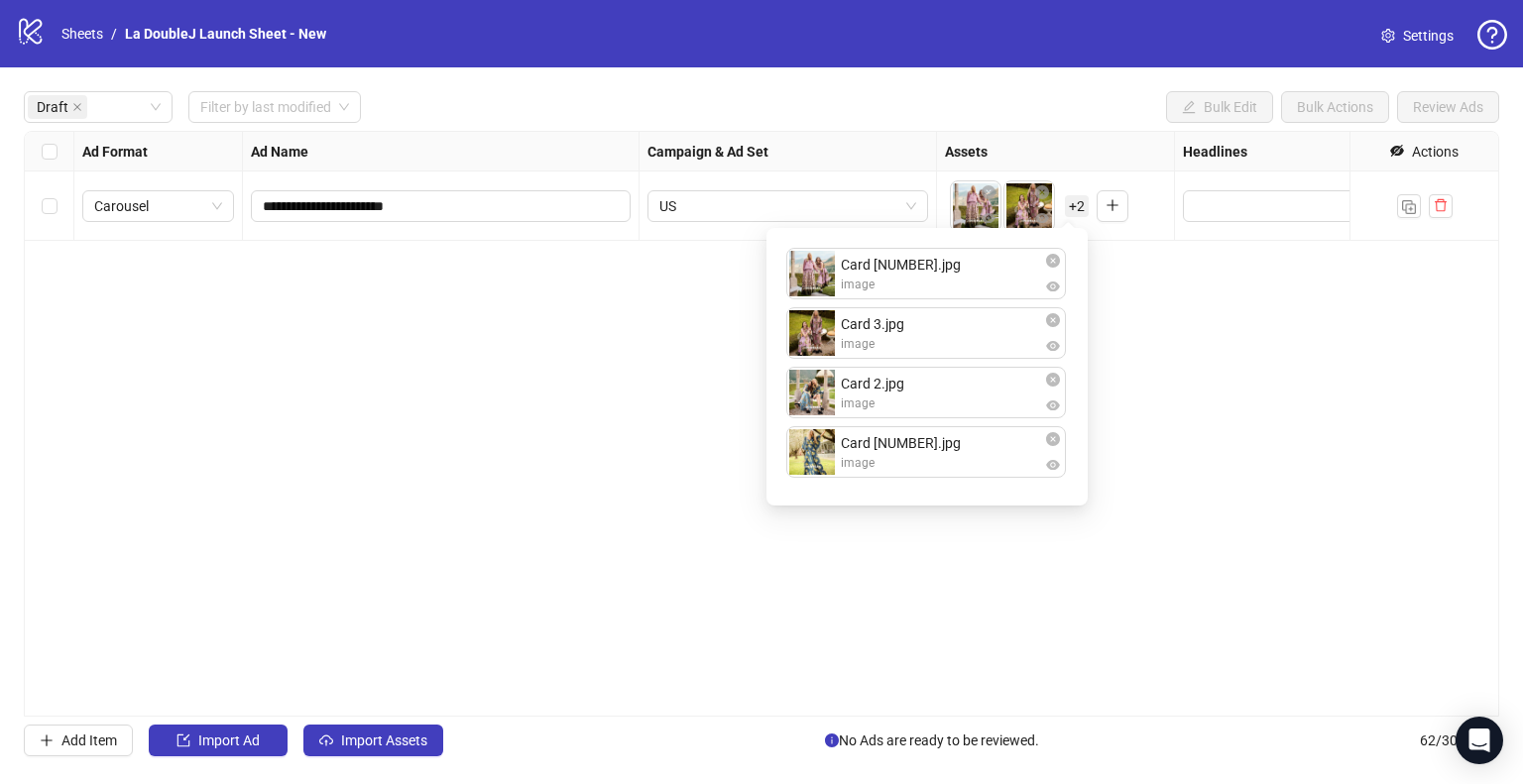 click on "**********" at bounding box center [762, 423] 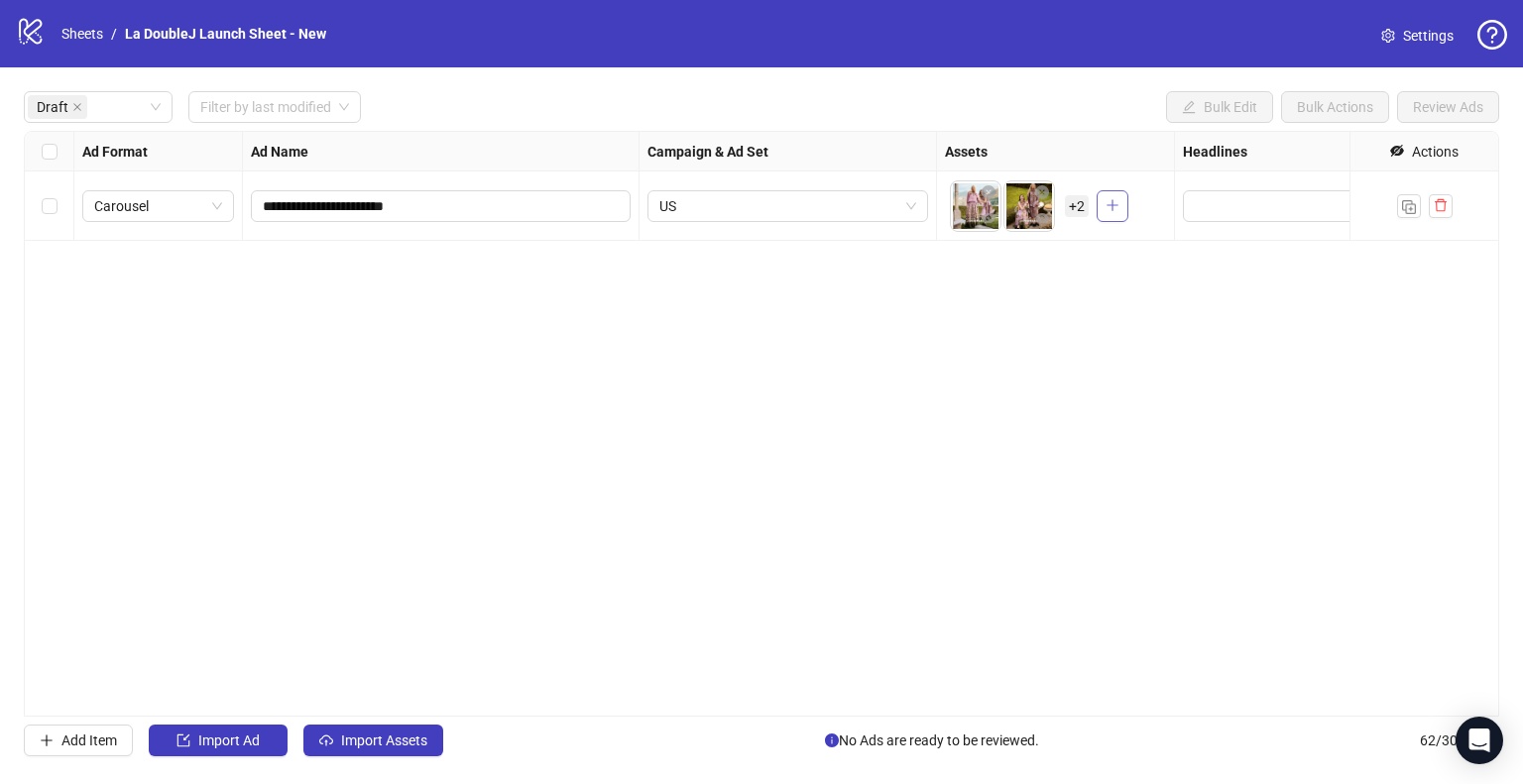 click at bounding box center (1113, 206) 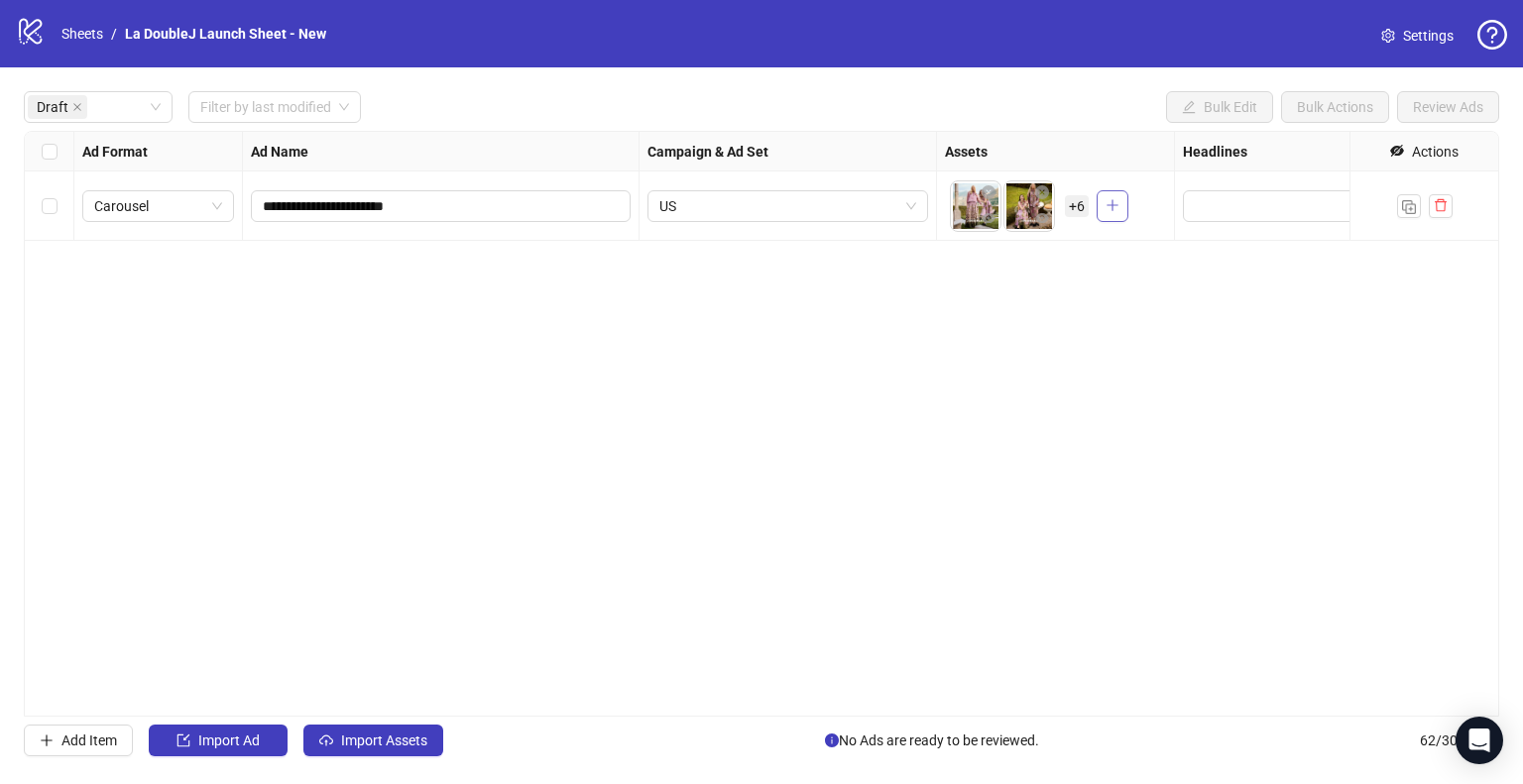 click 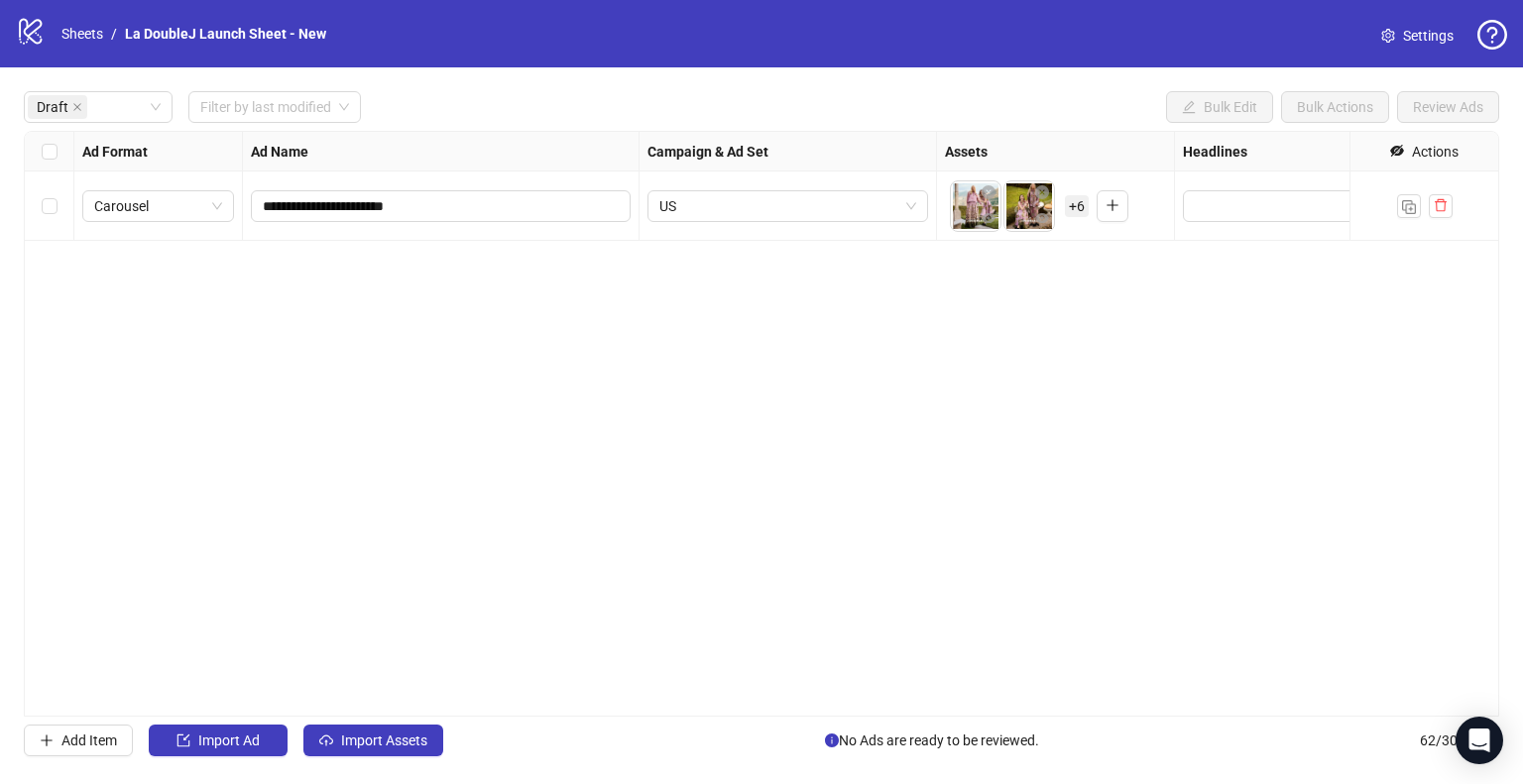 click on "+ 6" at bounding box center (1077, 206) 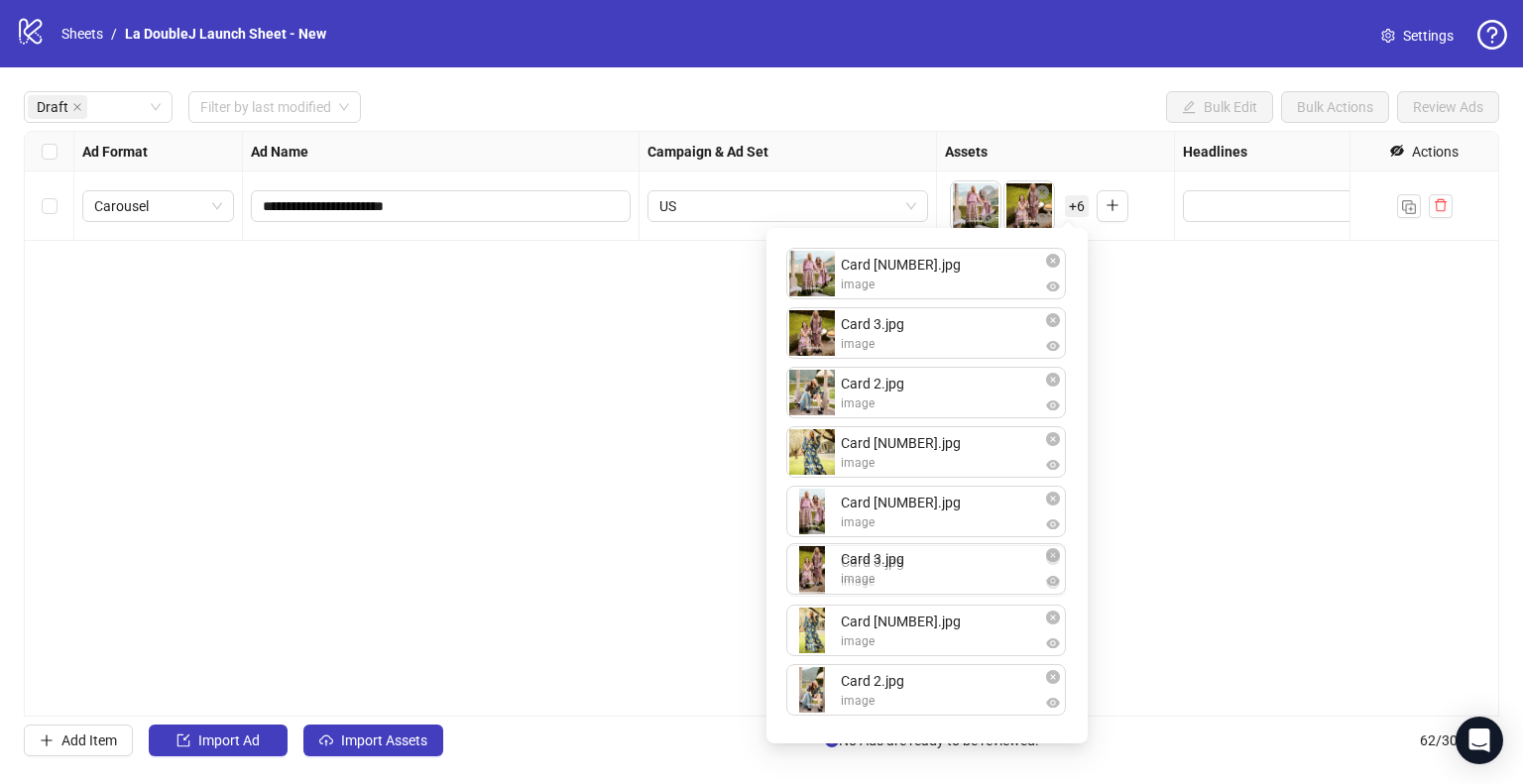 drag, startPoint x: 877, startPoint y: 634, endPoint x: 890, endPoint y: 584, distance: 51.662365 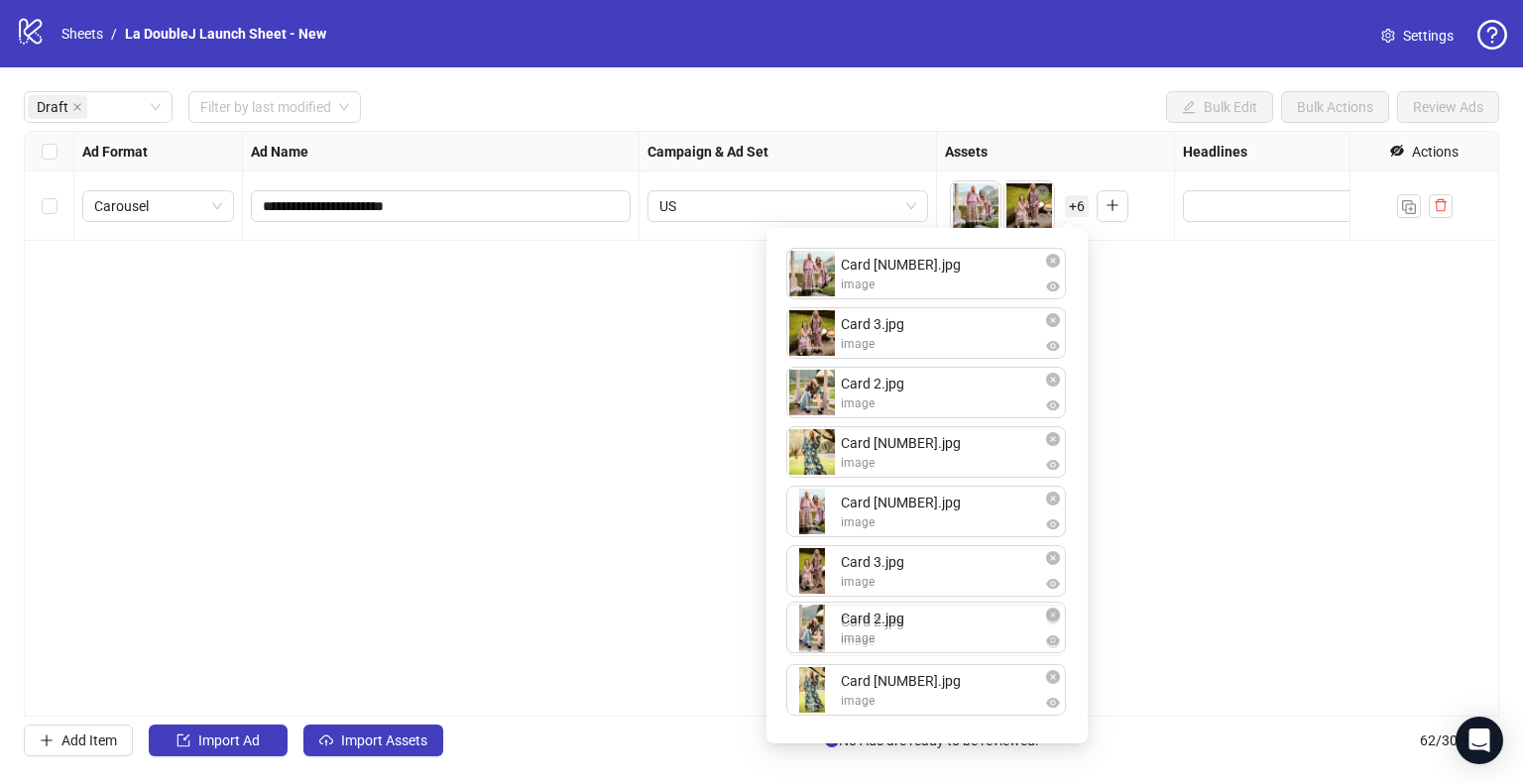 drag, startPoint x: 866, startPoint y: 695, endPoint x: 885, endPoint y: 642, distance: 56.302753 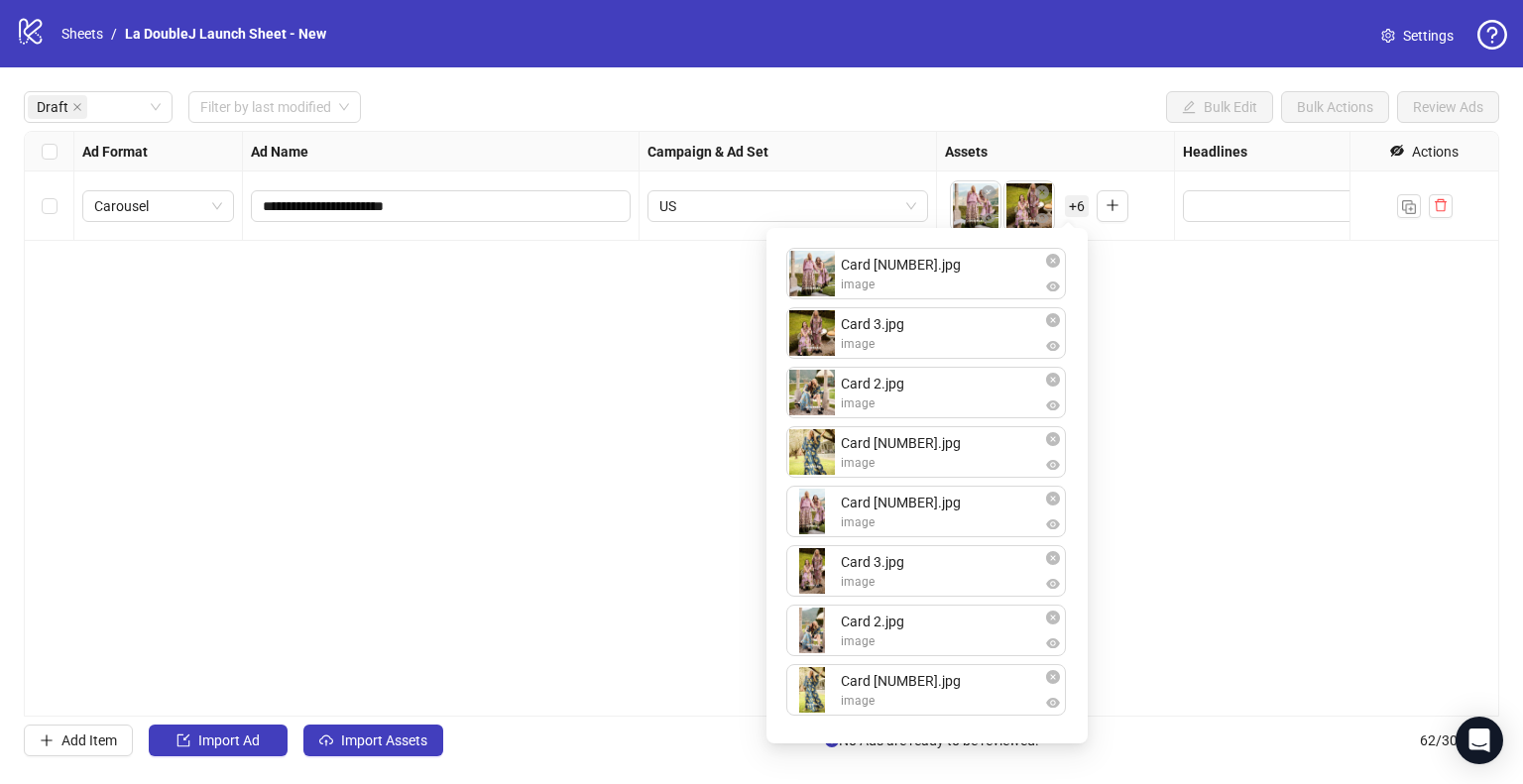 click on "**********" at bounding box center (762, 423) 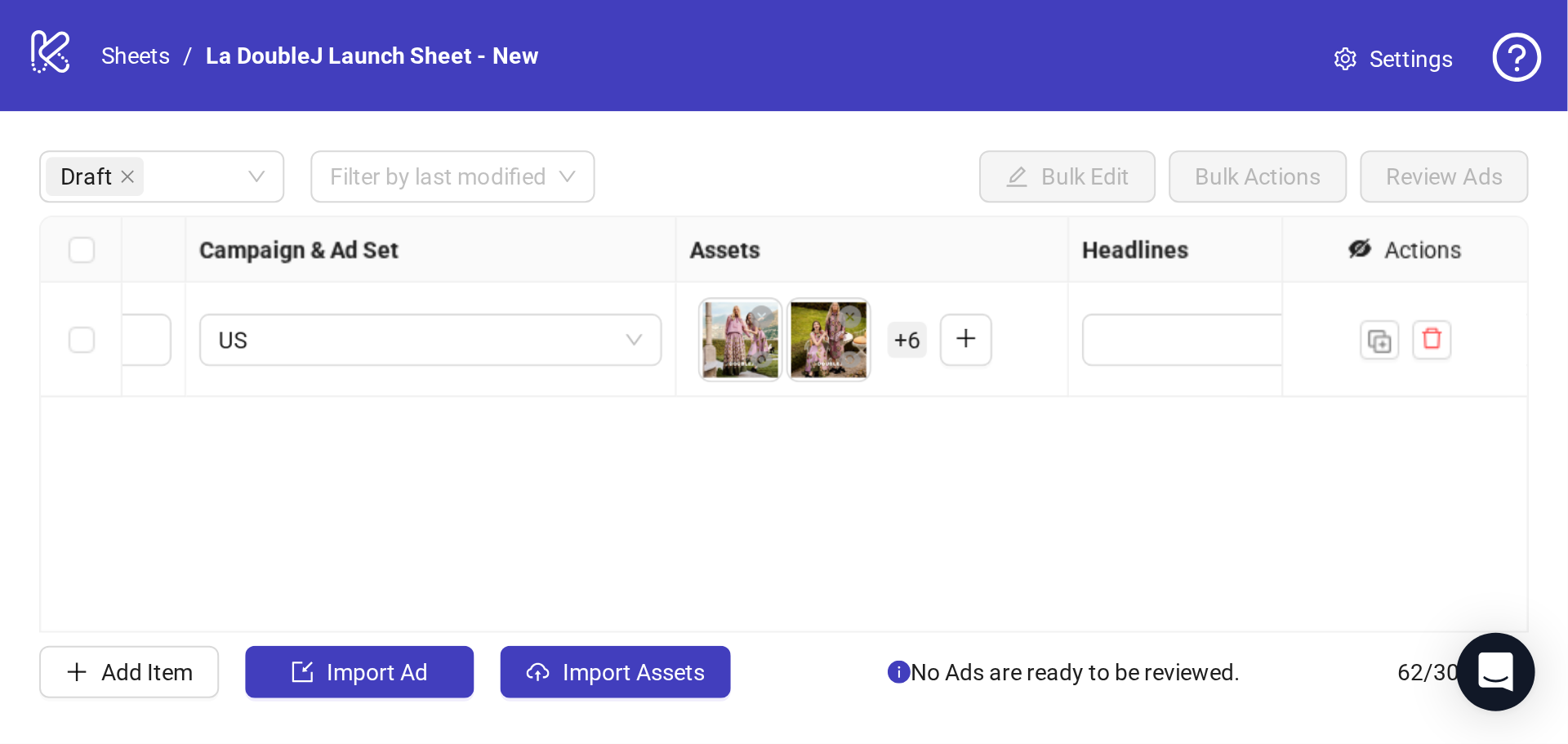 scroll, scrollTop: 0, scrollLeft: 434, axis: horizontal 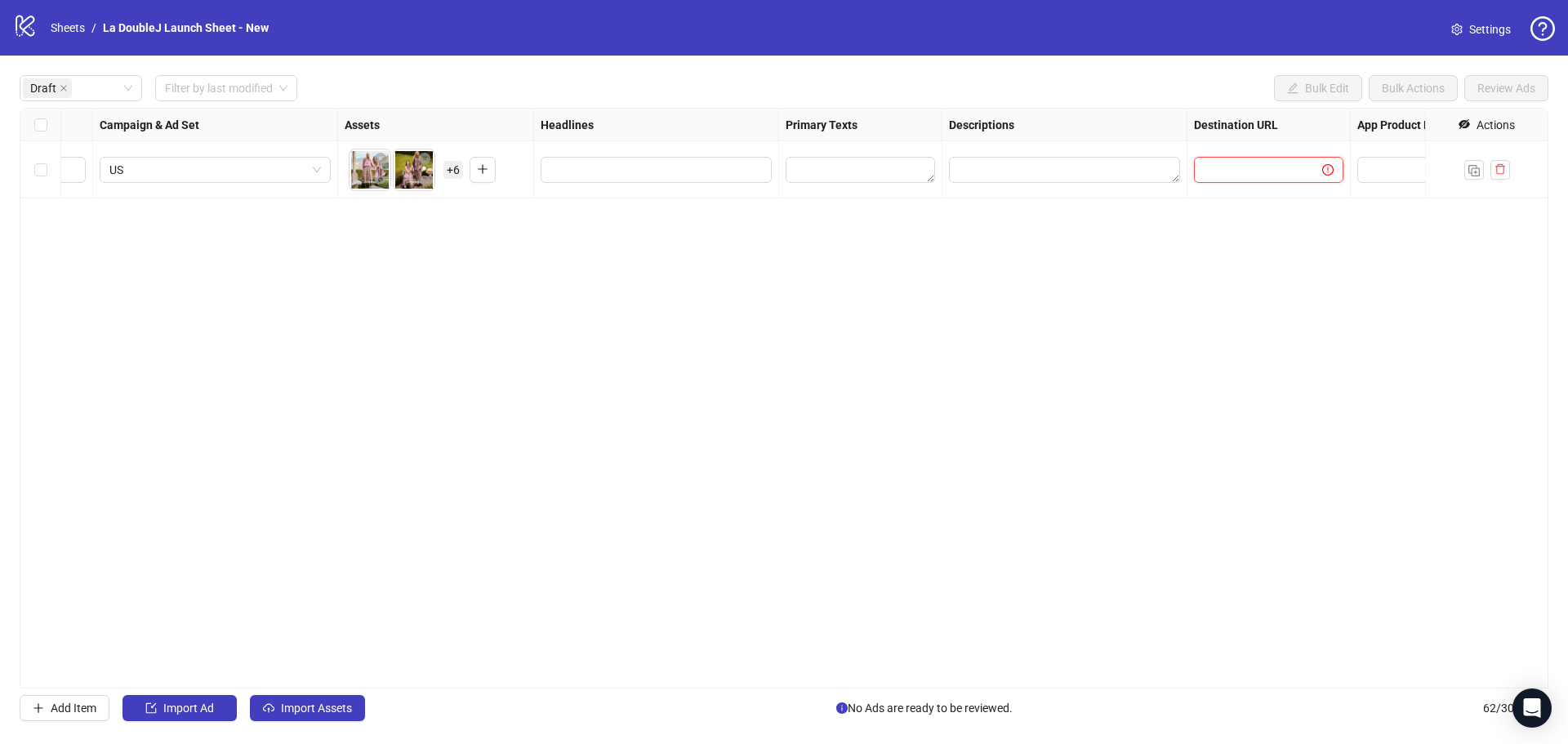click at bounding box center [1251, 170] 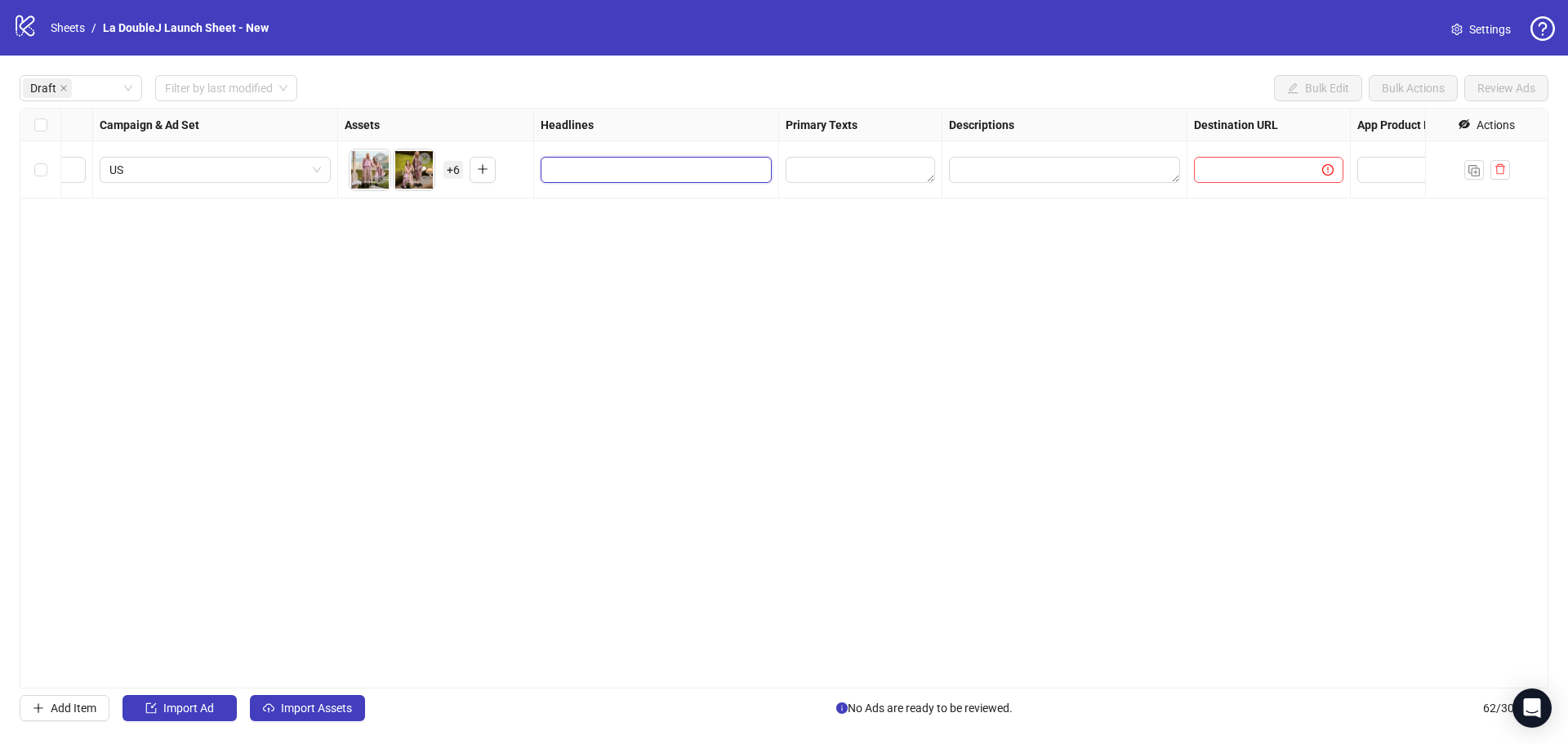 click at bounding box center (654, 170) 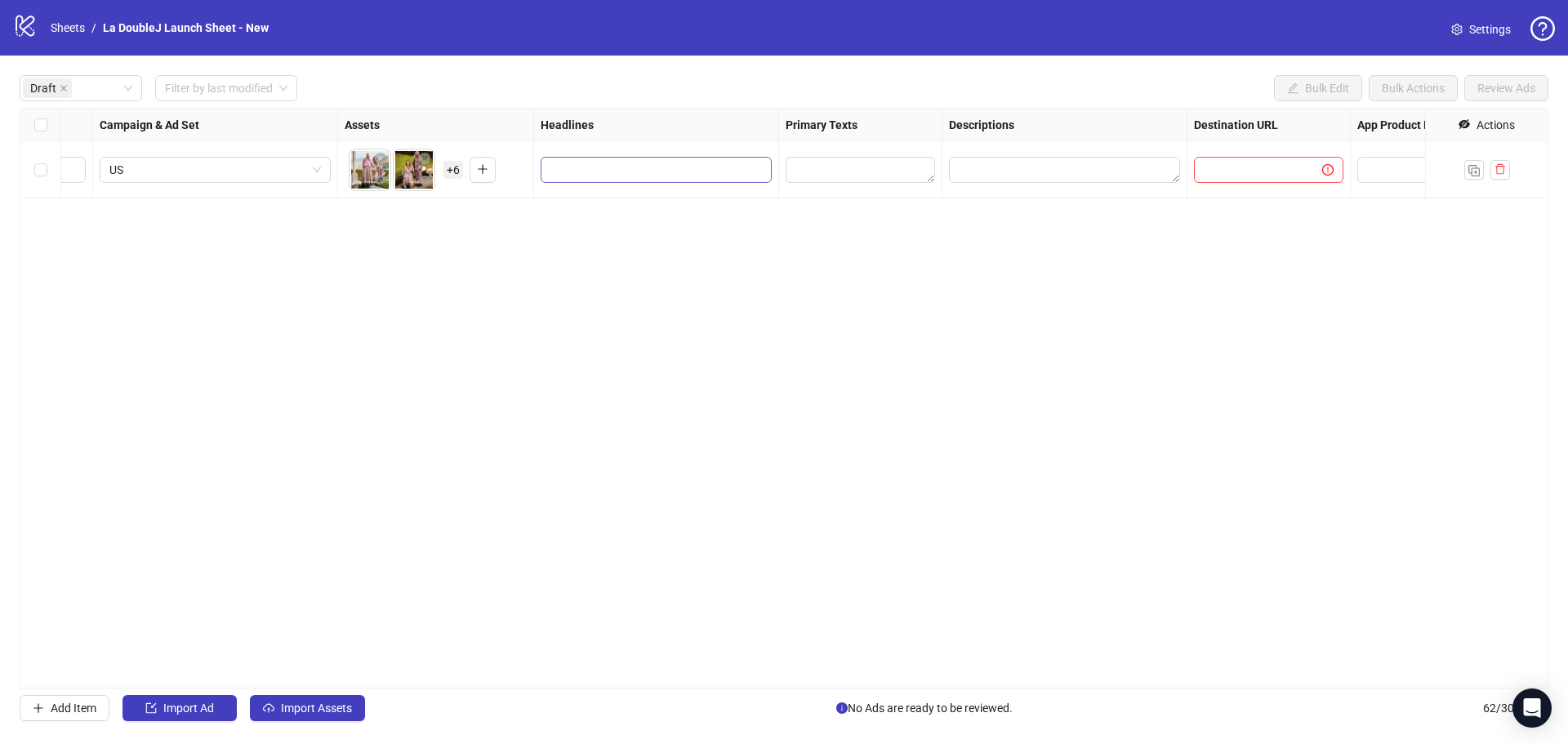 type on "**********" 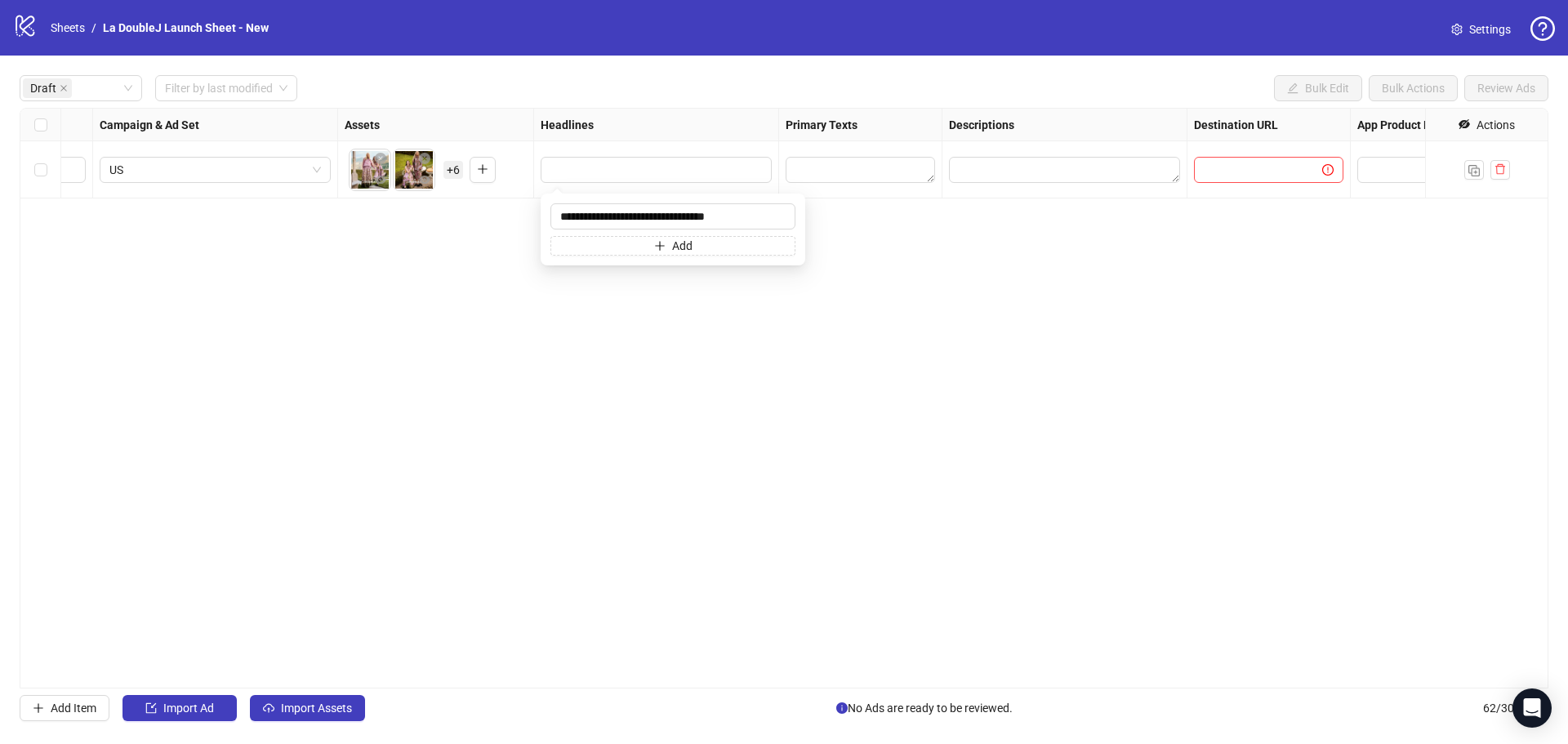 click on "**********" at bounding box center [784, 398] 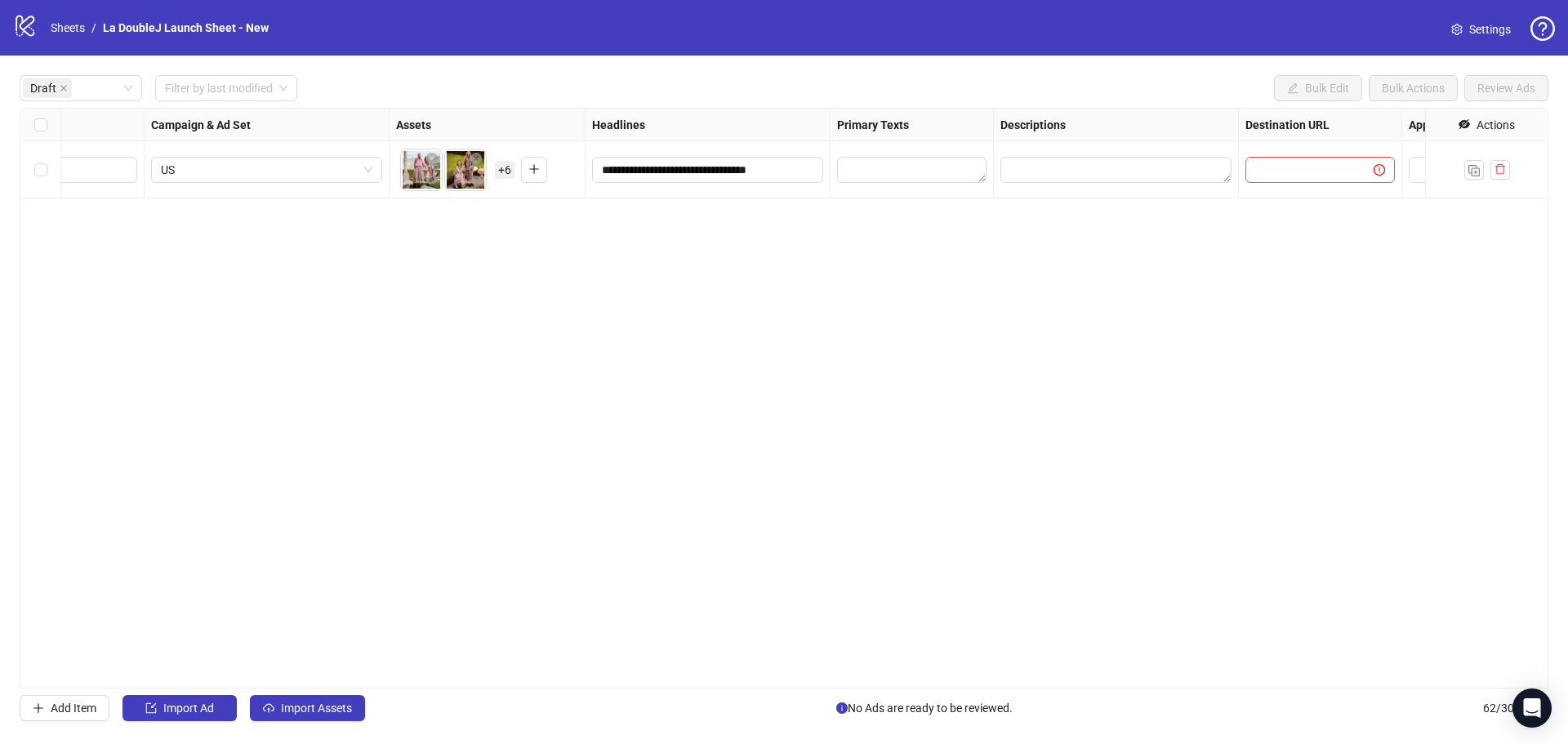 scroll, scrollTop: 0, scrollLeft: 381, axis: horizontal 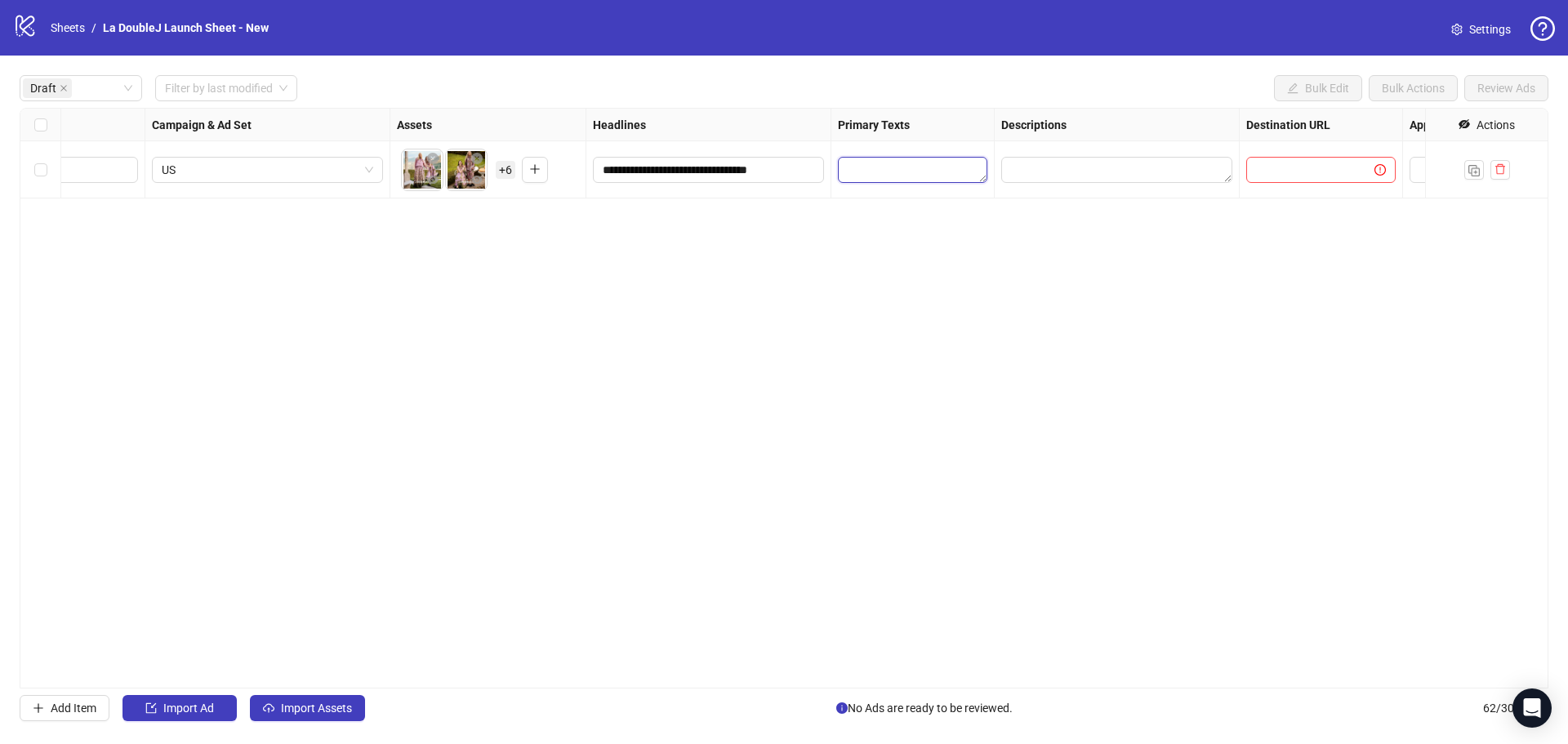 click at bounding box center [912, 170] 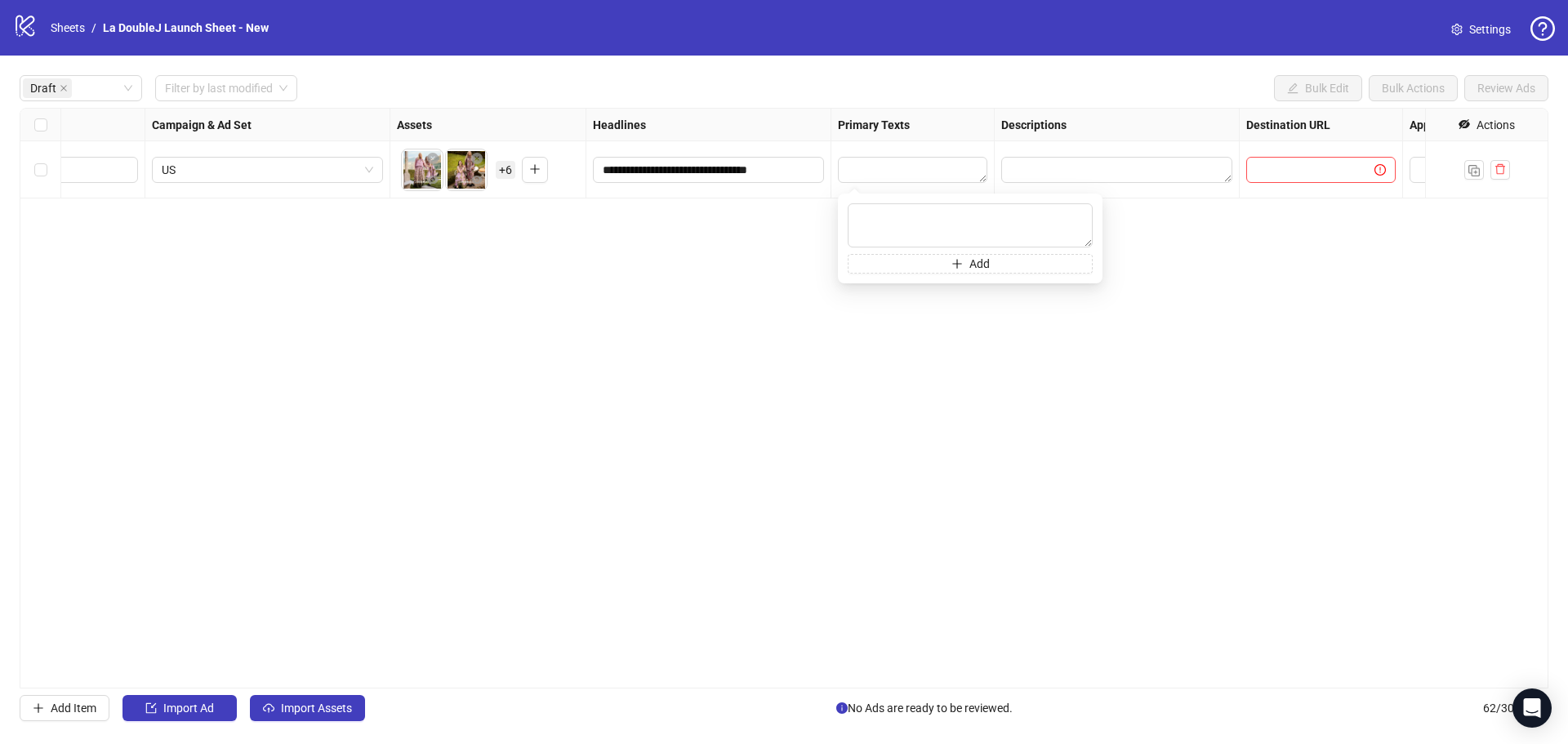 click on "**********" at bounding box center [784, 398] 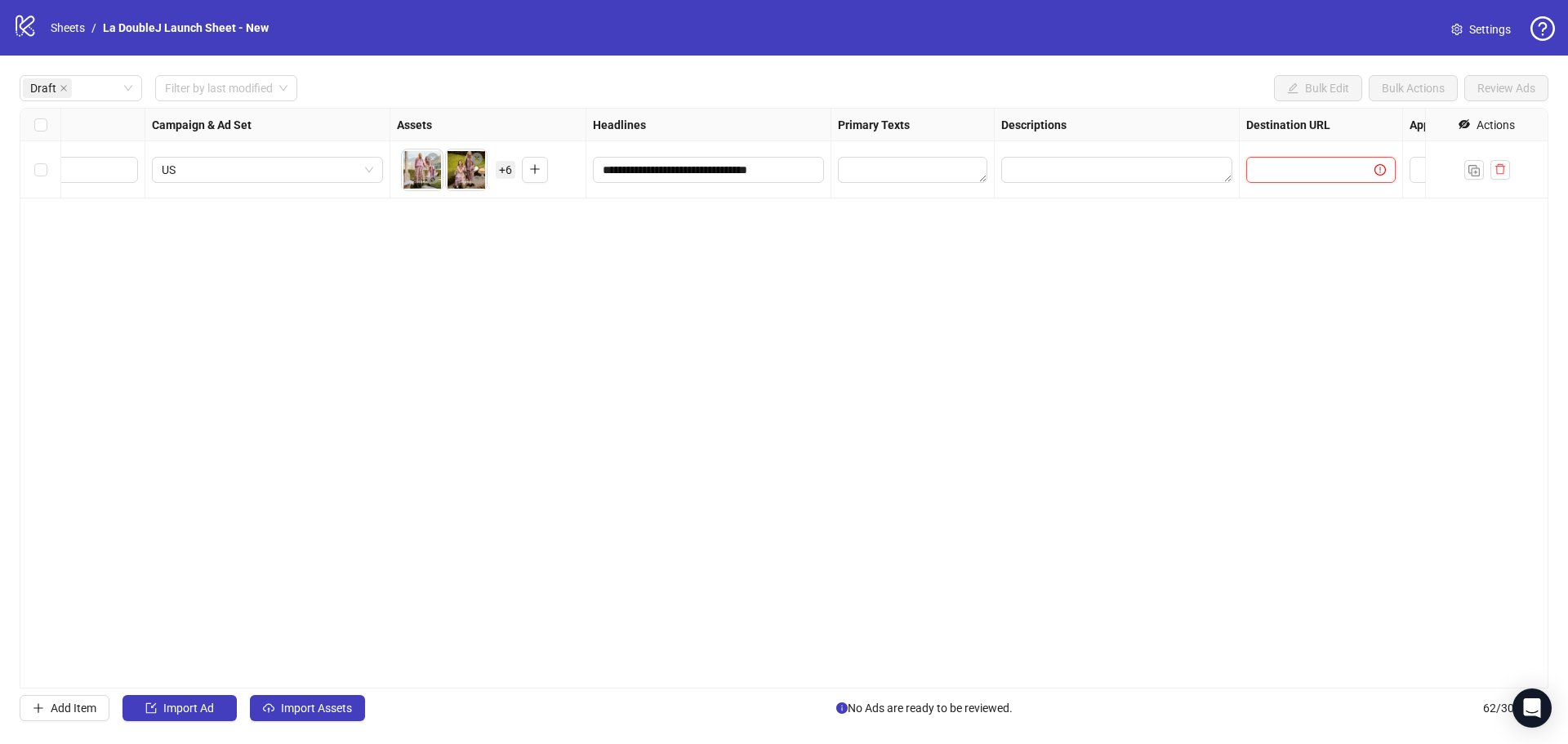 click at bounding box center [1303, 170] 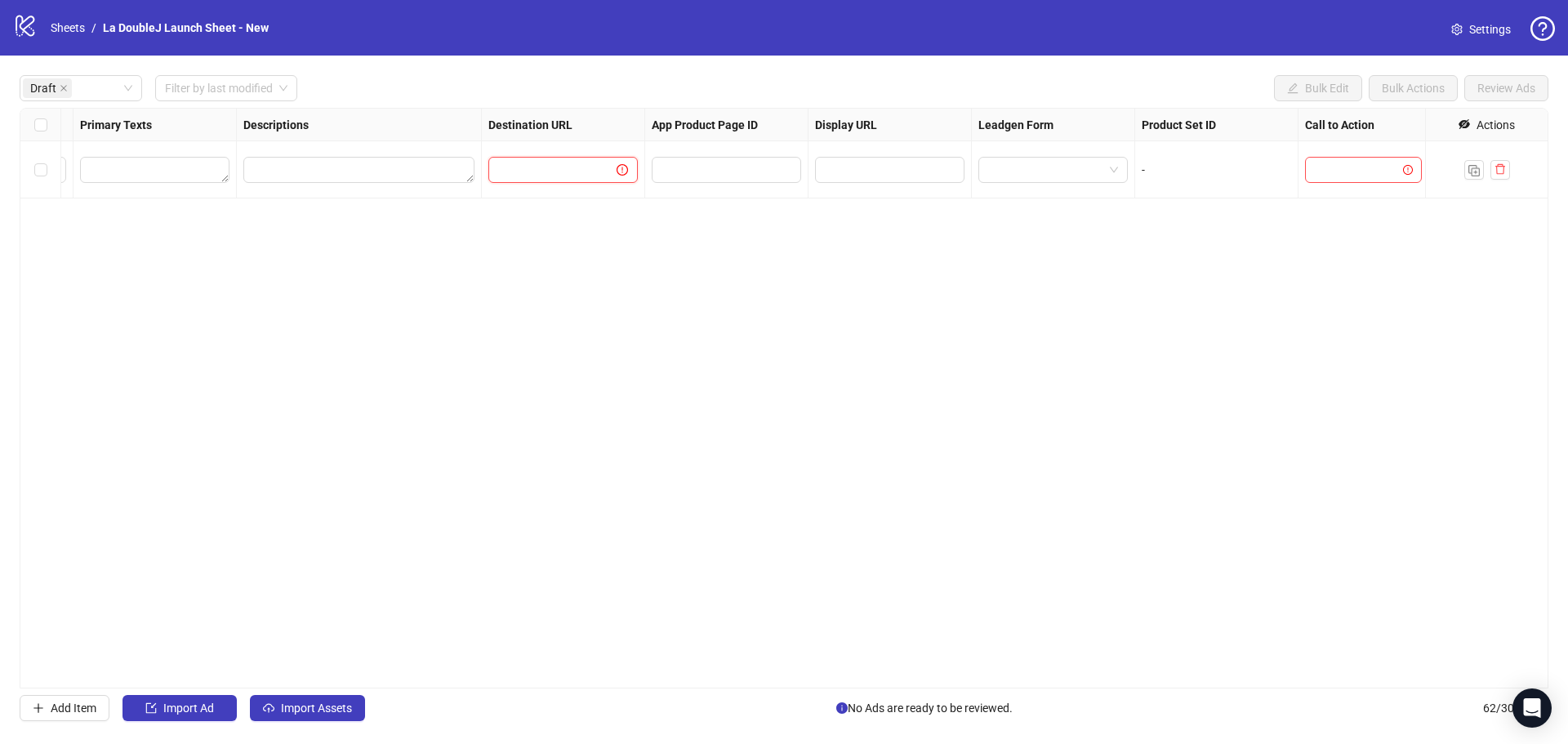 scroll, scrollTop: 0, scrollLeft: 1140, axis: horizontal 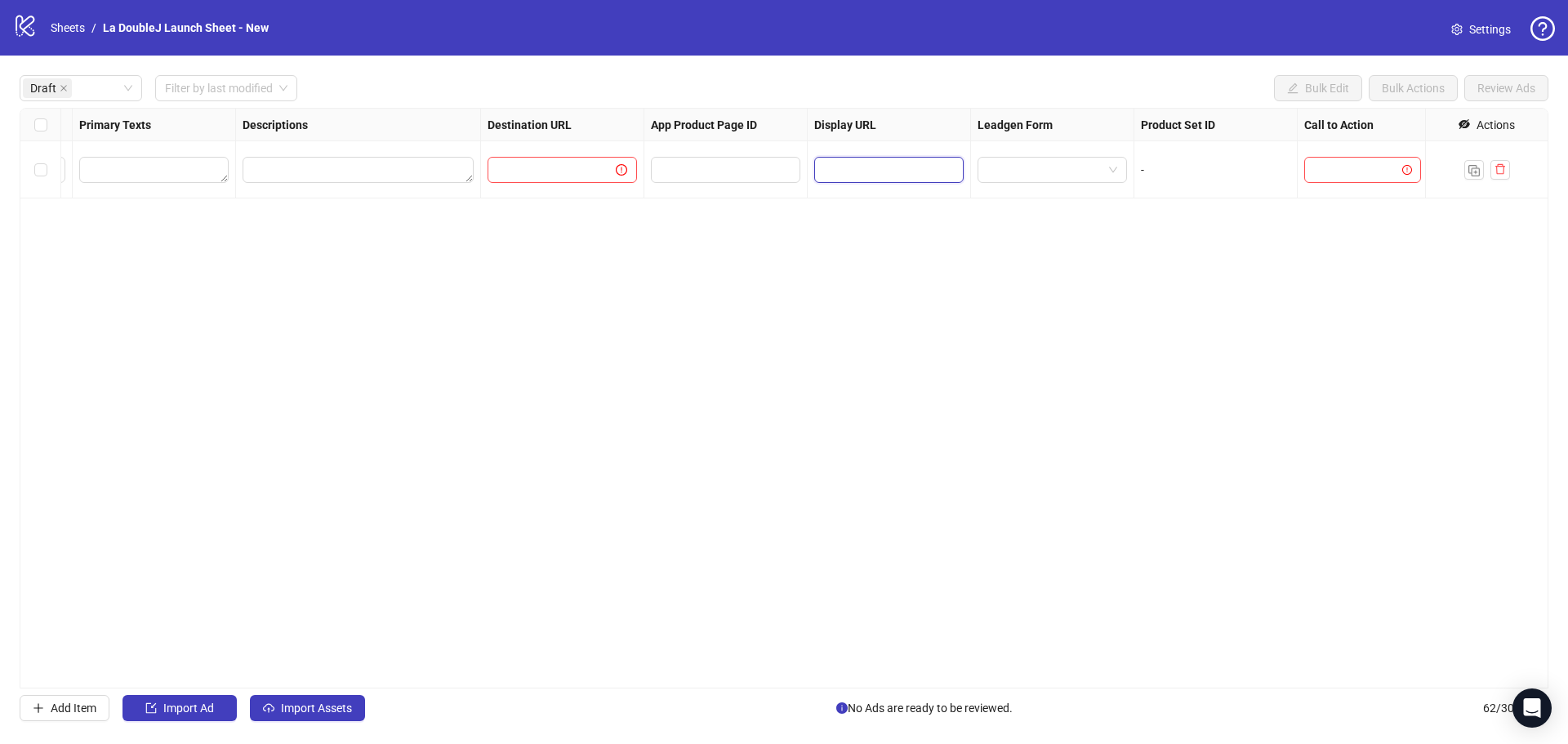 click at bounding box center (887, 170) 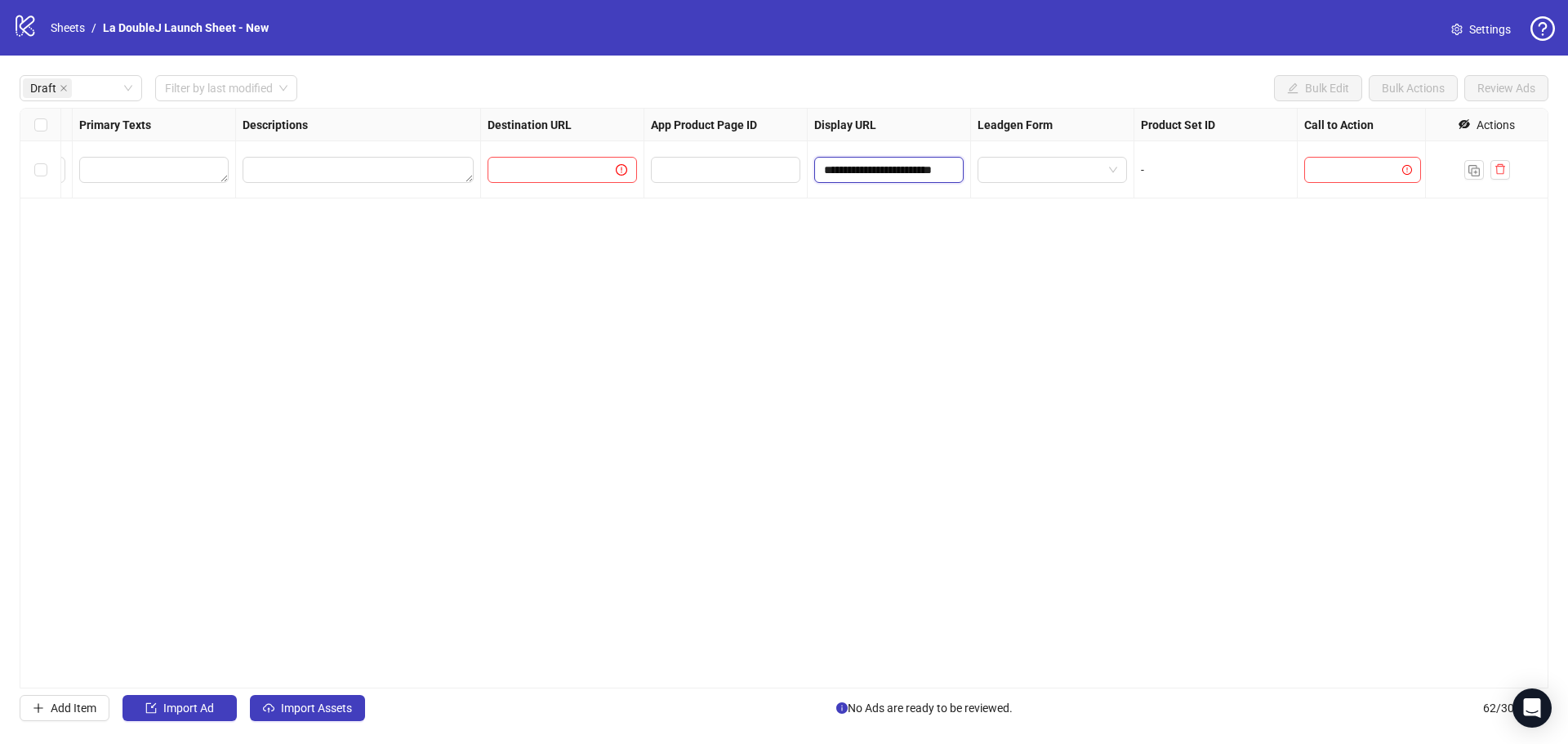 scroll, scrollTop: 0, scrollLeft: 15, axis: horizontal 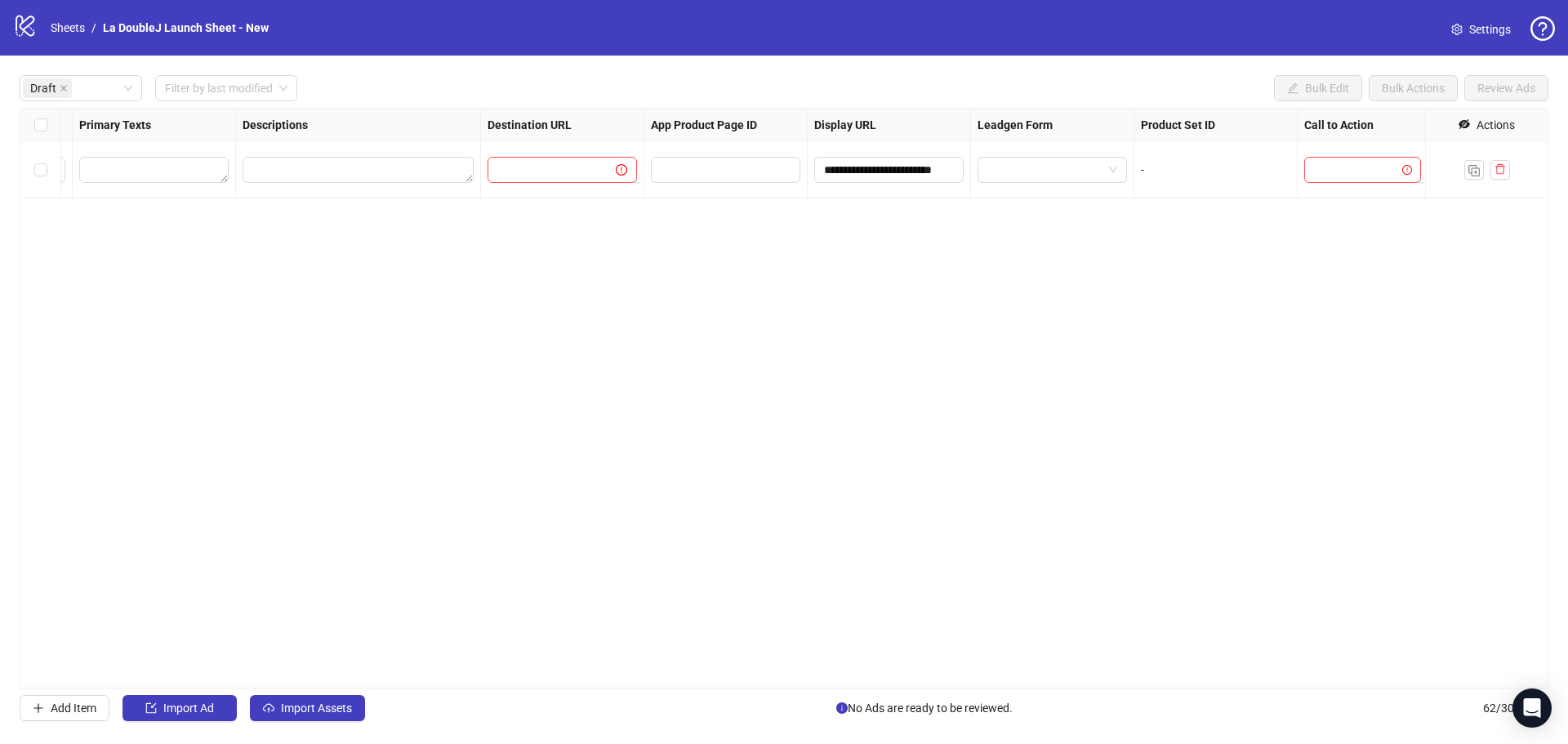 click on "**********" at bounding box center [784, 398] 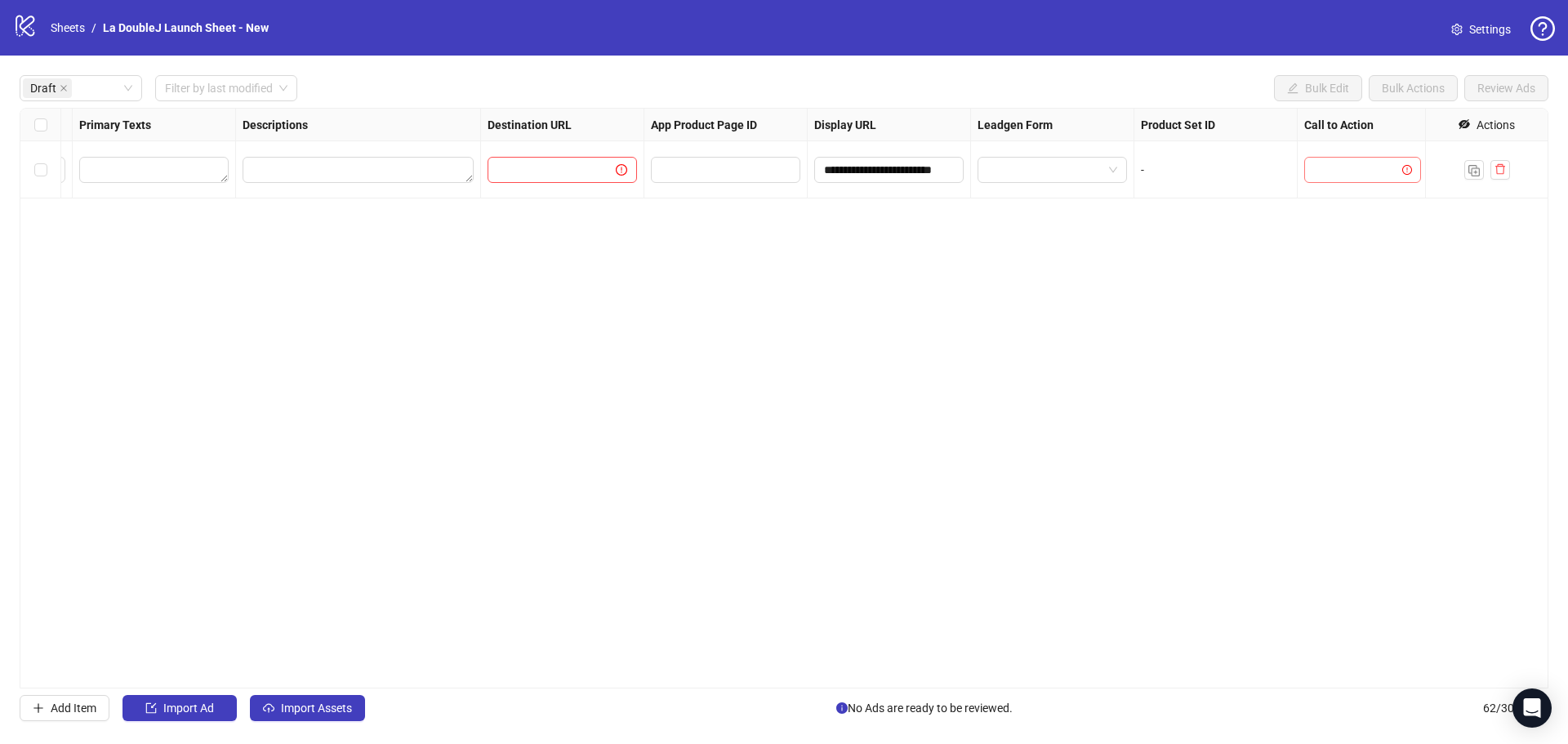 click at bounding box center (1355, 170) 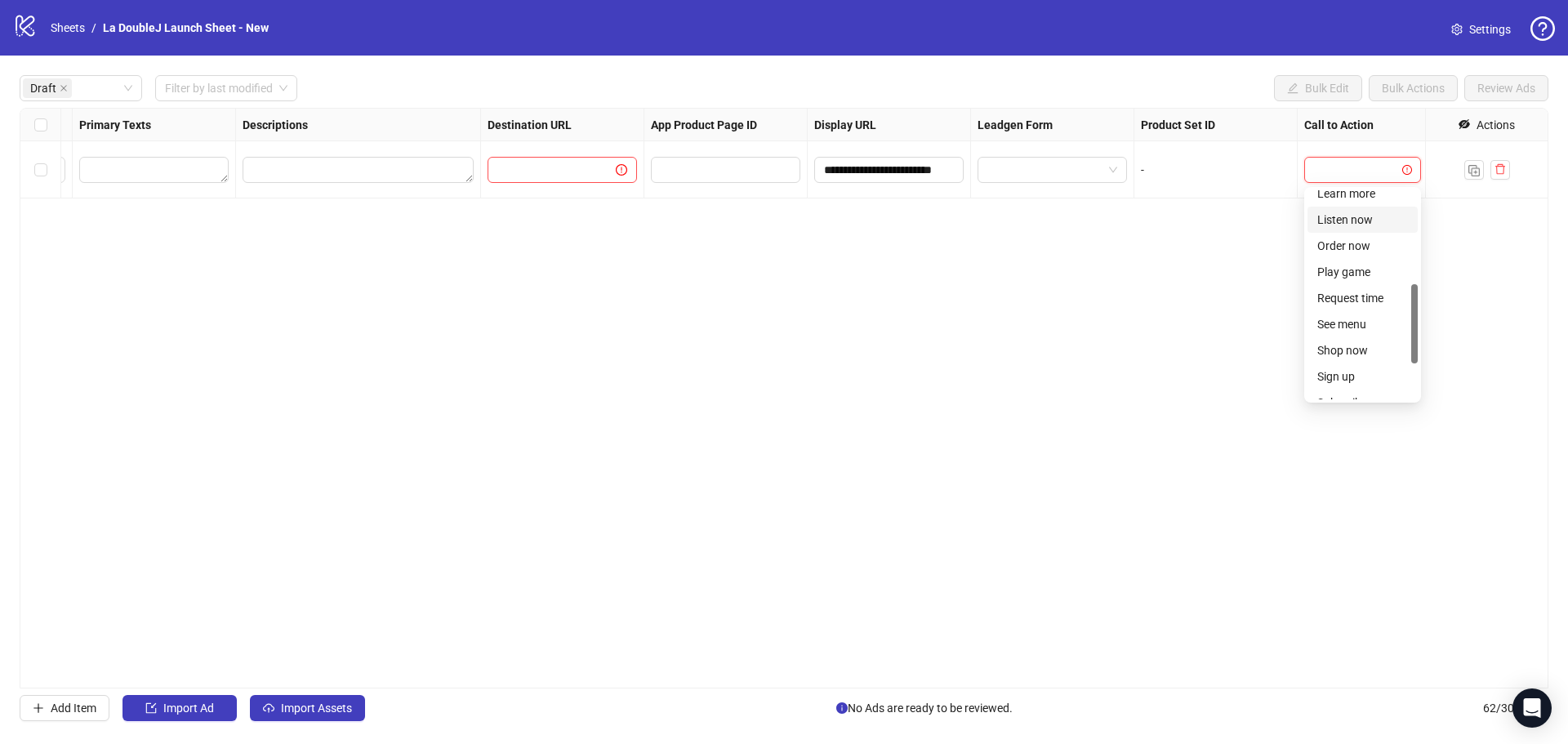 scroll, scrollTop: 327, scrollLeft: 0, axis: vertical 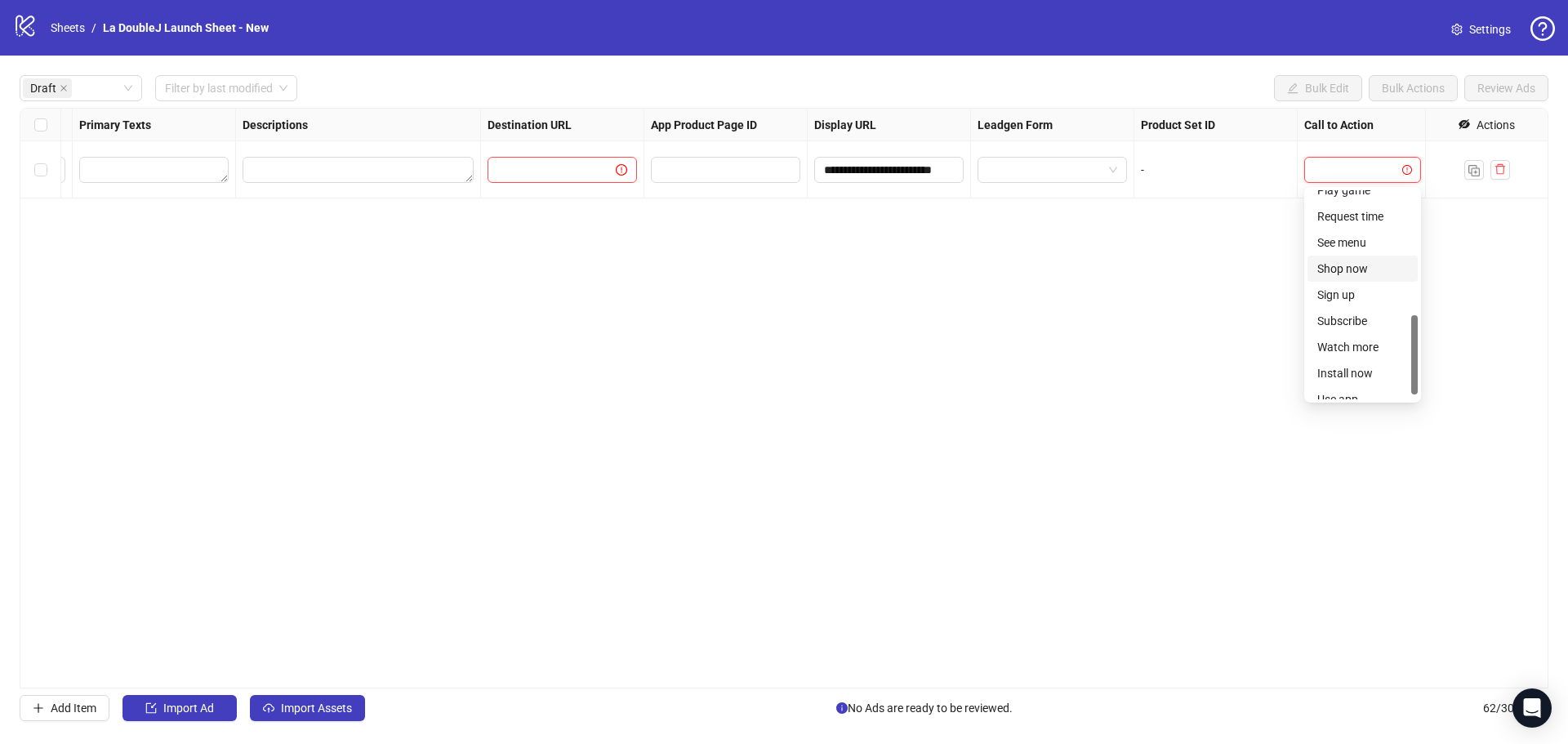 click on "Shop now" at bounding box center (1362, 269) 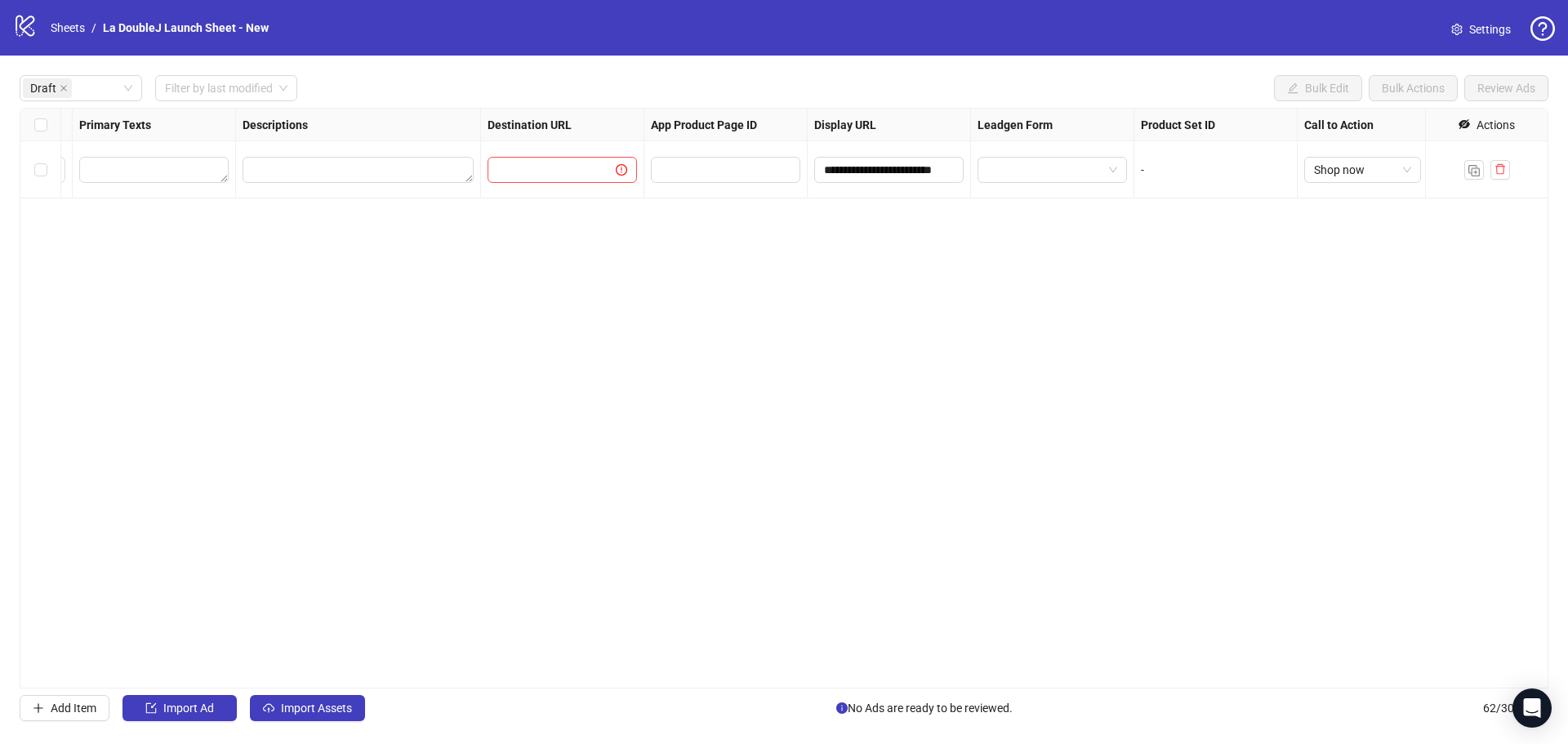 click on "**********" at bounding box center [784, 398] 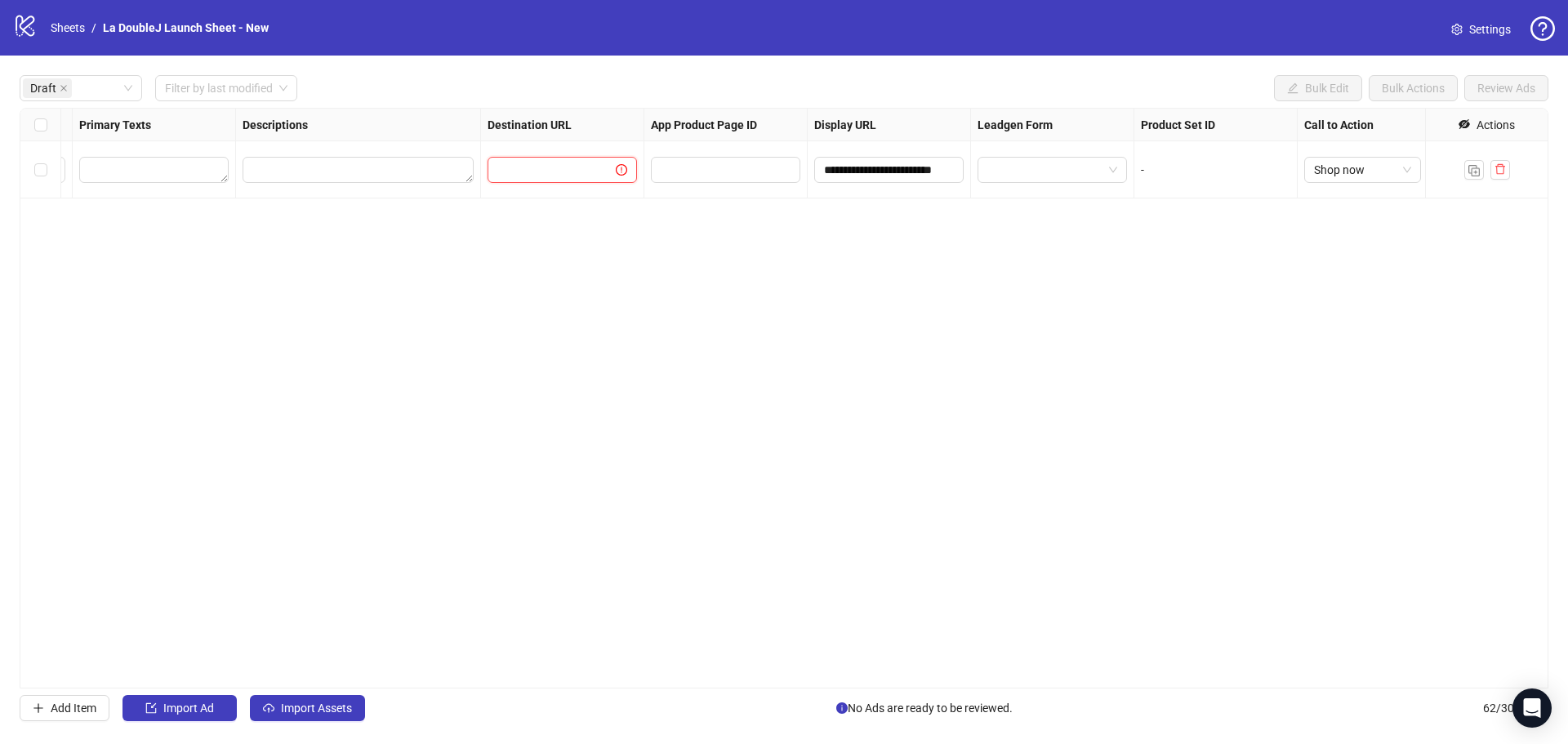 click at bounding box center [545, 170] 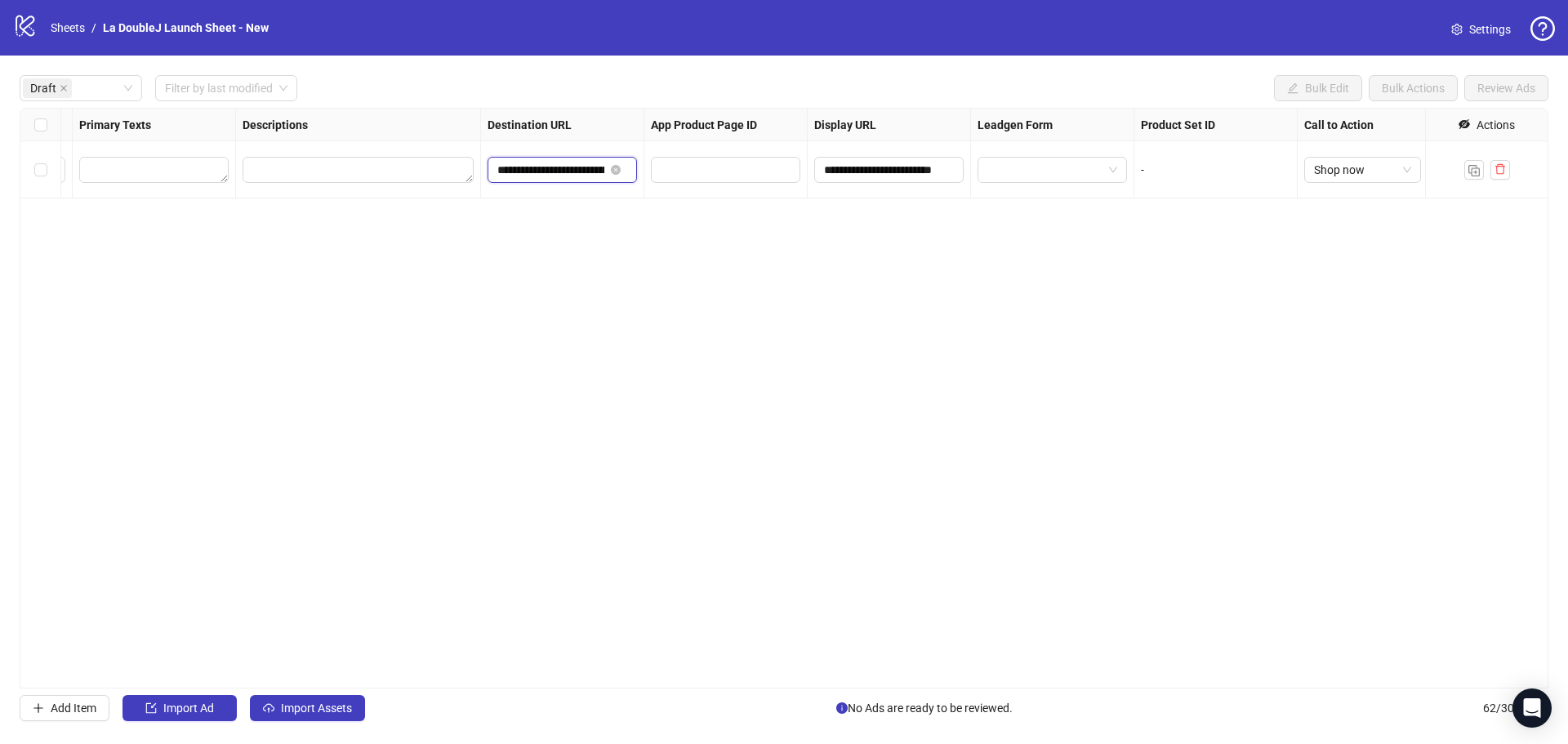 scroll, scrollTop: 0, scrollLeft: 202, axis: horizontal 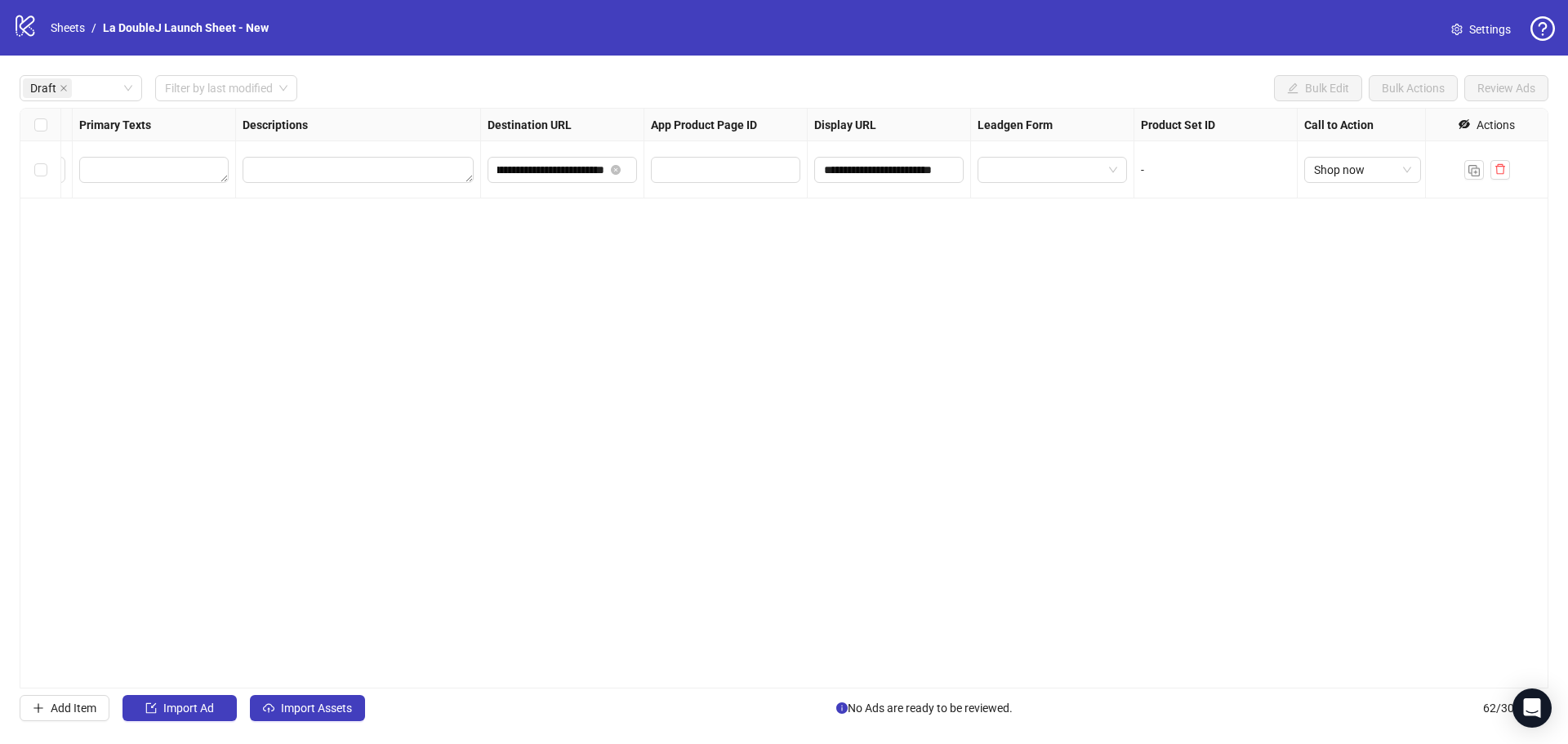 click on "**********" at bounding box center [784, 398] 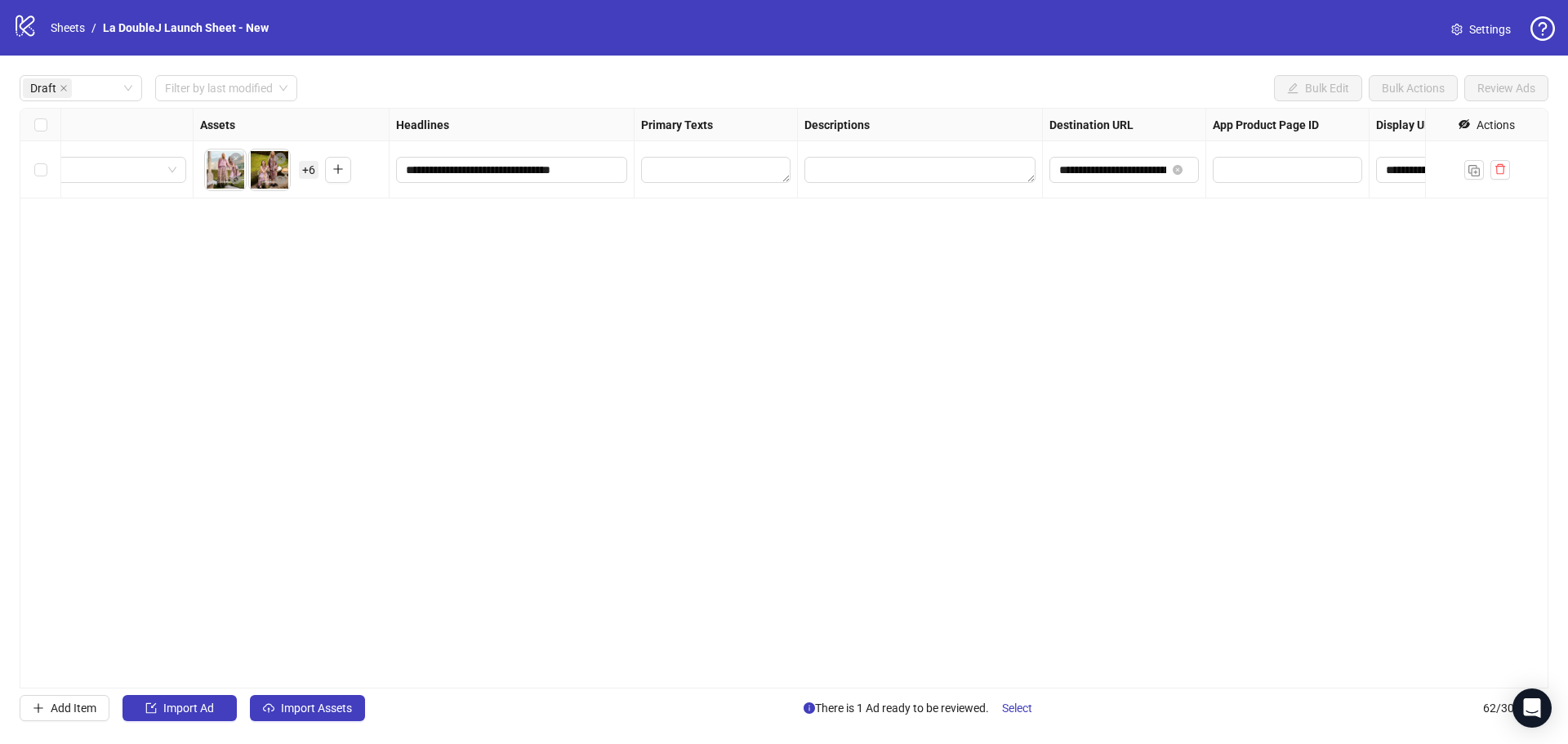 scroll, scrollTop: 0, scrollLeft: 575, axis: horizontal 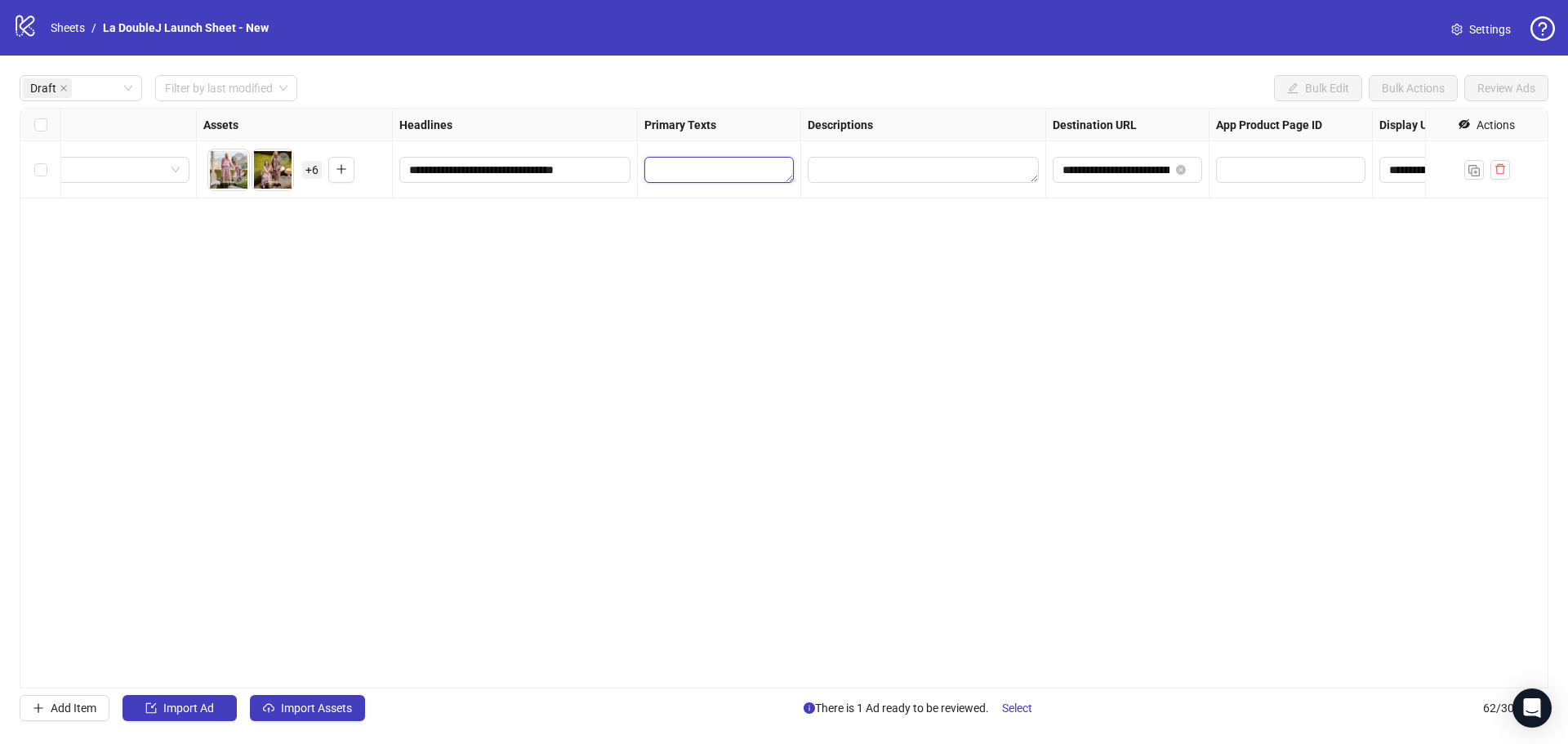 click at bounding box center (719, 170) 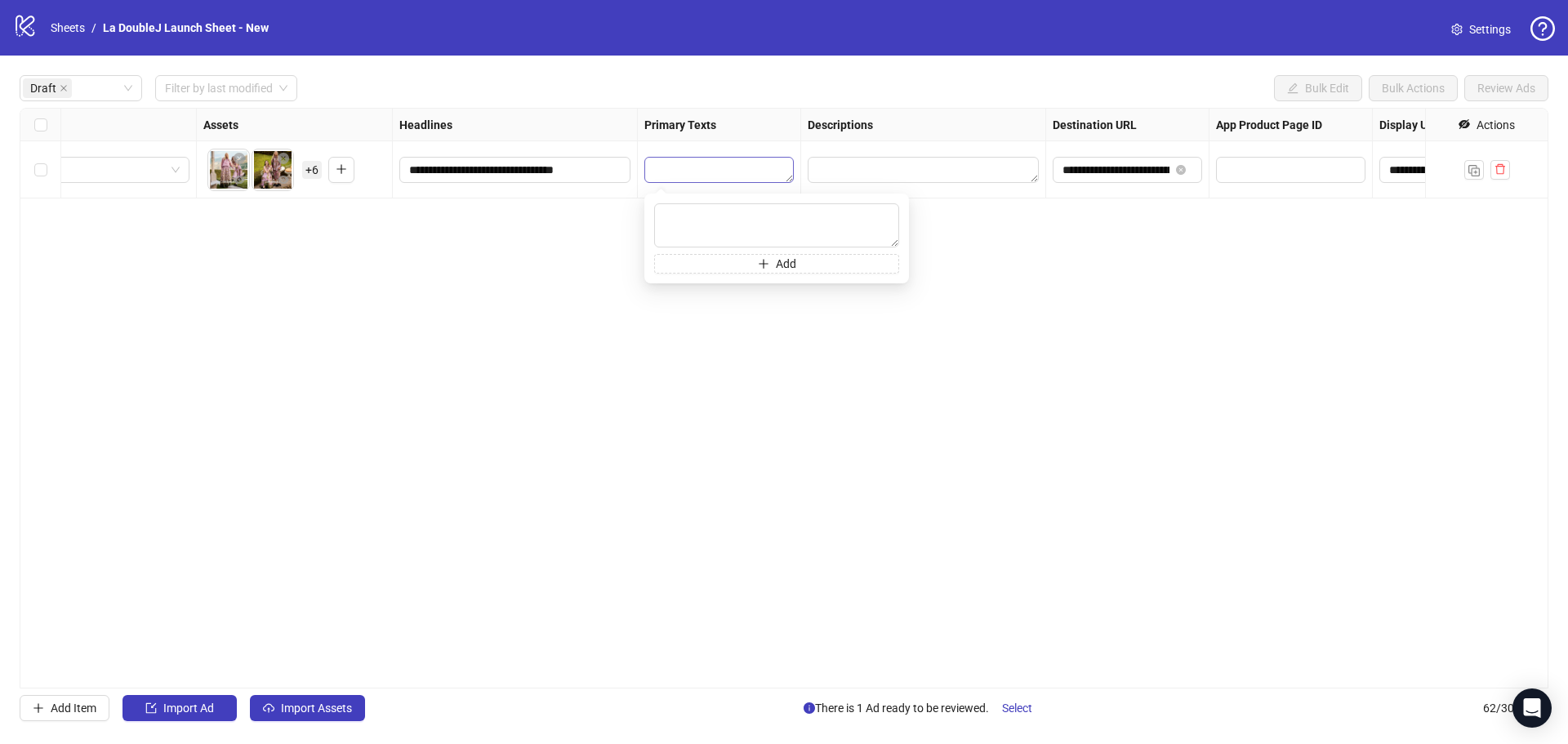 type on "**********" 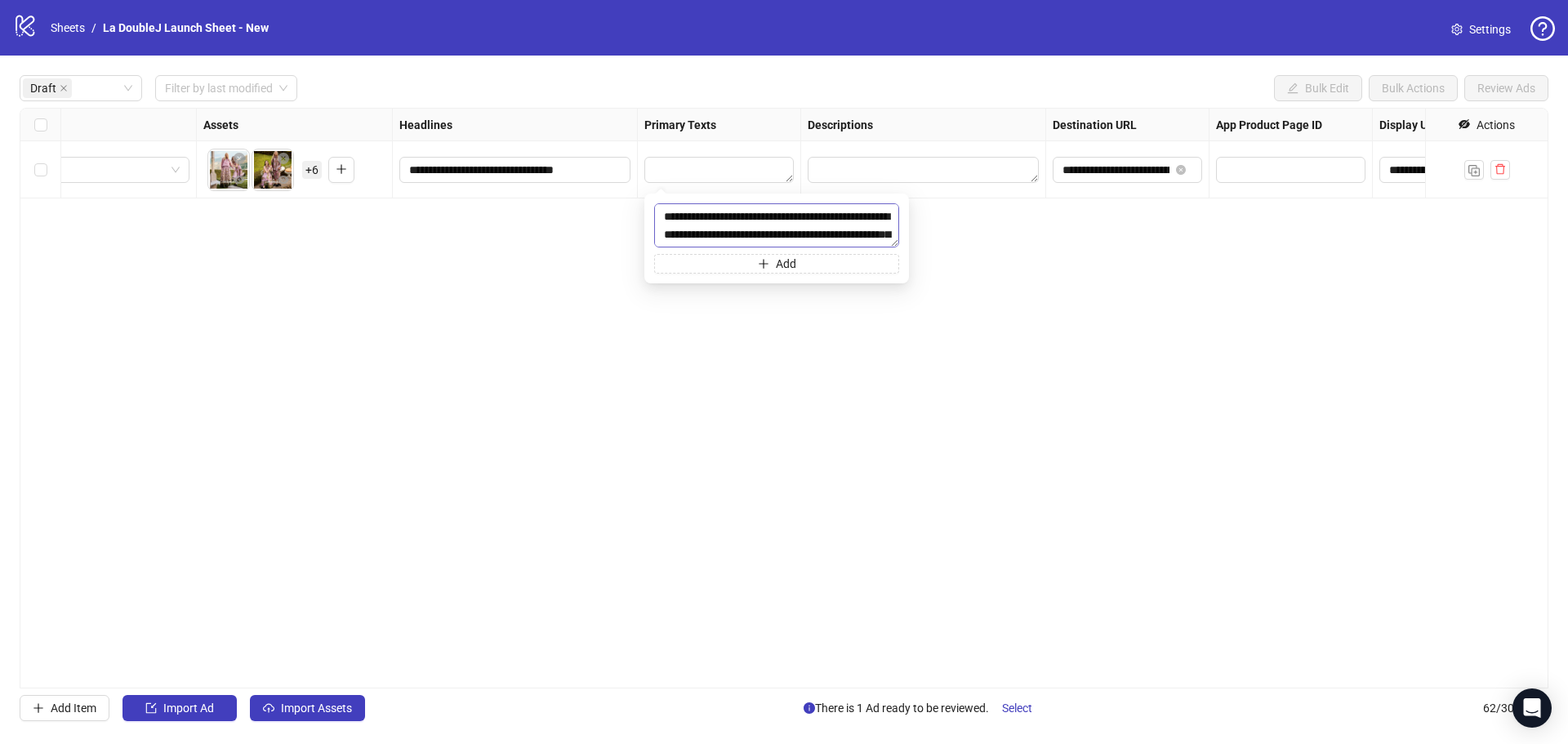 scroll, scrollTop: 31, scrollLeft: 0, axis: vertical 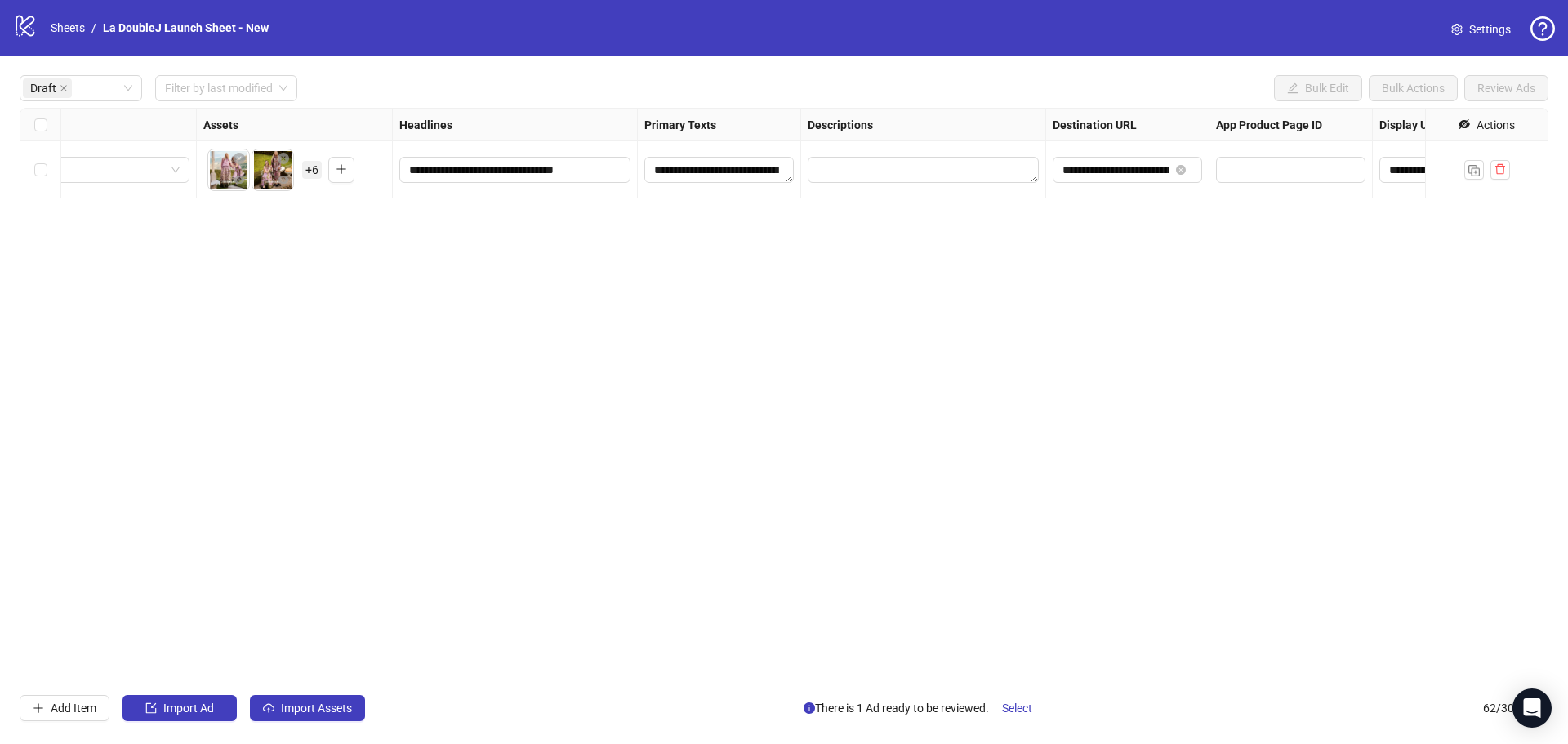click on "**********" at bounding box center [784, 398] 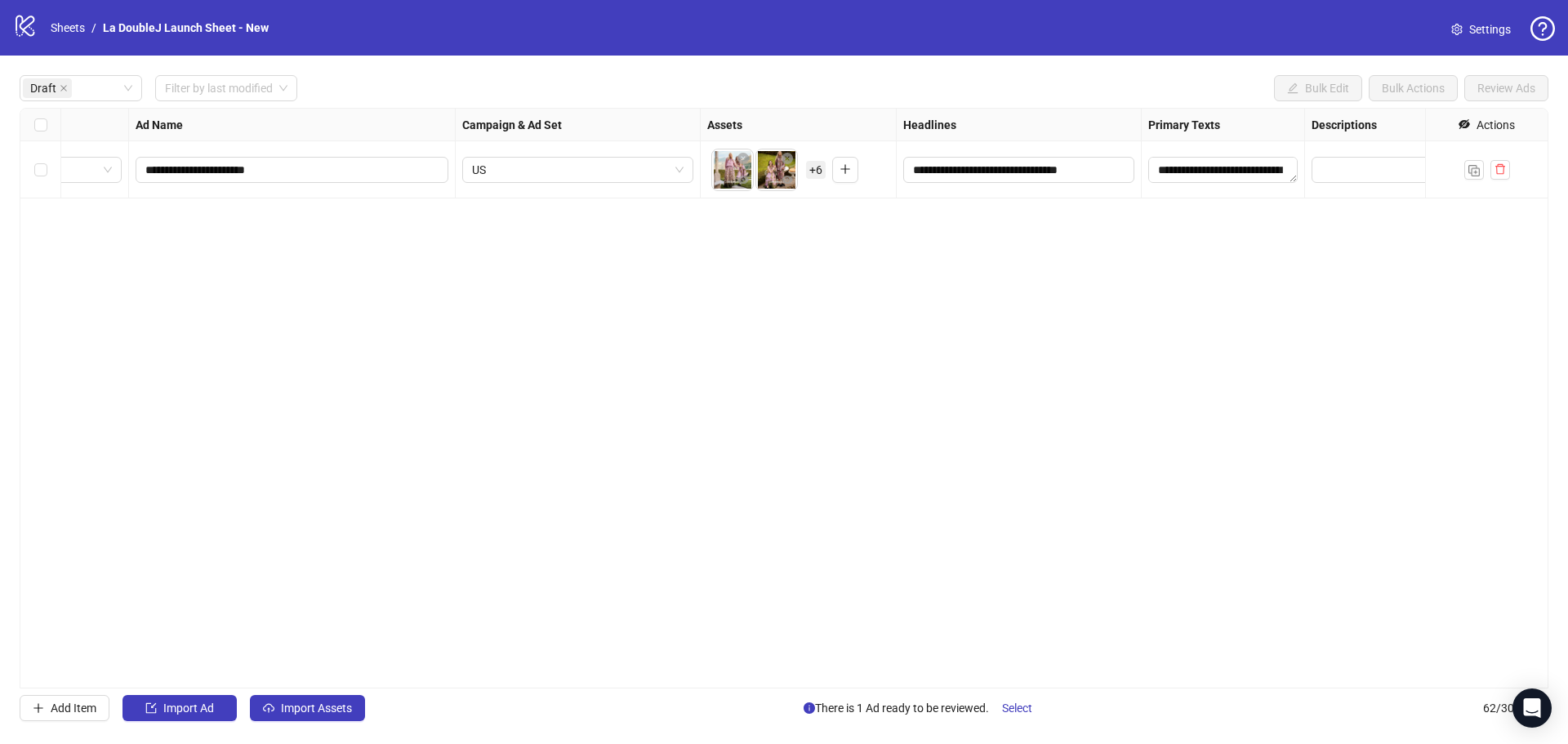 scroll, scrollTop: 0, scrollLeft: 0, axis: both 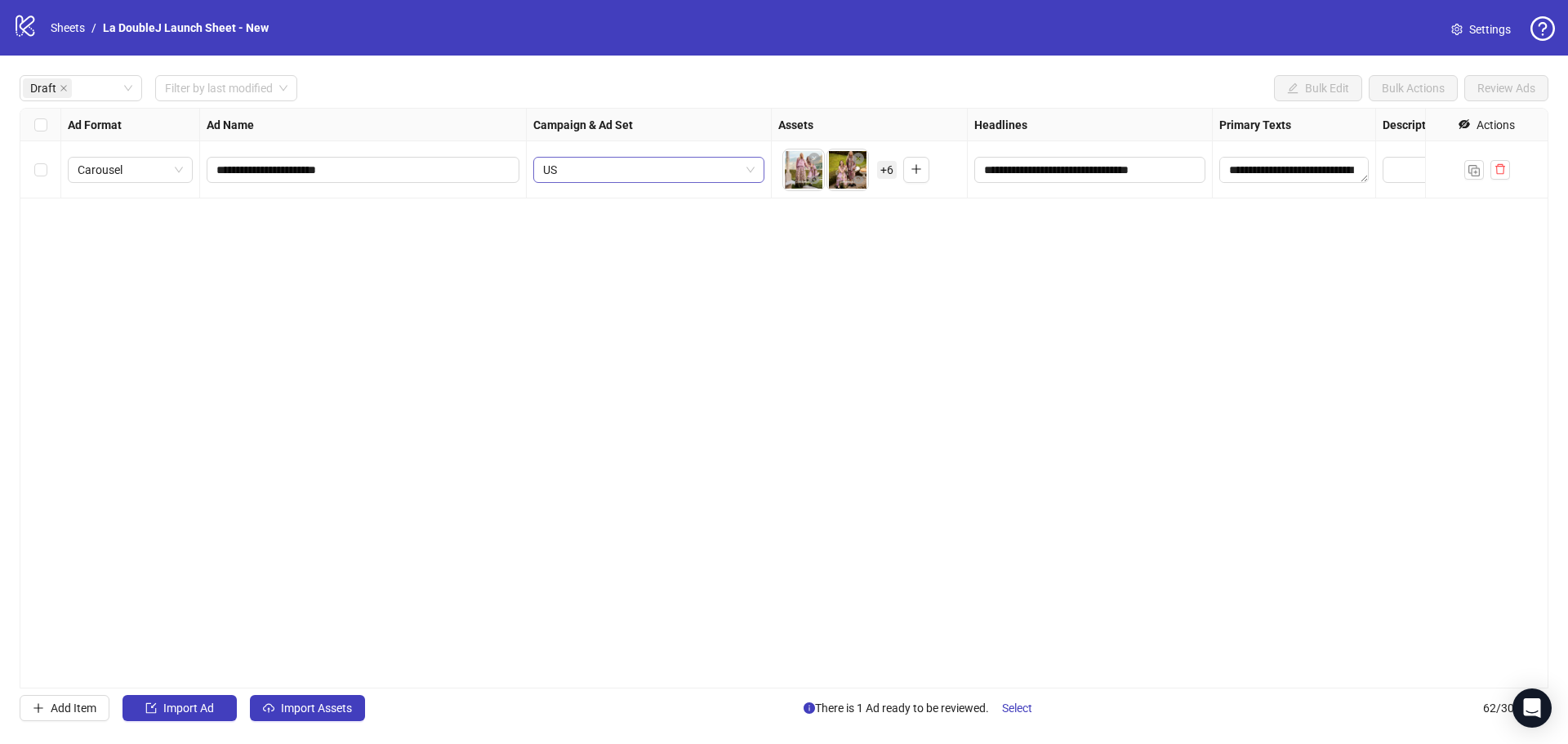 click on "US" at bounding box center [648, 170] 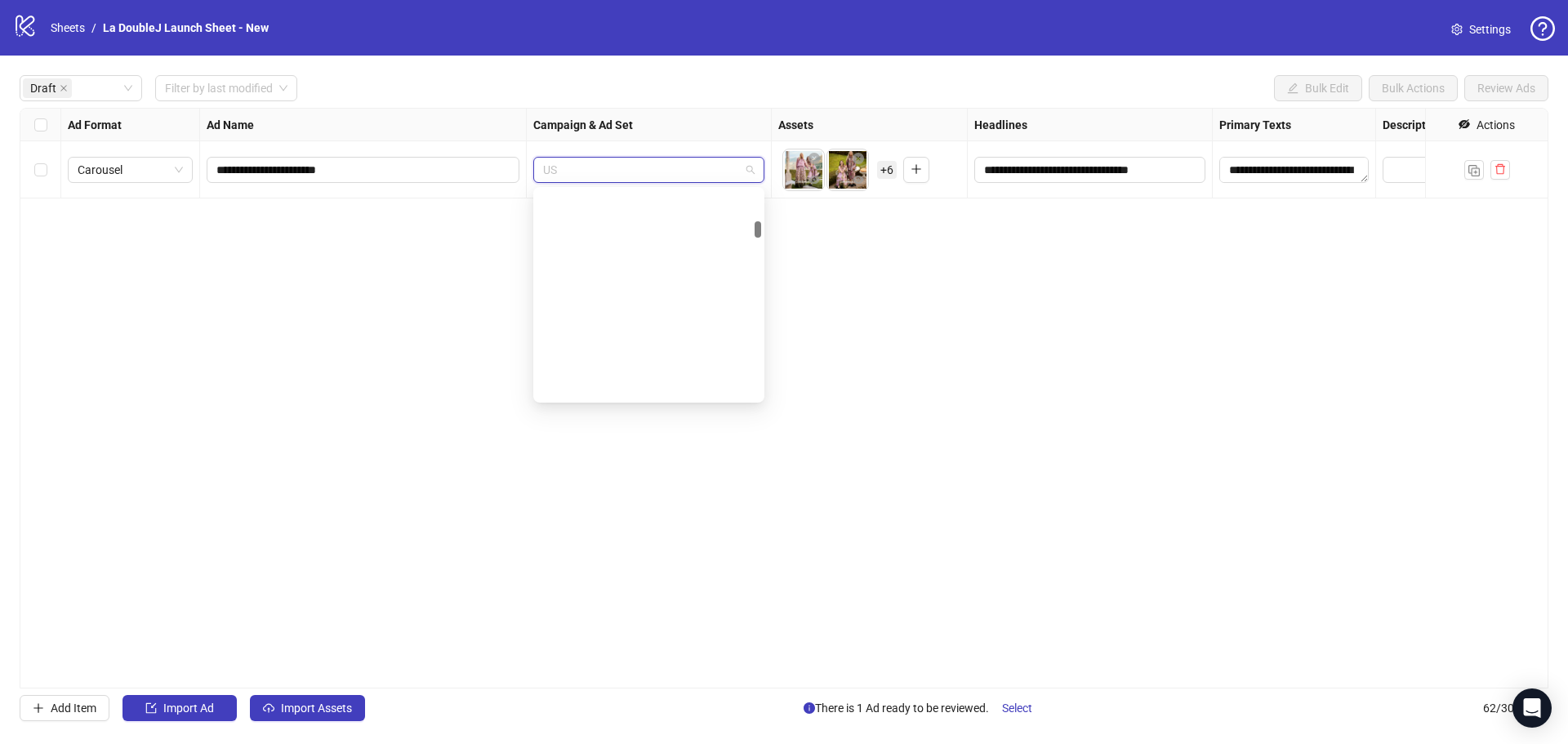 scroll, scrollTop: 541, scrollLeft: 0, axis: vertical 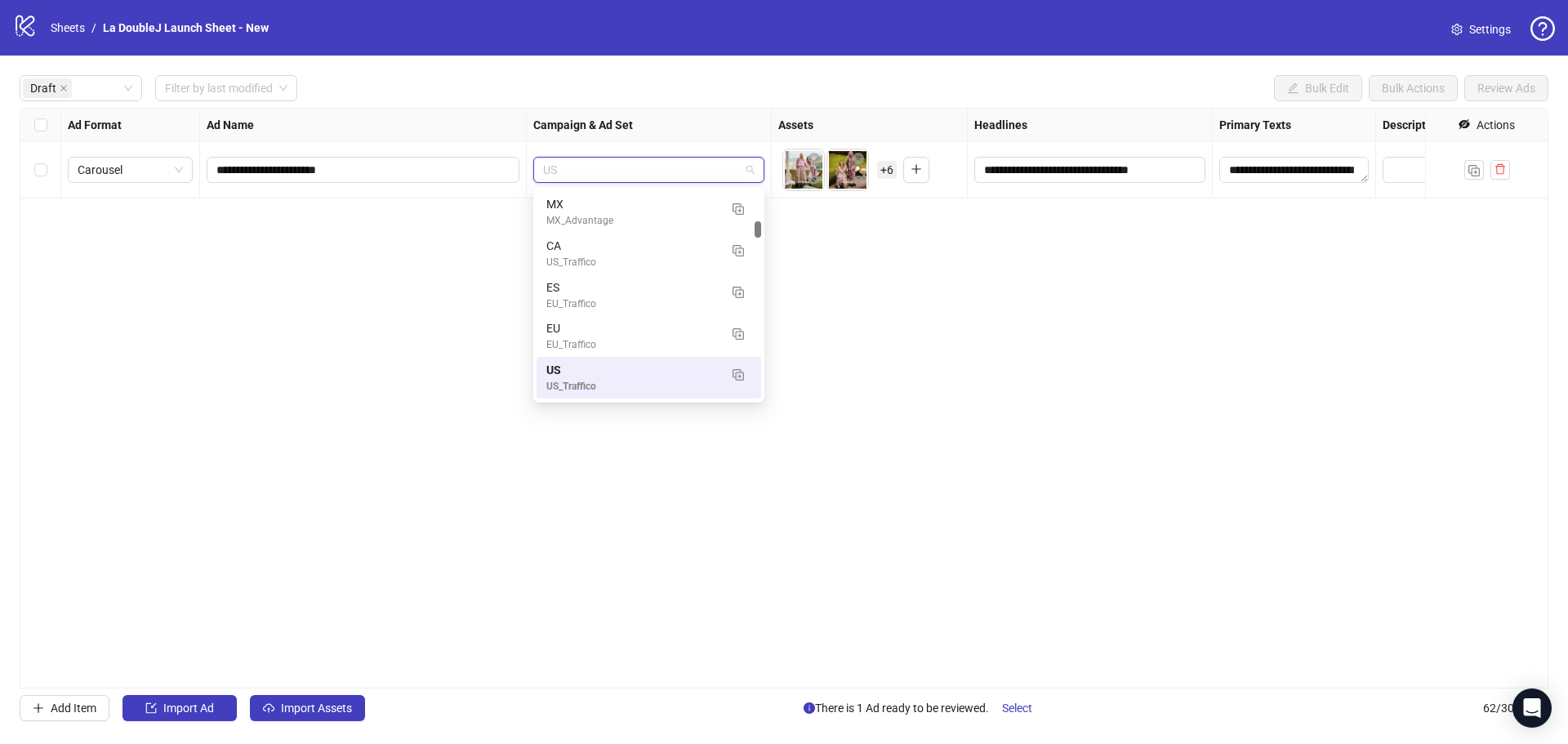 click on "US" at bounding box center [648, 170] 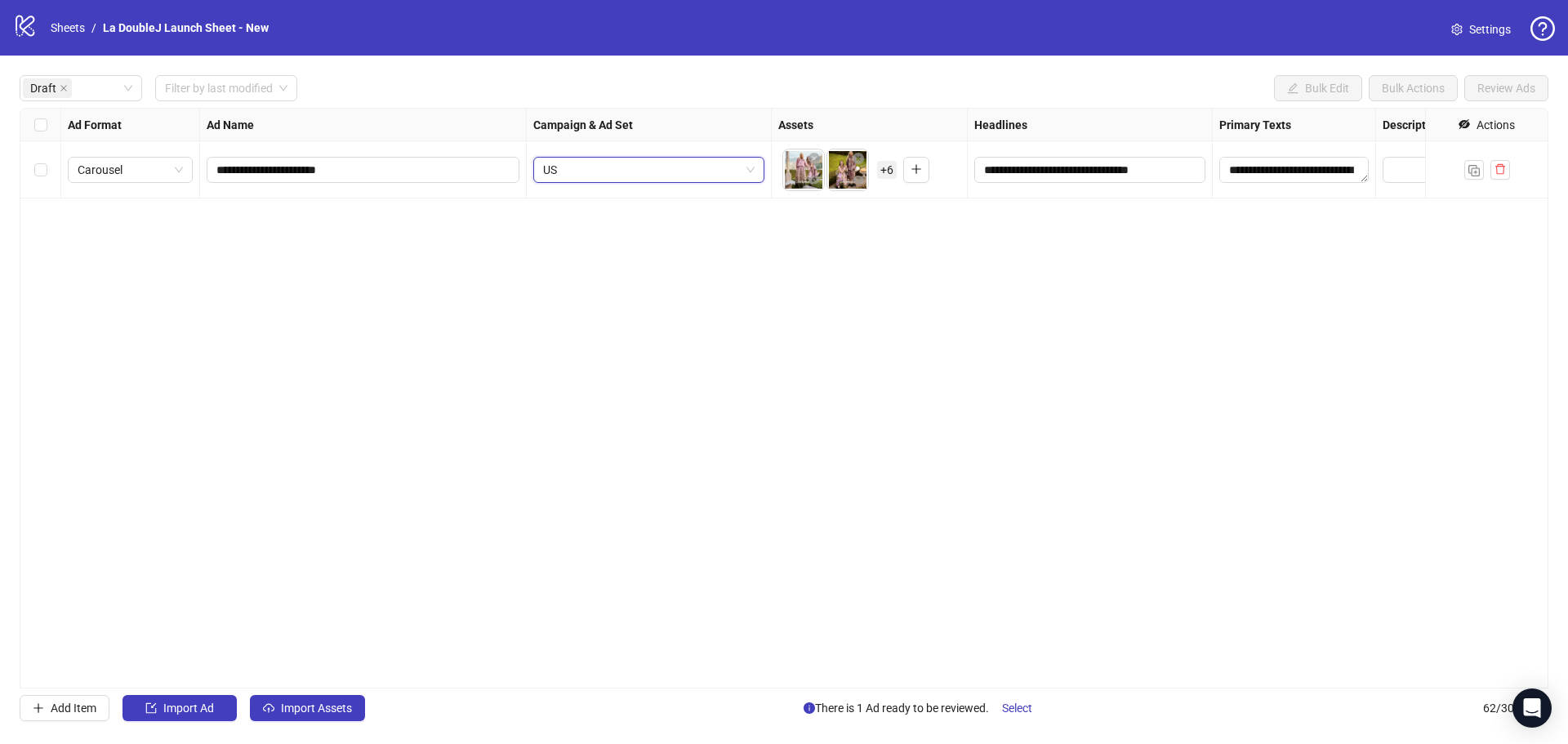 click at bounding box center [41, 170] 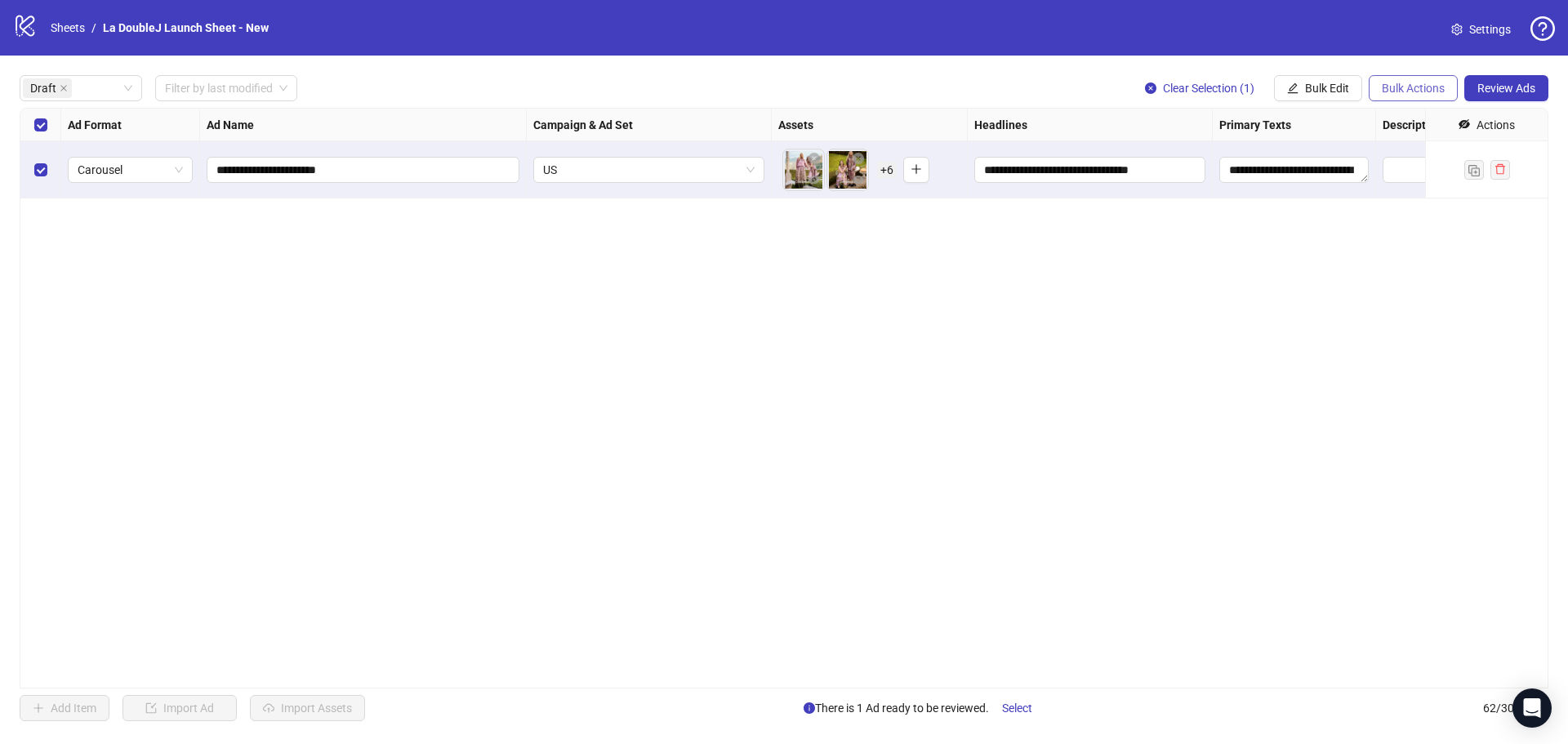 click on "Bulk Actions" at bounding box center [1413, 88] 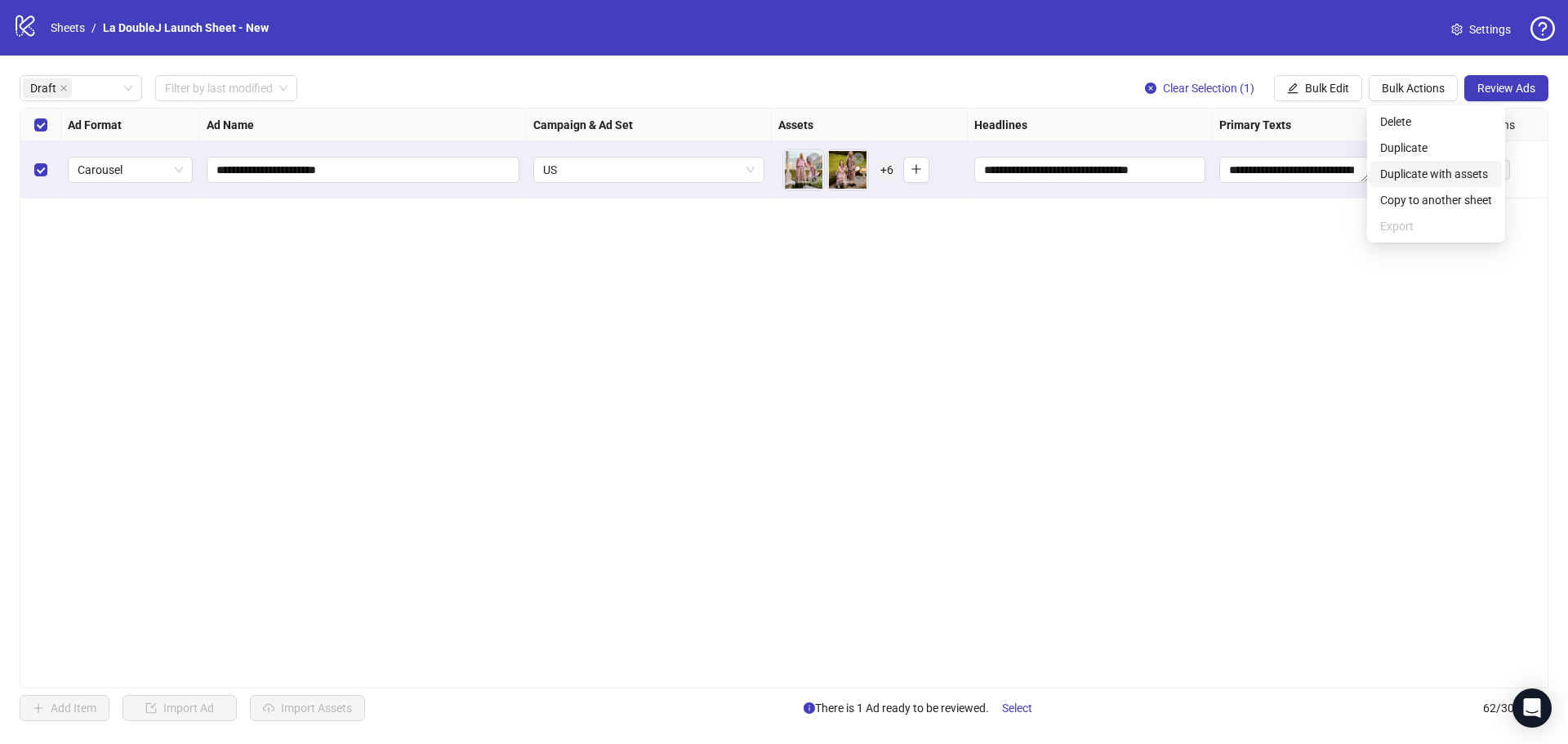 click on "Duplicate with assets" at bounding box center (1436, 174) 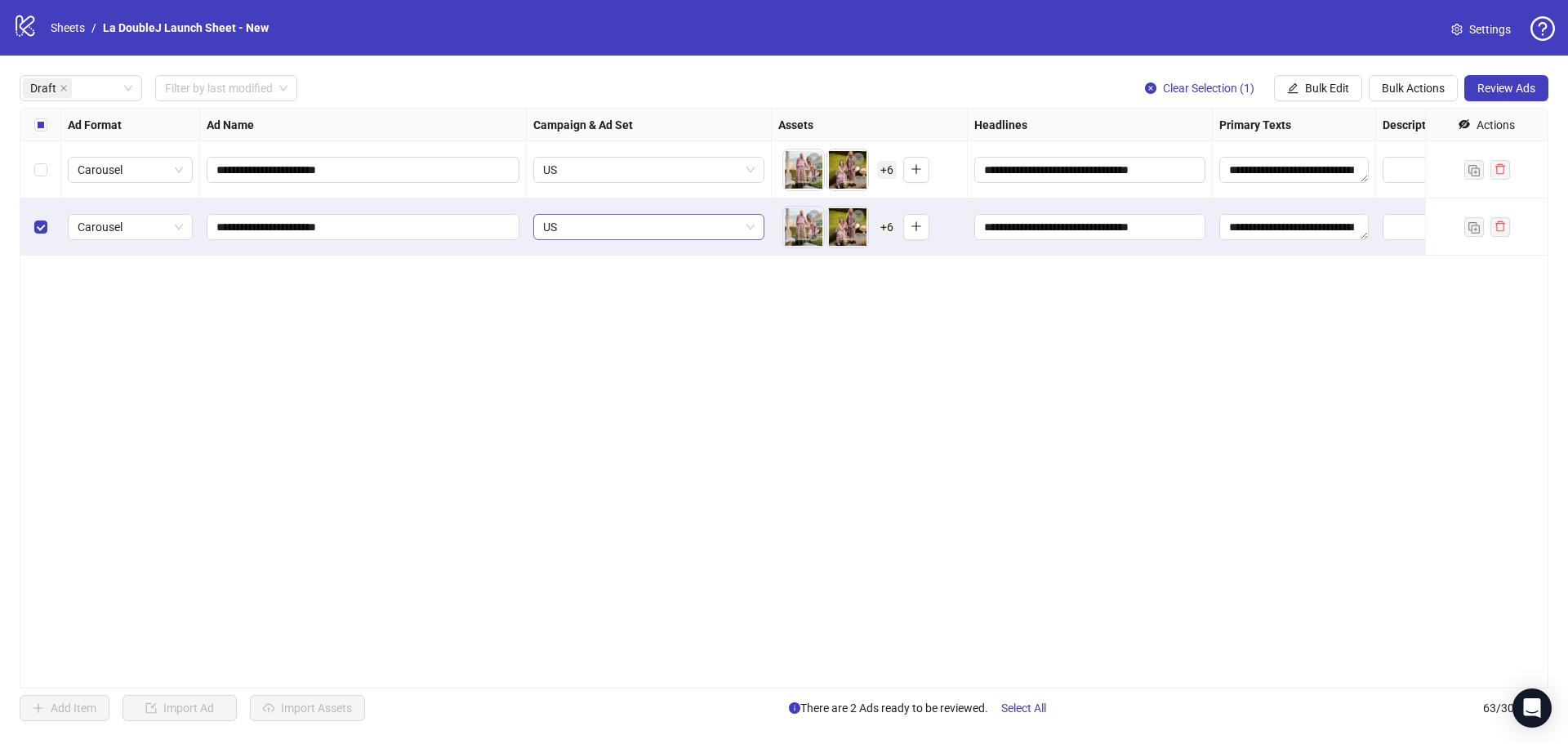 click on "US" at bounding box center (648, 227) 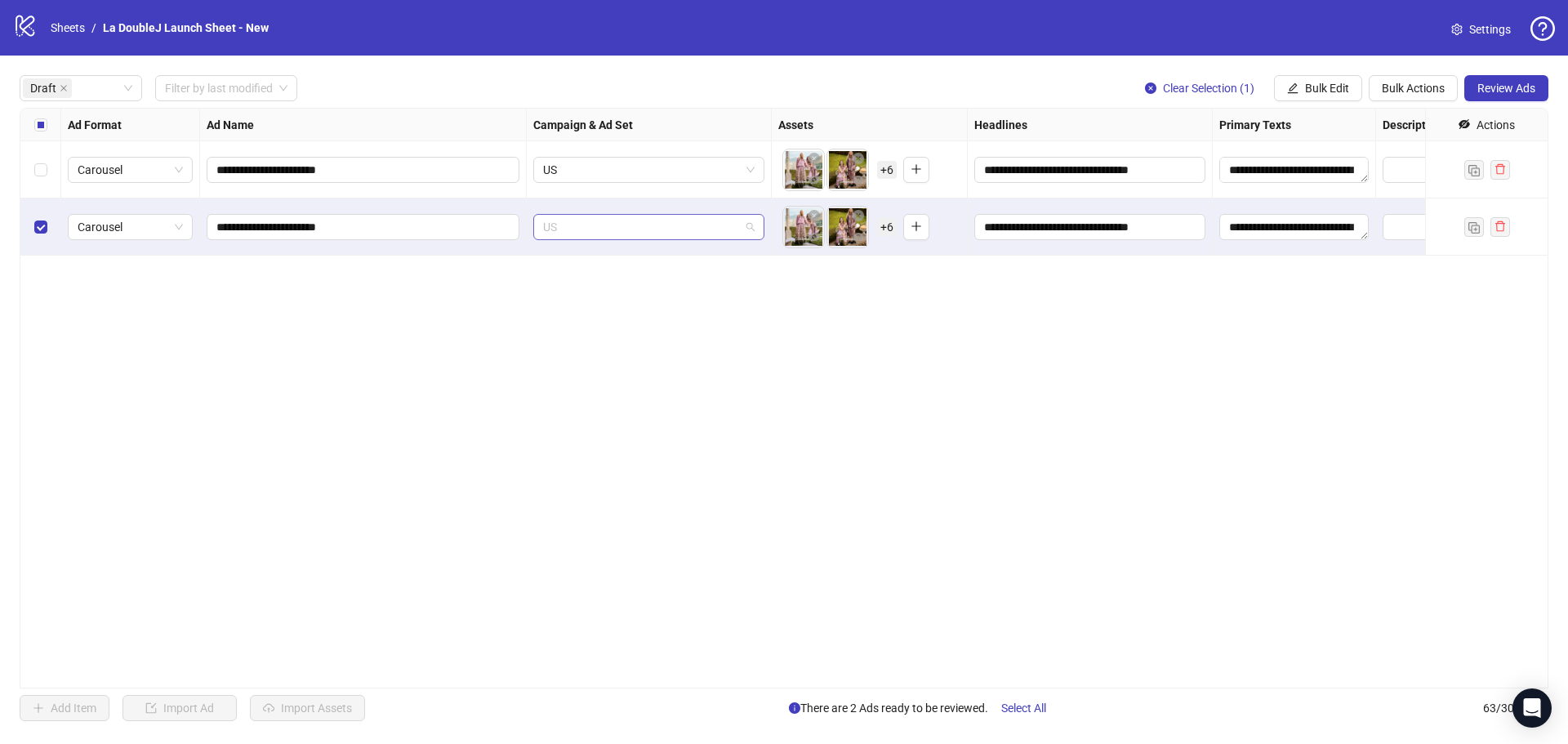scroll, scrollTop: 541, scrollLeft: 0, axis: vertical 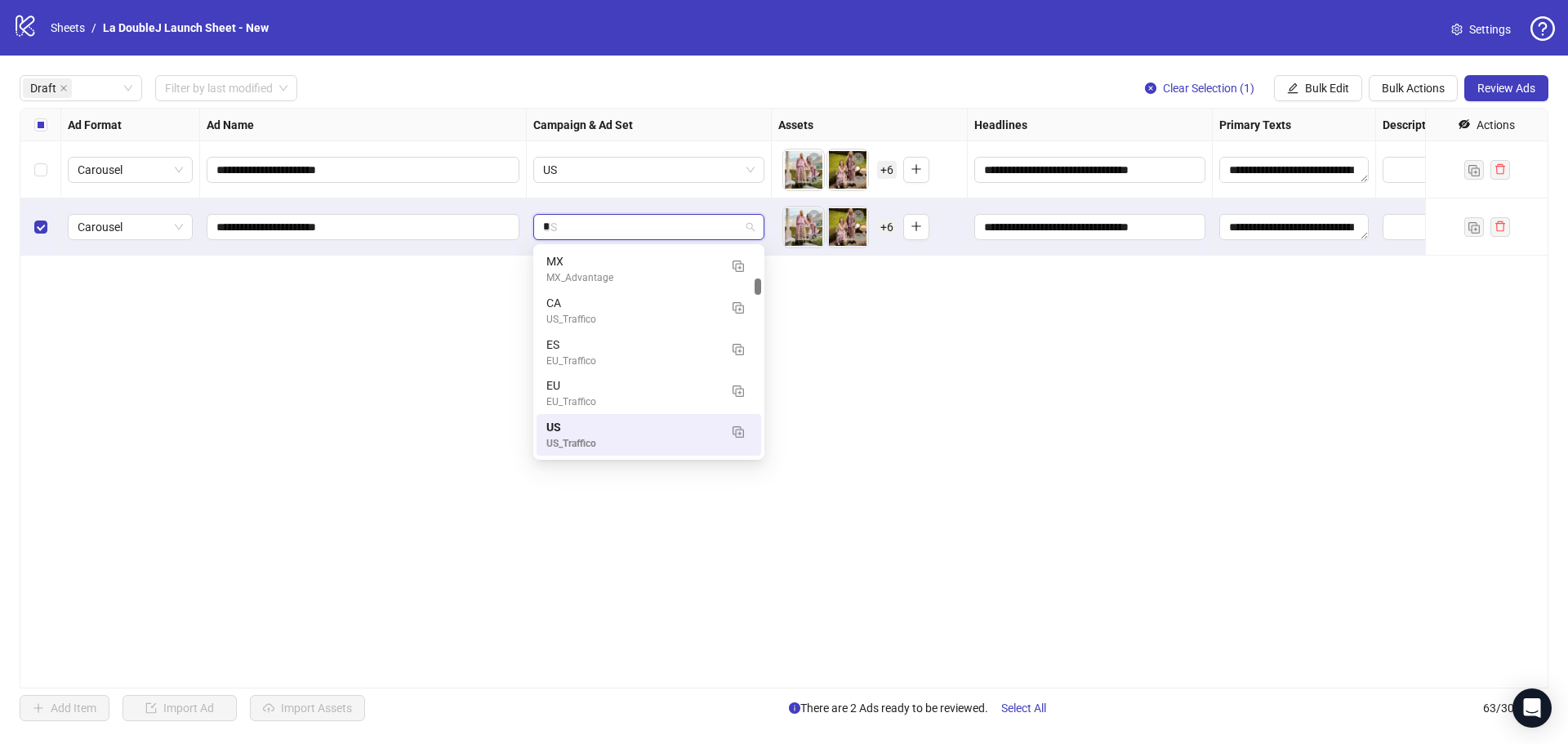 type on "*" 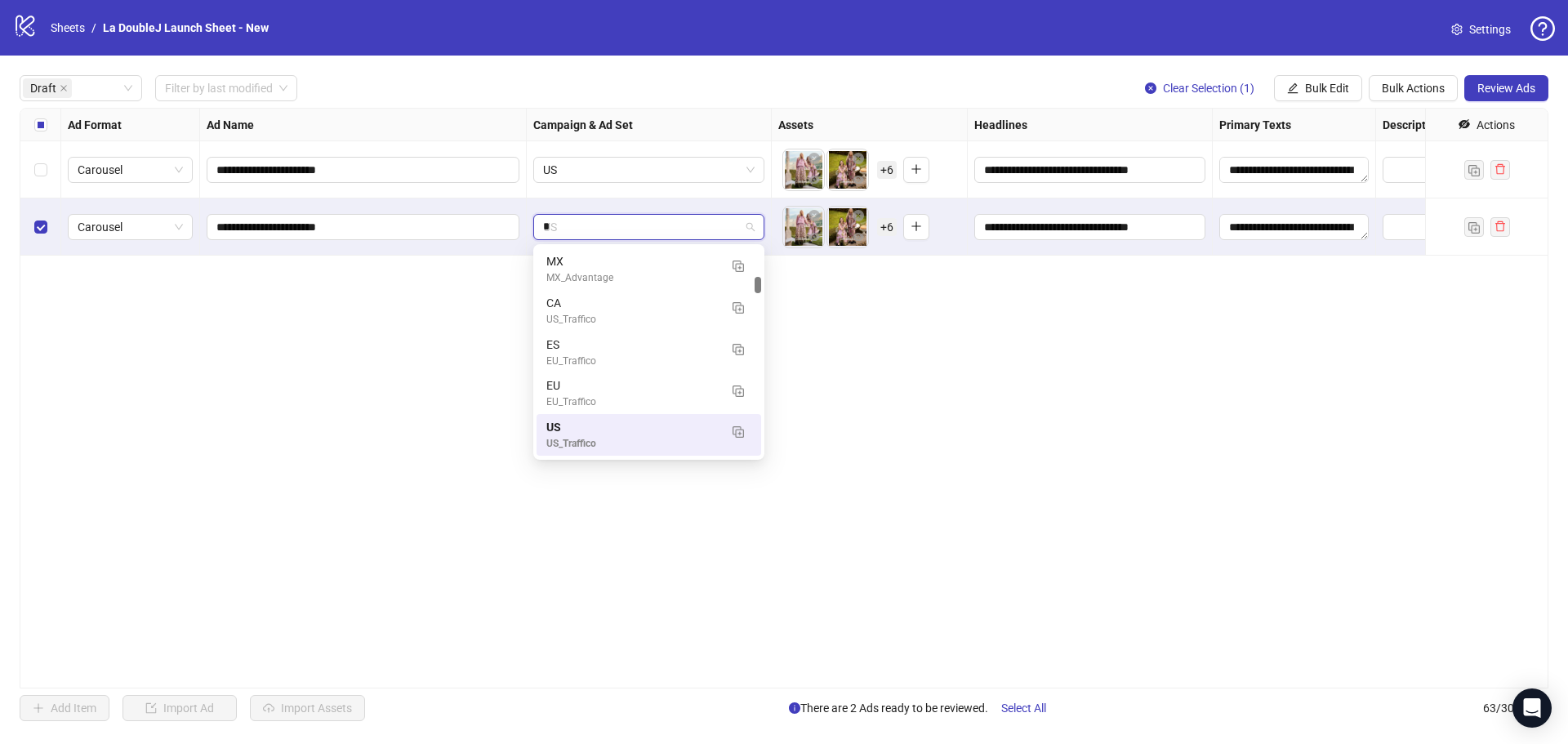 type on "**" 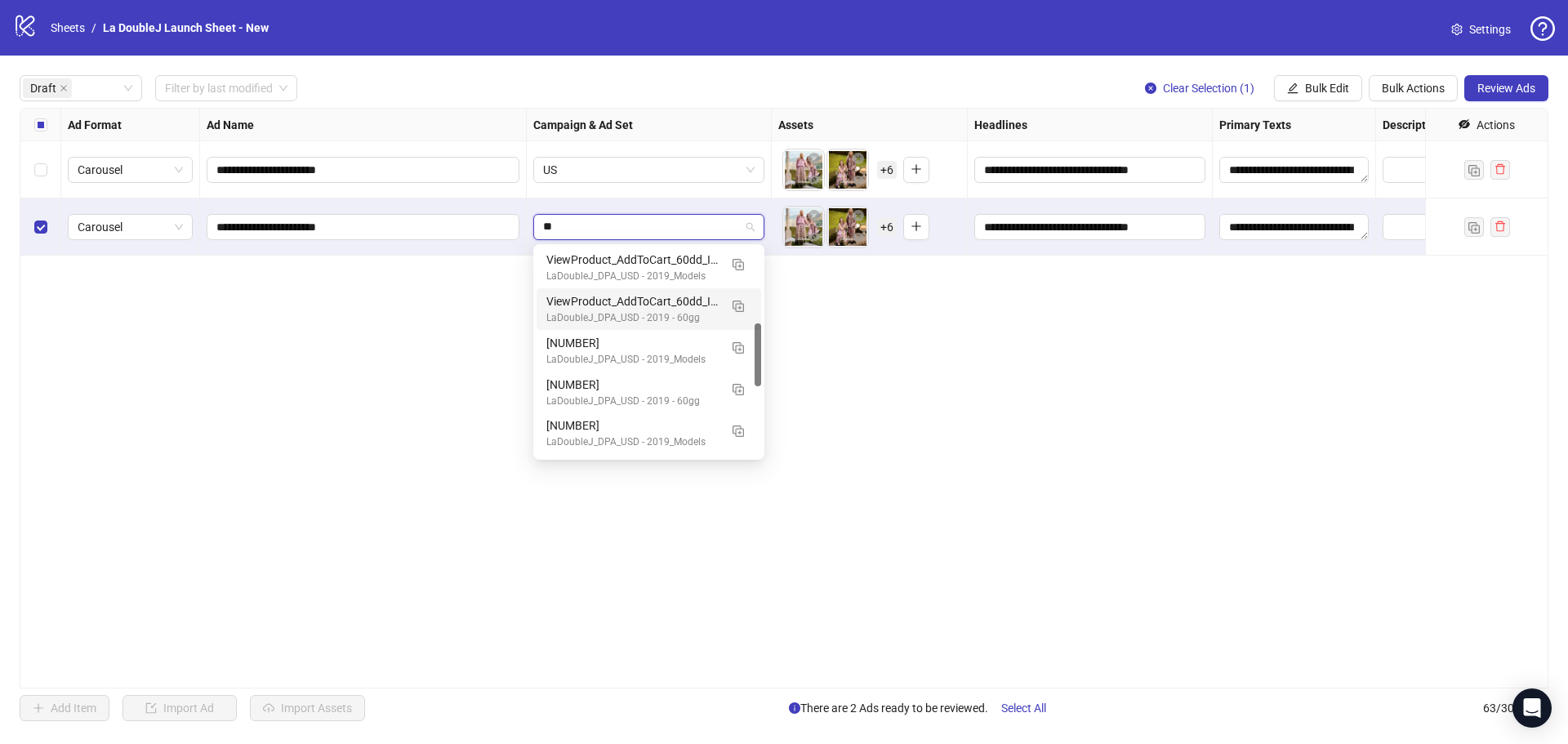 scroll, scrollTop: 0, scrollLeft: 0, axis: both 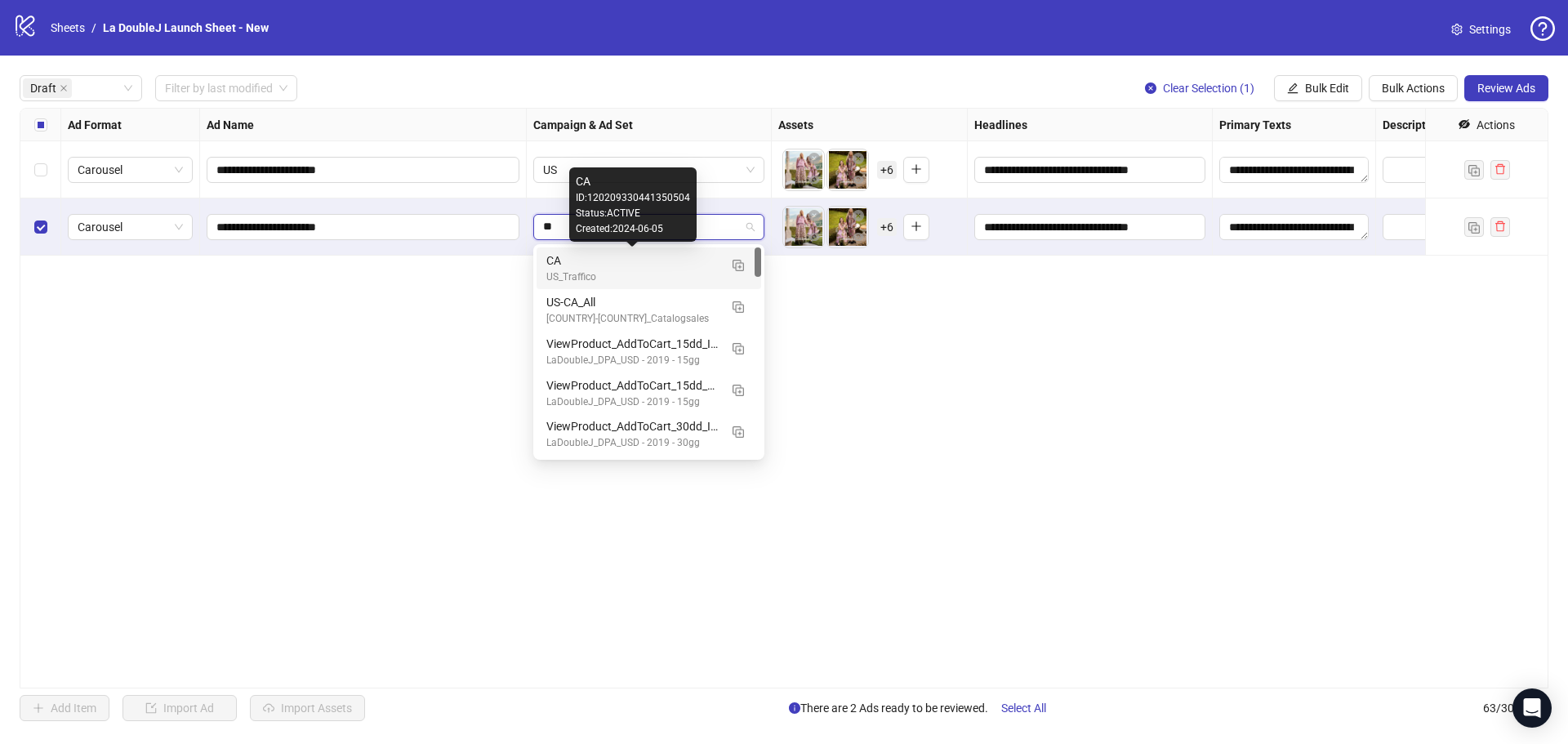 click on "CA" at bounding box center (632, 261) 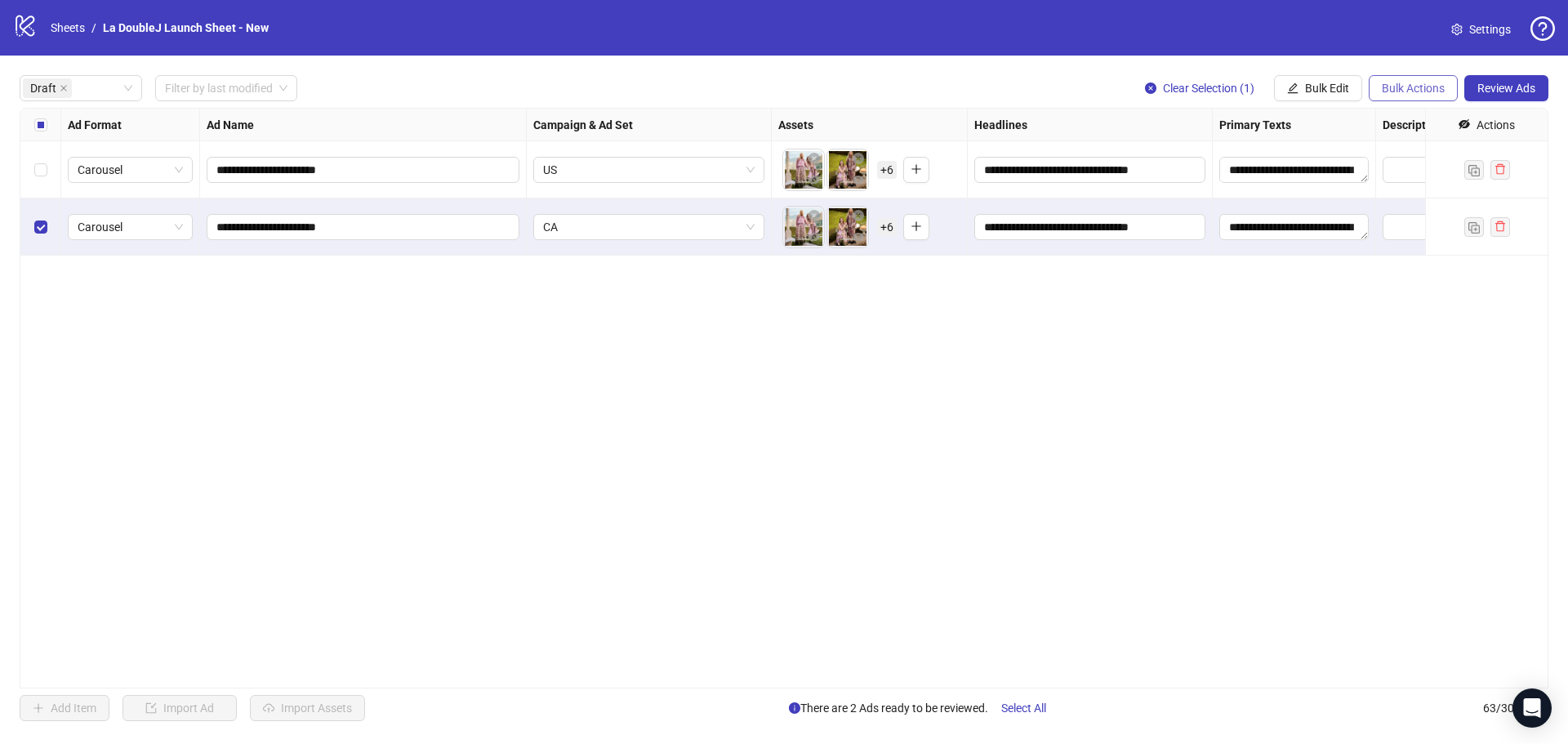 click on "Bulk Actions" at bounding box center [1413, 88] 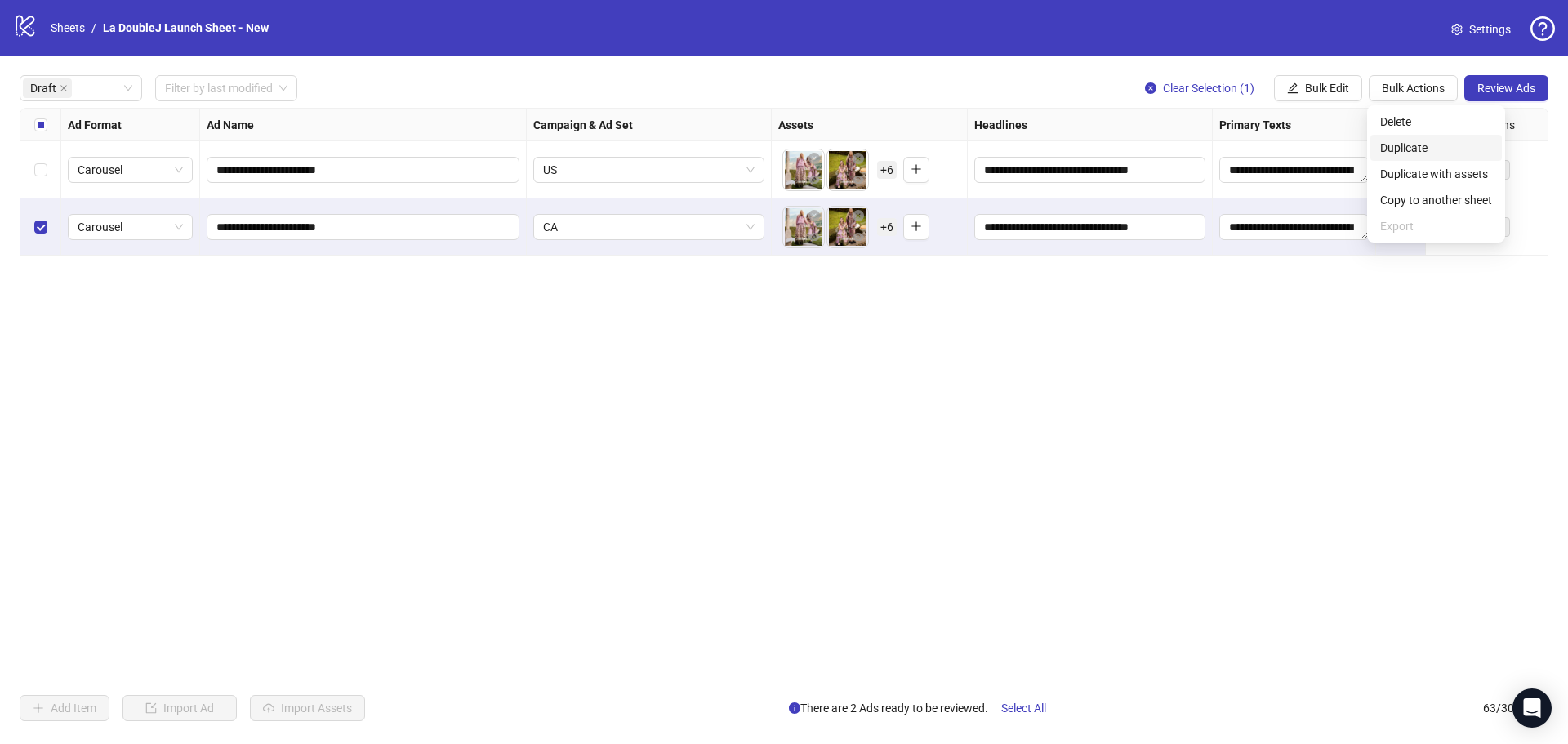 click on "Duplicate" at bounding box center (1436, 148) 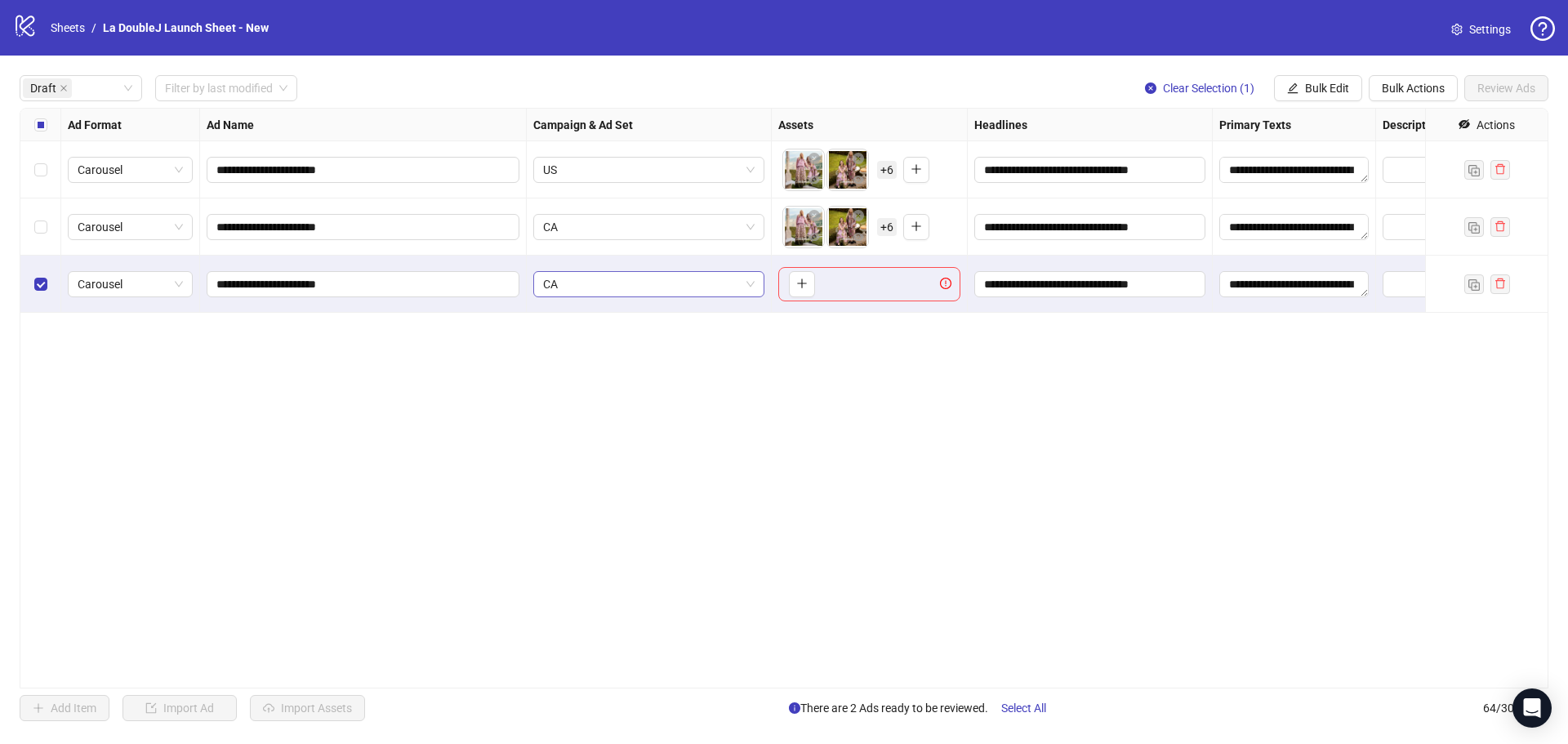 click on "CA" at bounding box center (648, 284) 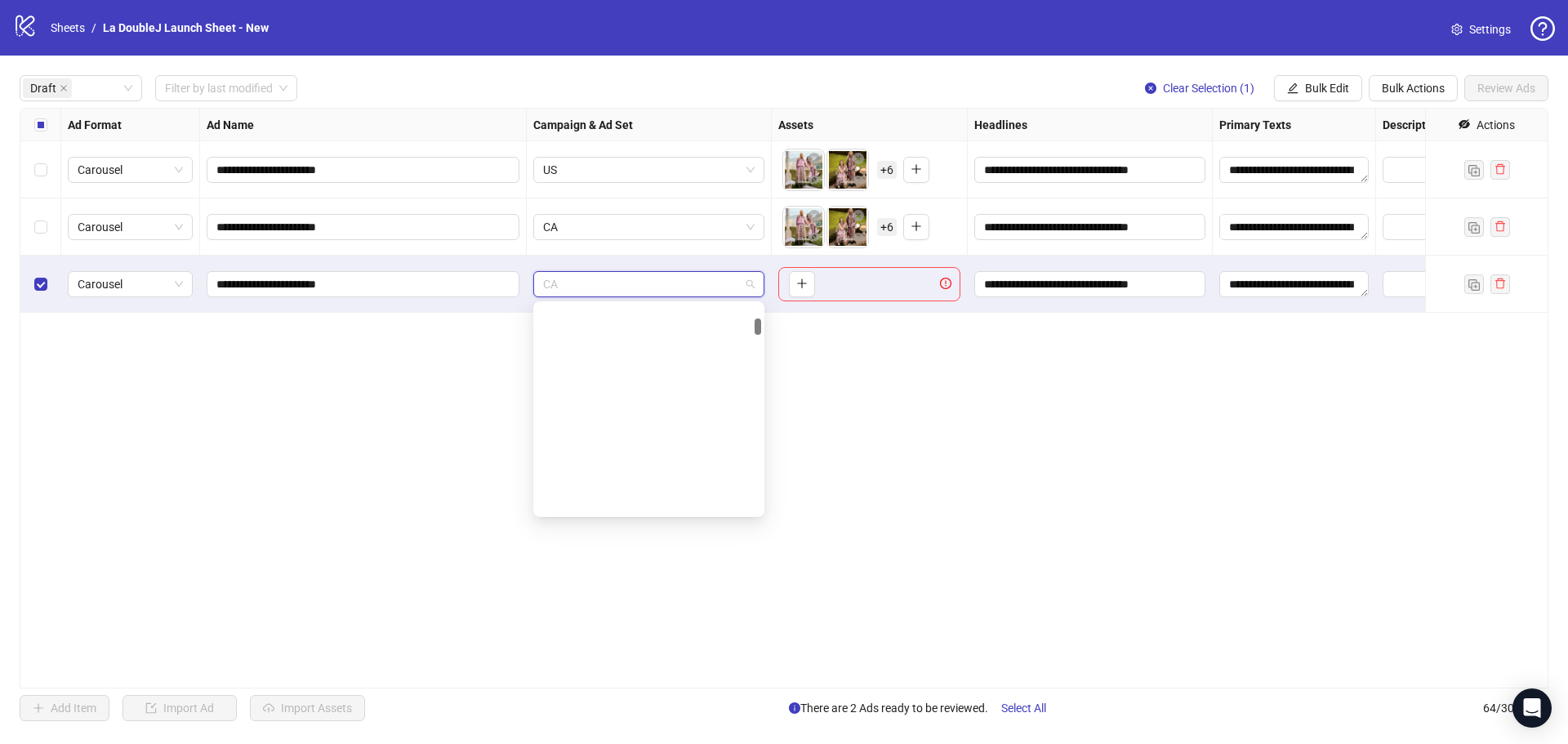 scroll, scrollTop: 416, scrollLeft: 0, axis: vertical 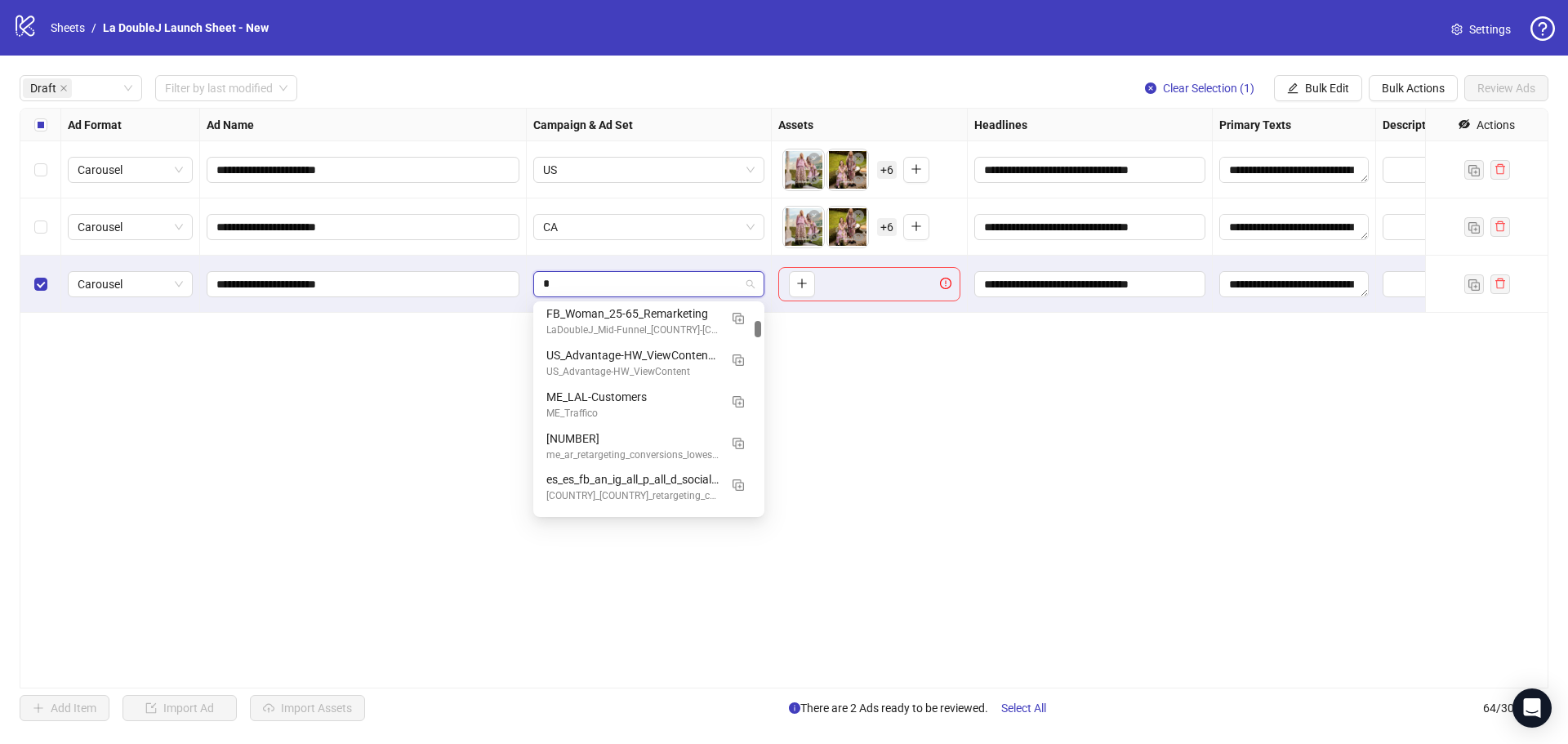 type on "**" 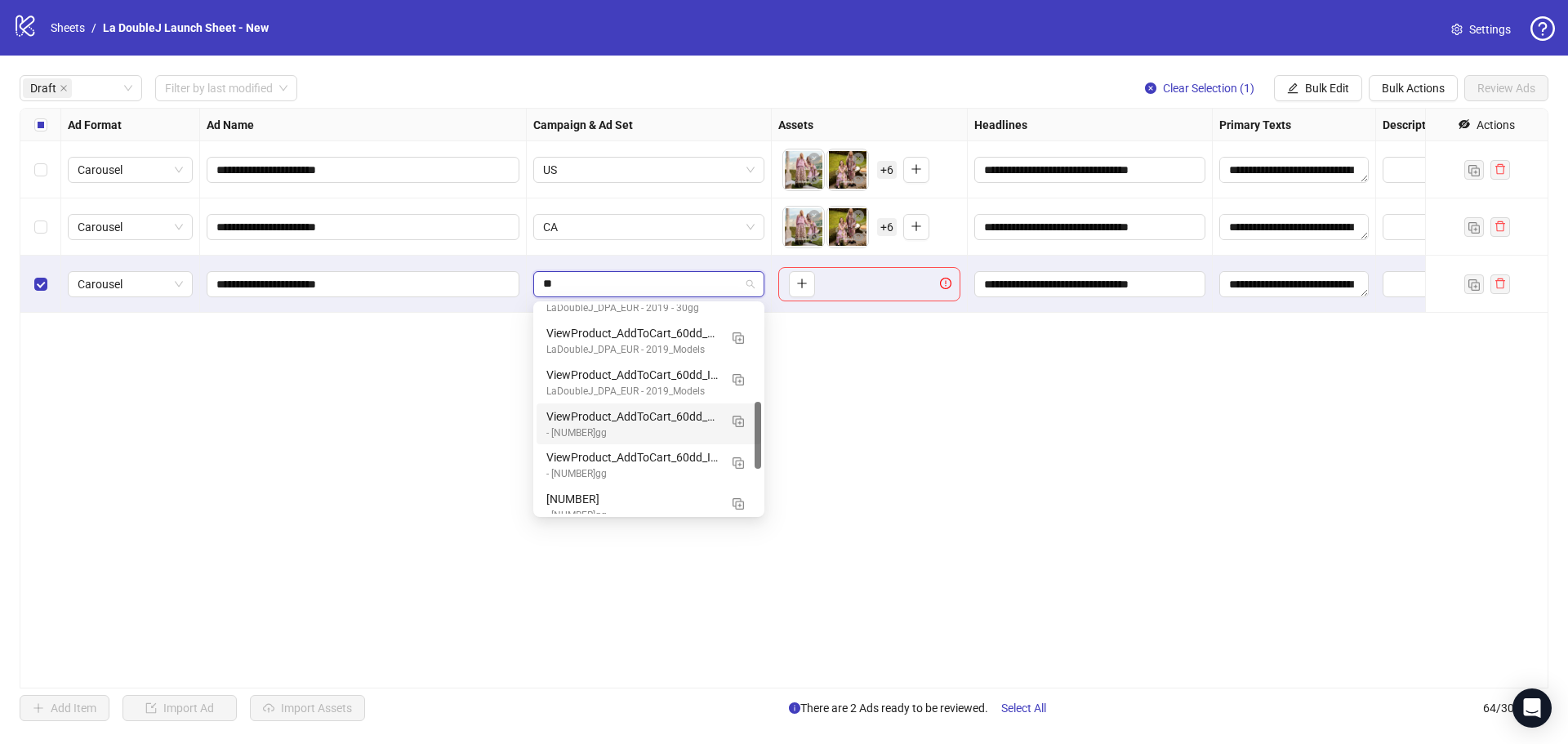 scroll, scrollTop: 0, scrollLeft: 0, axis: both 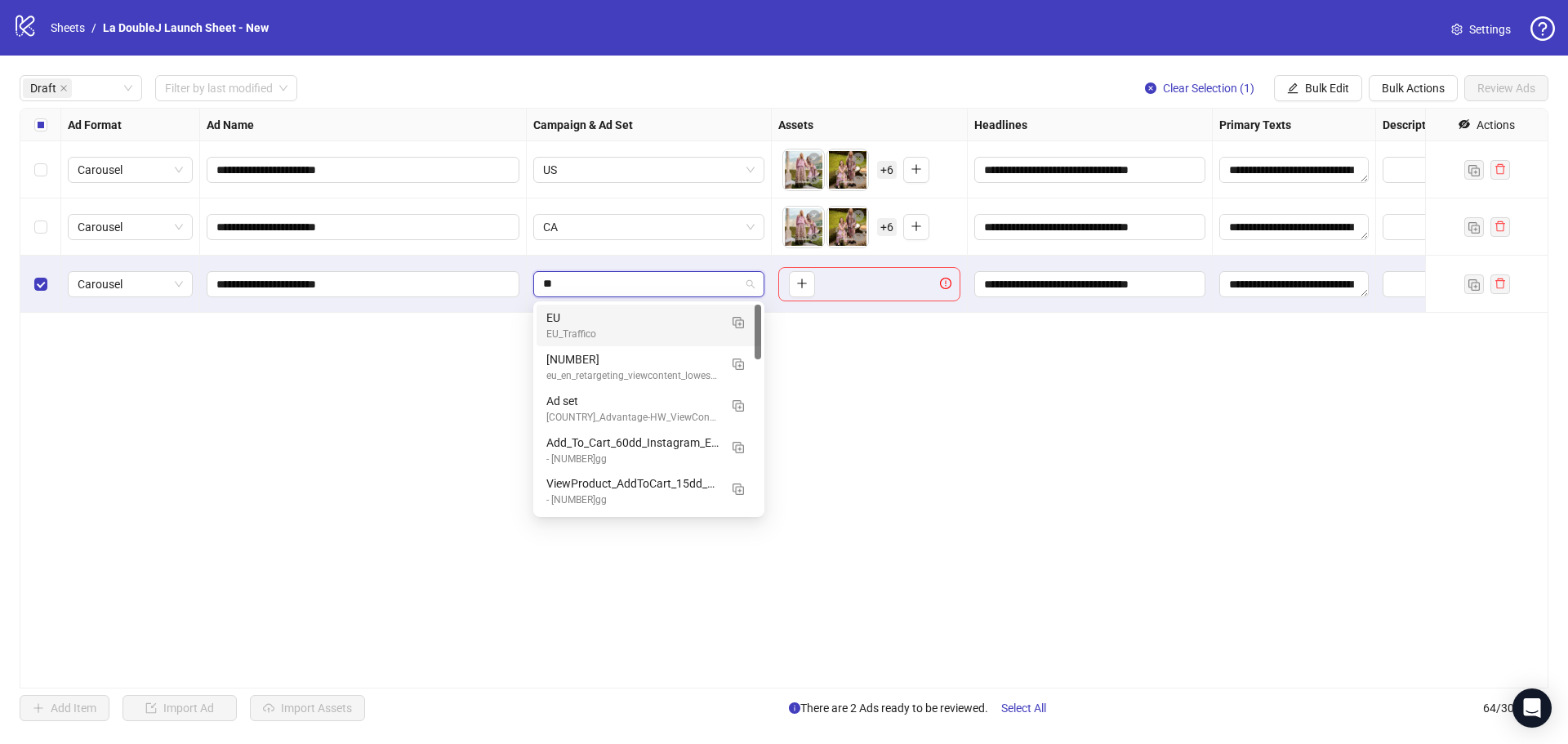 click on "EU" at bounding box center (632, 318) 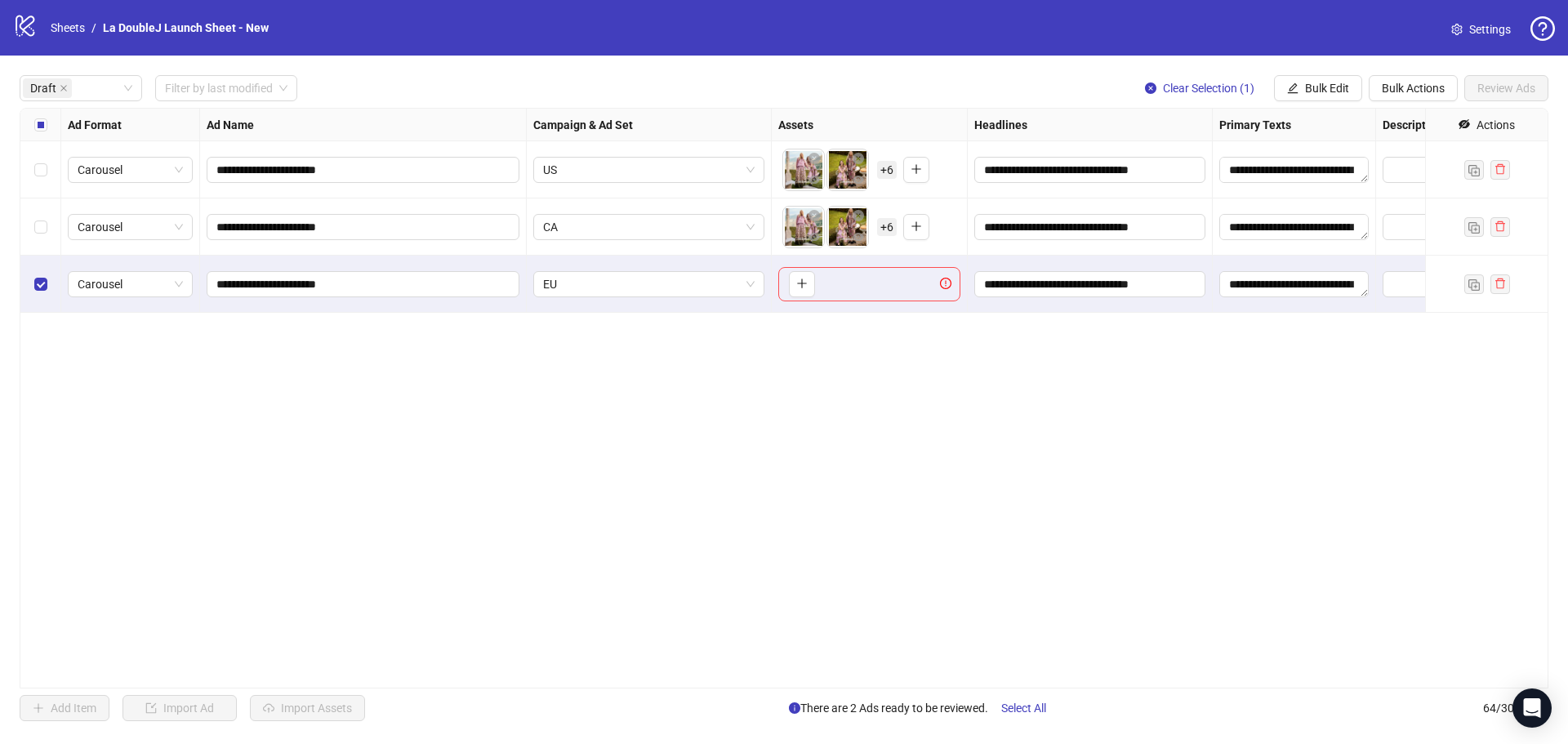 click on "**********" at bounding box center (784, 398) 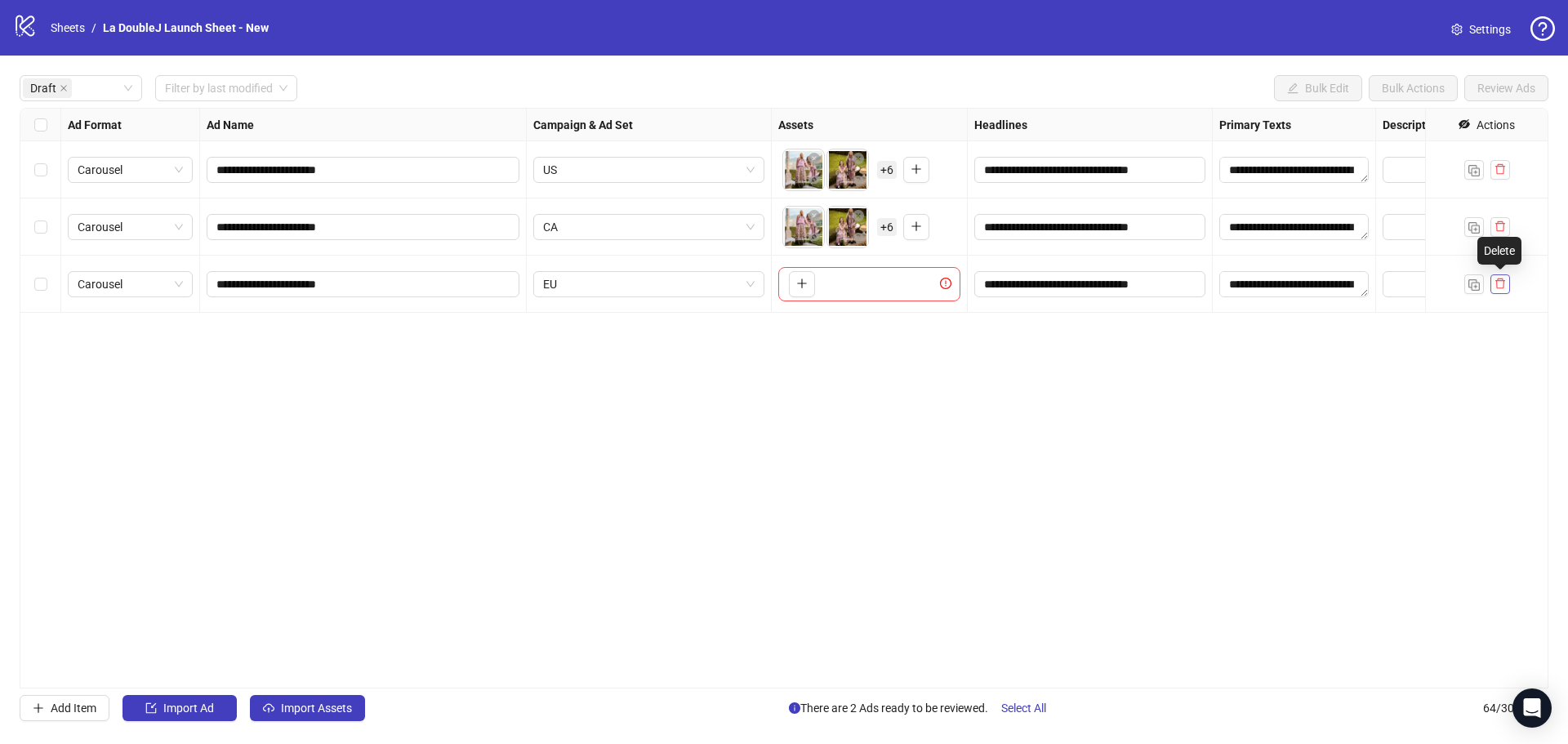 click 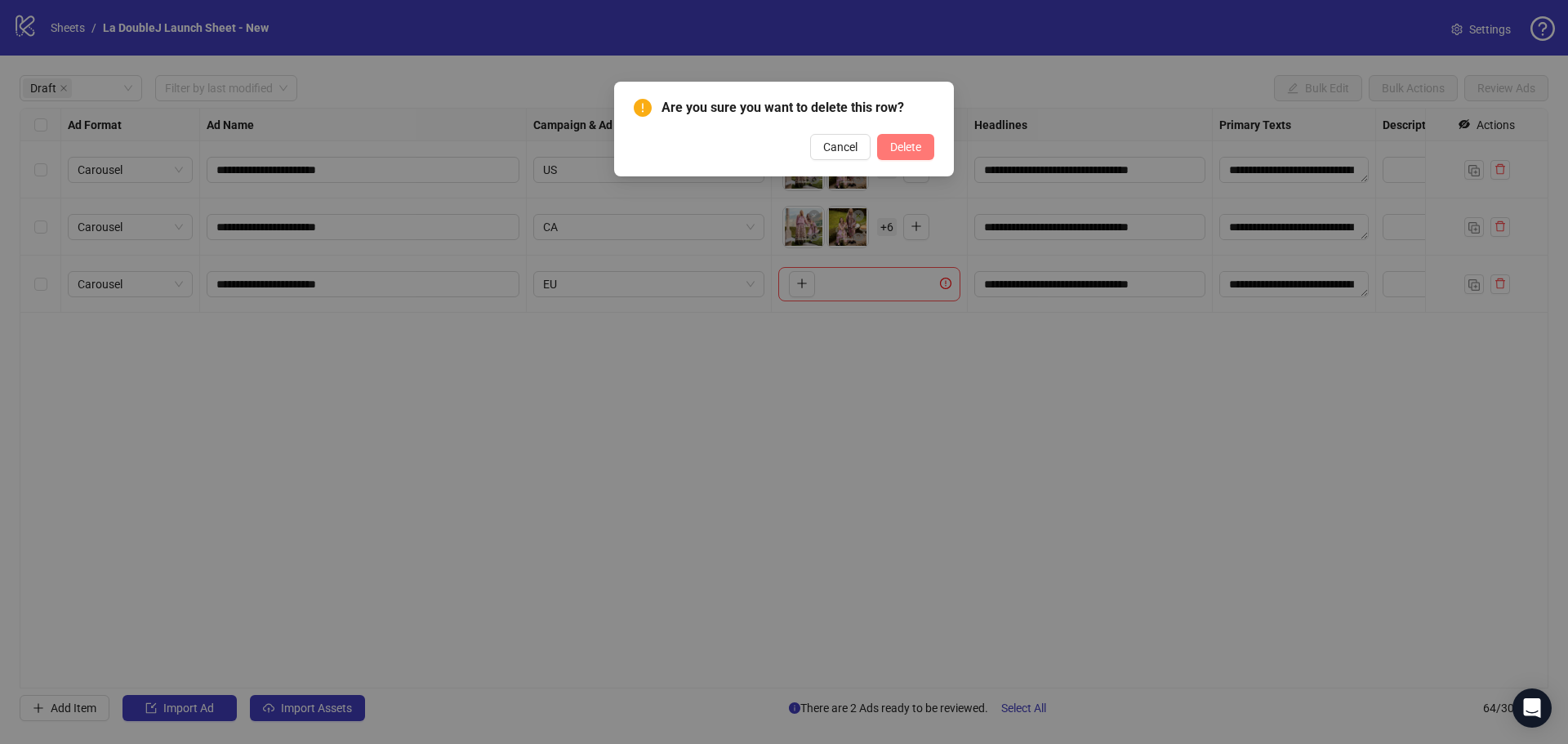 click on "Delete" at bounding box center (906, 147) 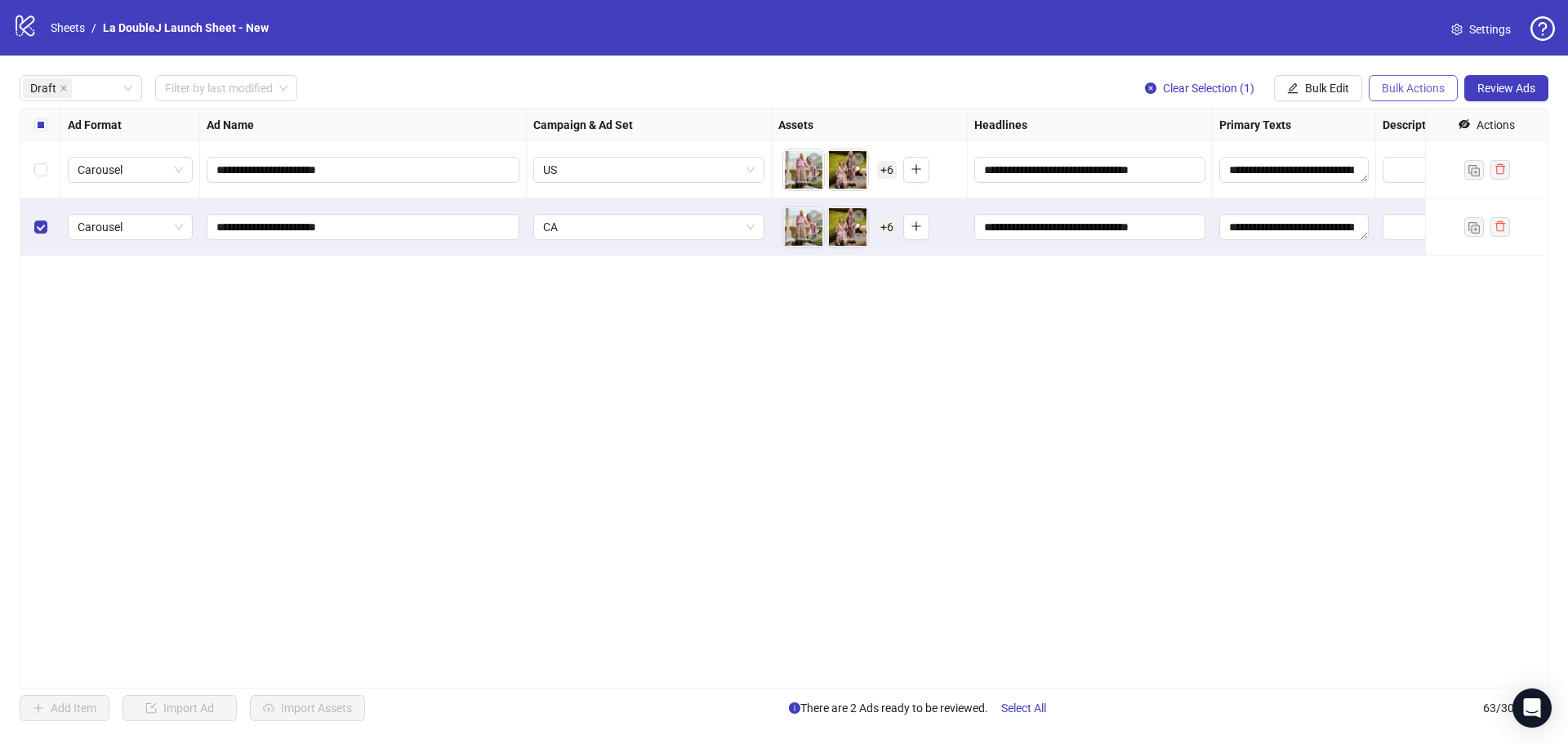 click on "Bulk Actions" at bounding box center [1413, 88] 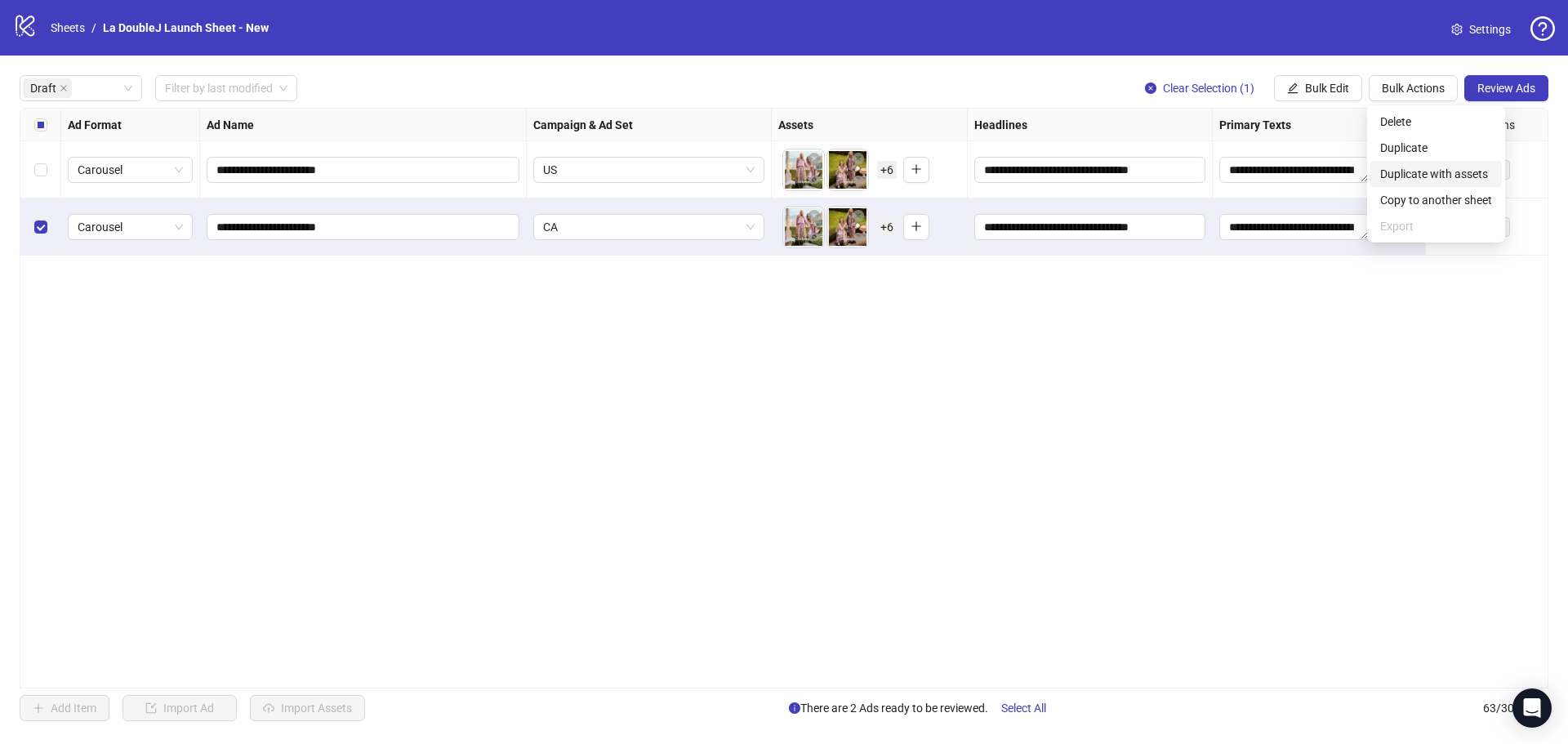 click on "Duplicate with assets" at bounding box center (1436, 174) 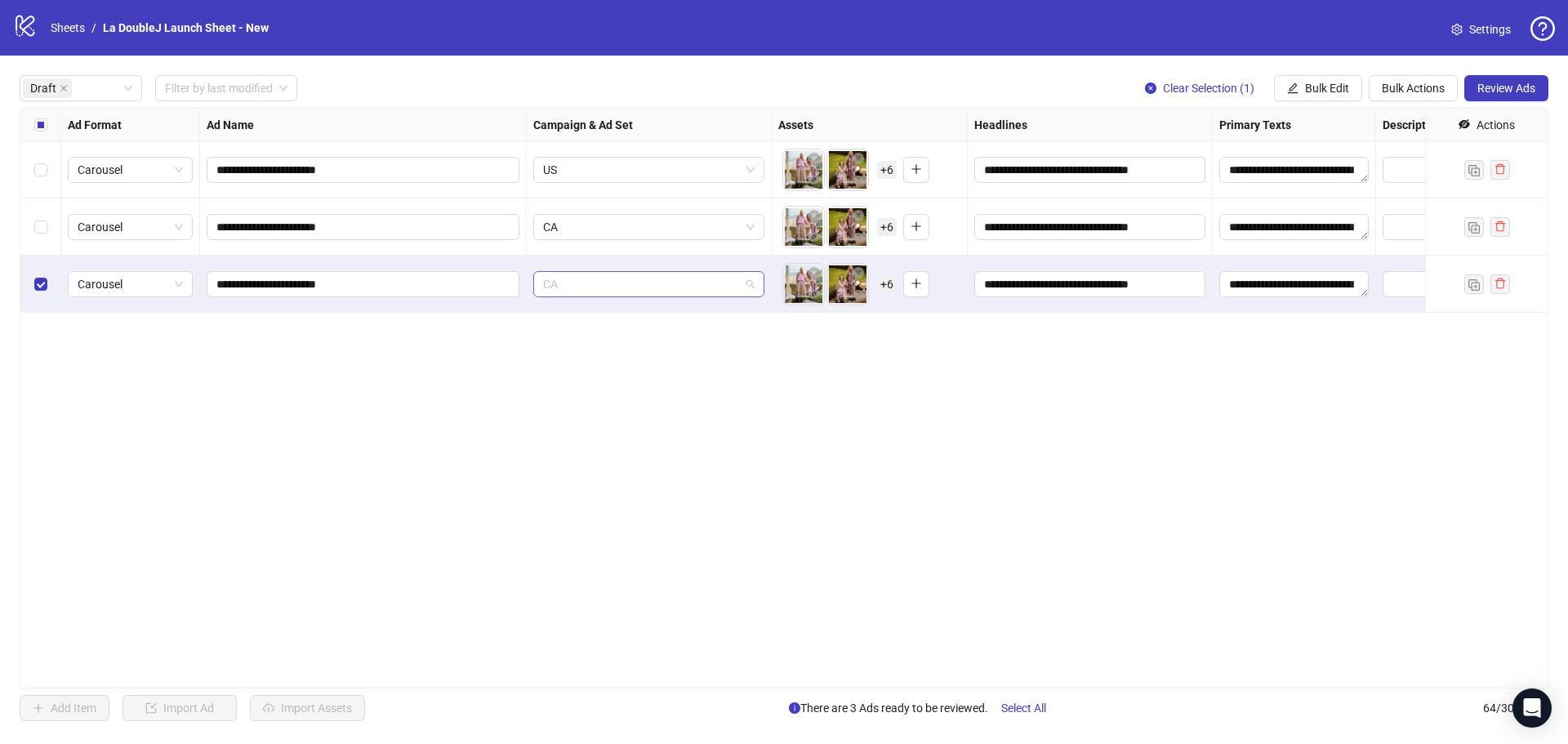 click on "CA" at bounding box center [648, 284] 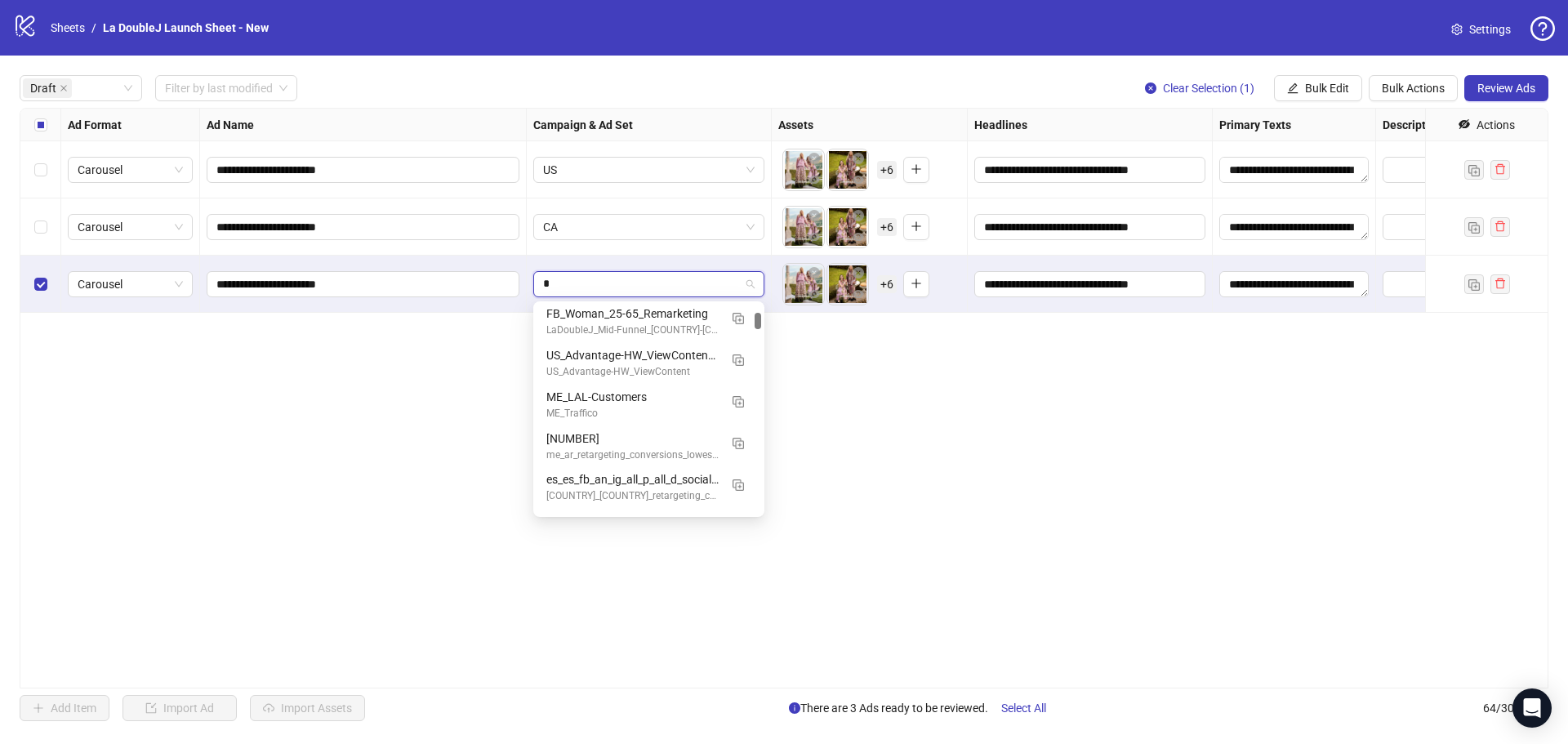 type on "**" 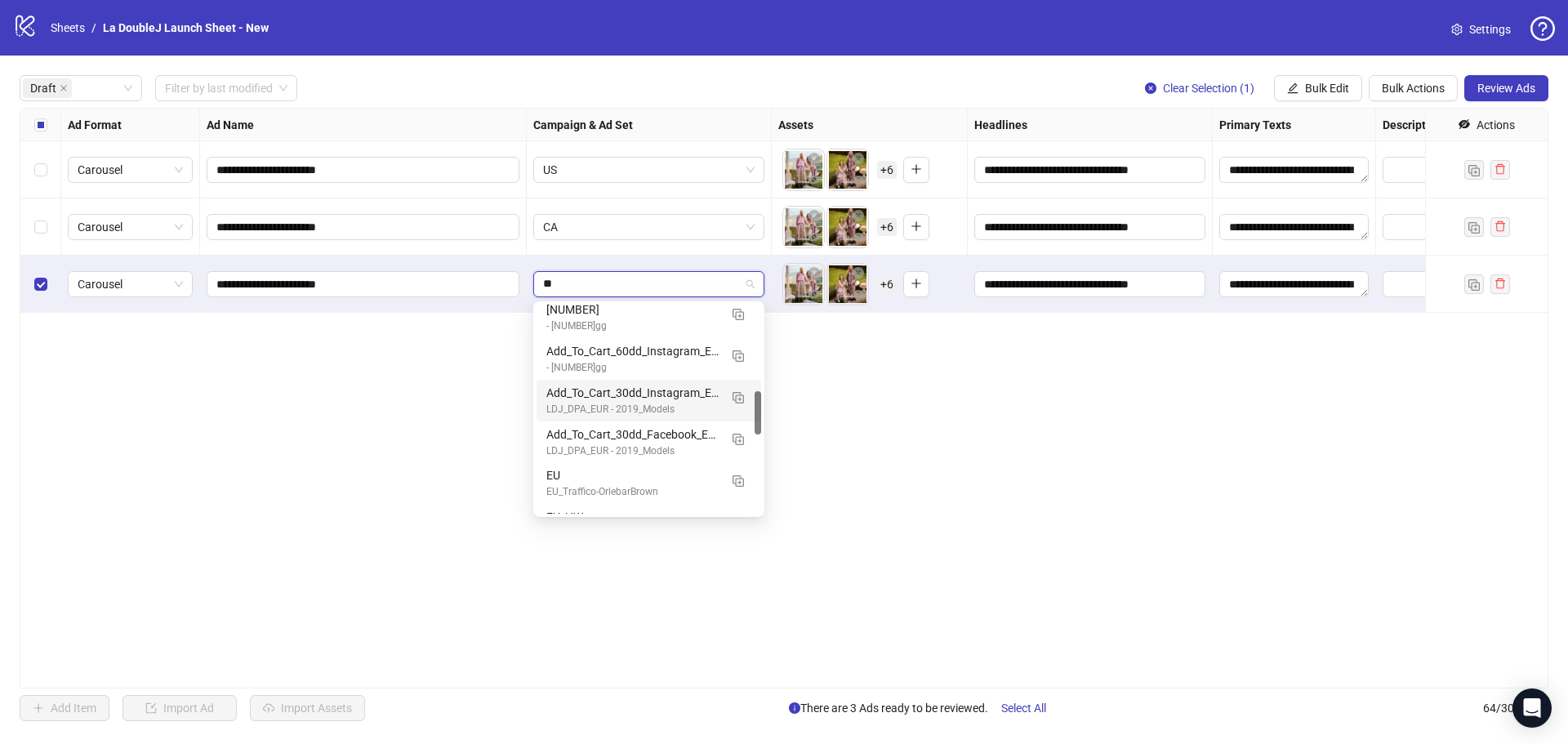 scroll, scrollTop: 0, scrollLeft: 0, axis: both 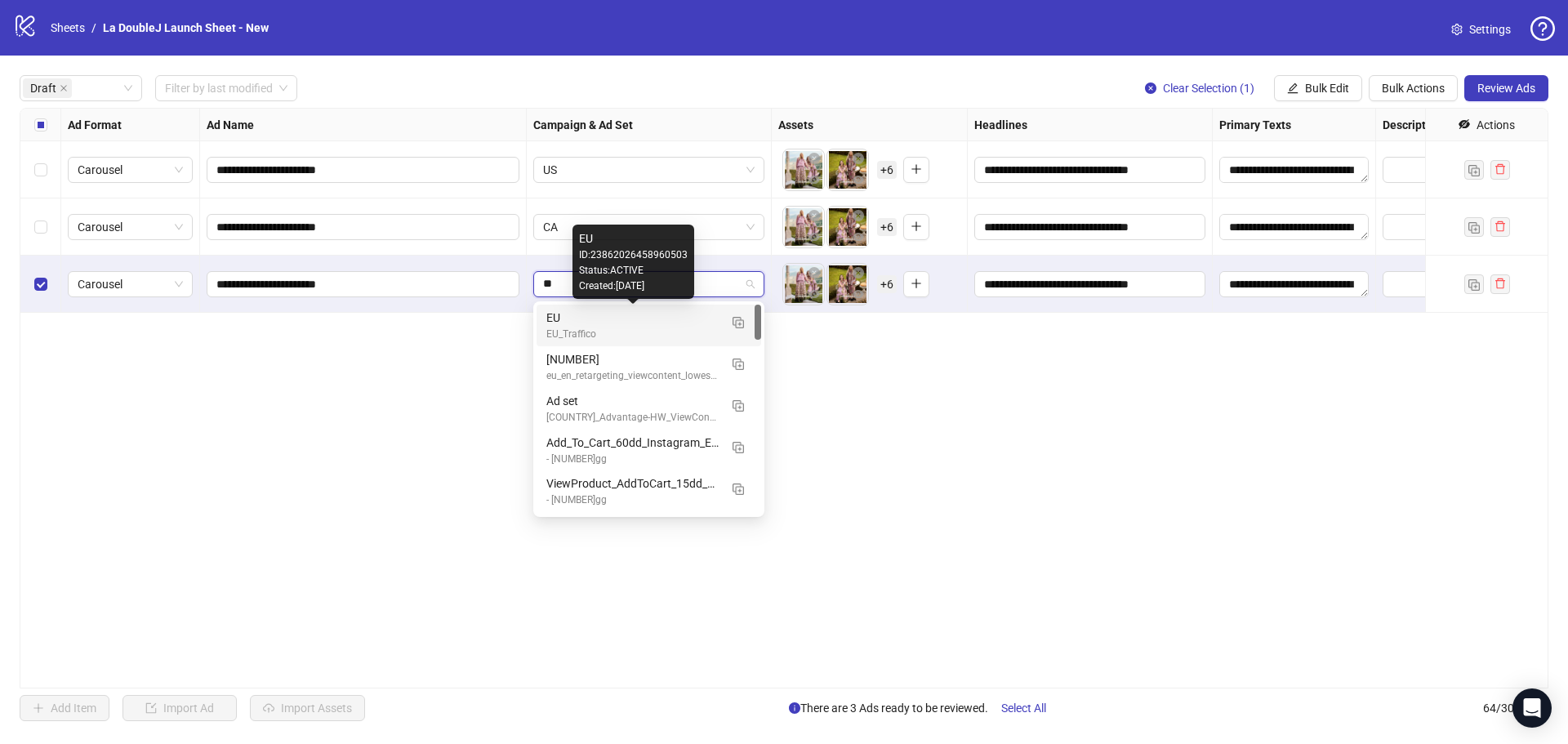 click on "EU" at bounding box center (632, 318) 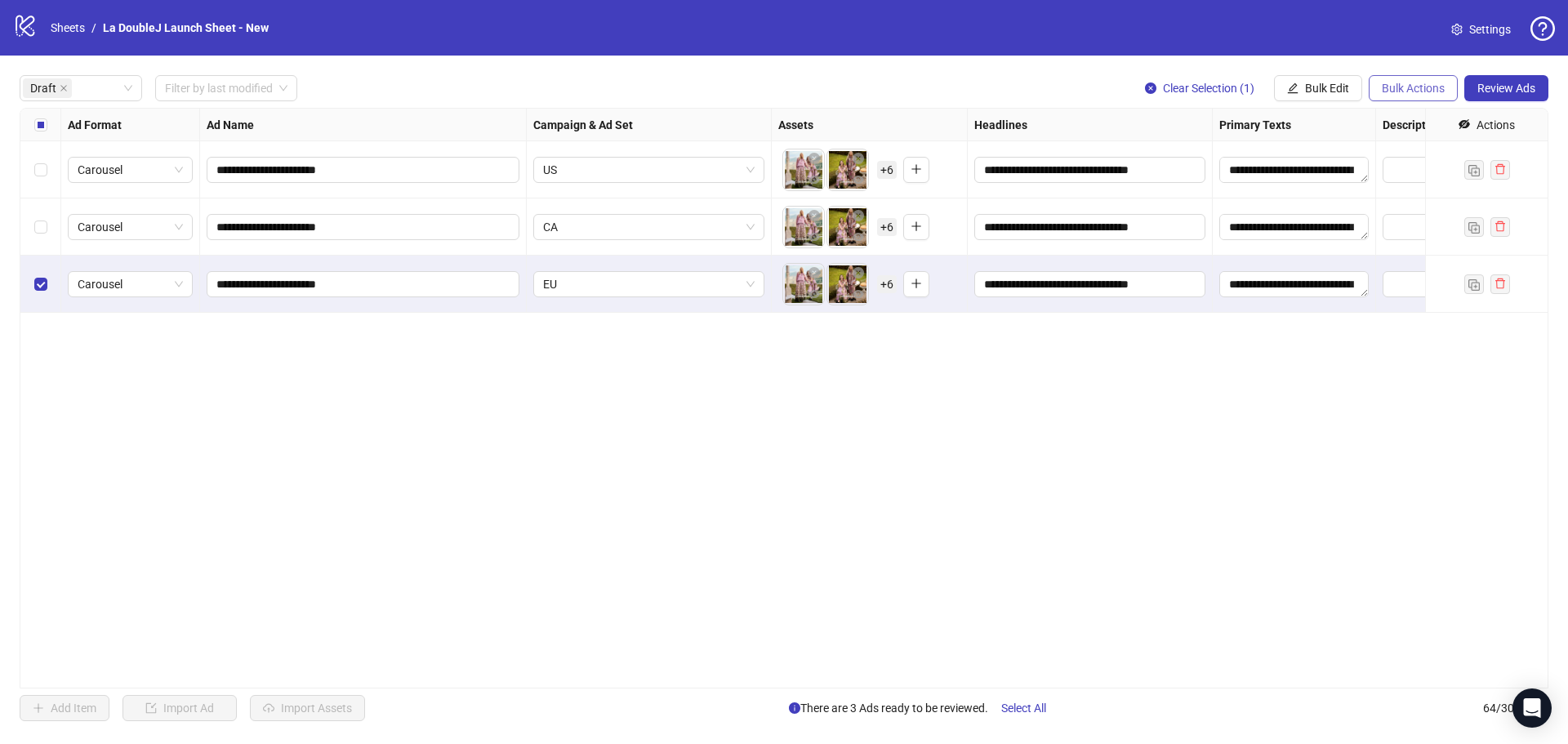 click on "Bulk Actions" at bounding box center (1413, 88) 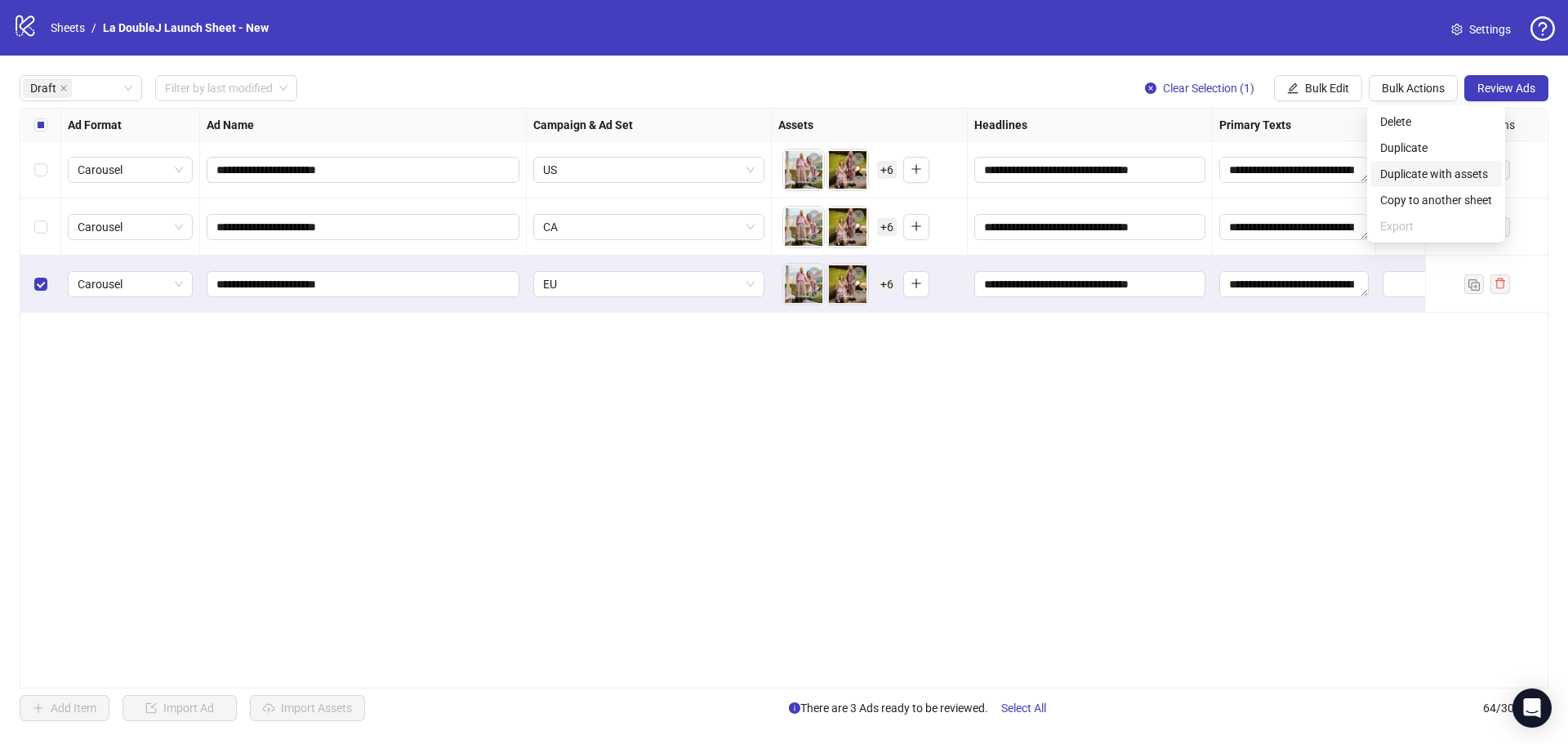 click on "Duplicate with assets" at bounding box center [1436, 174] 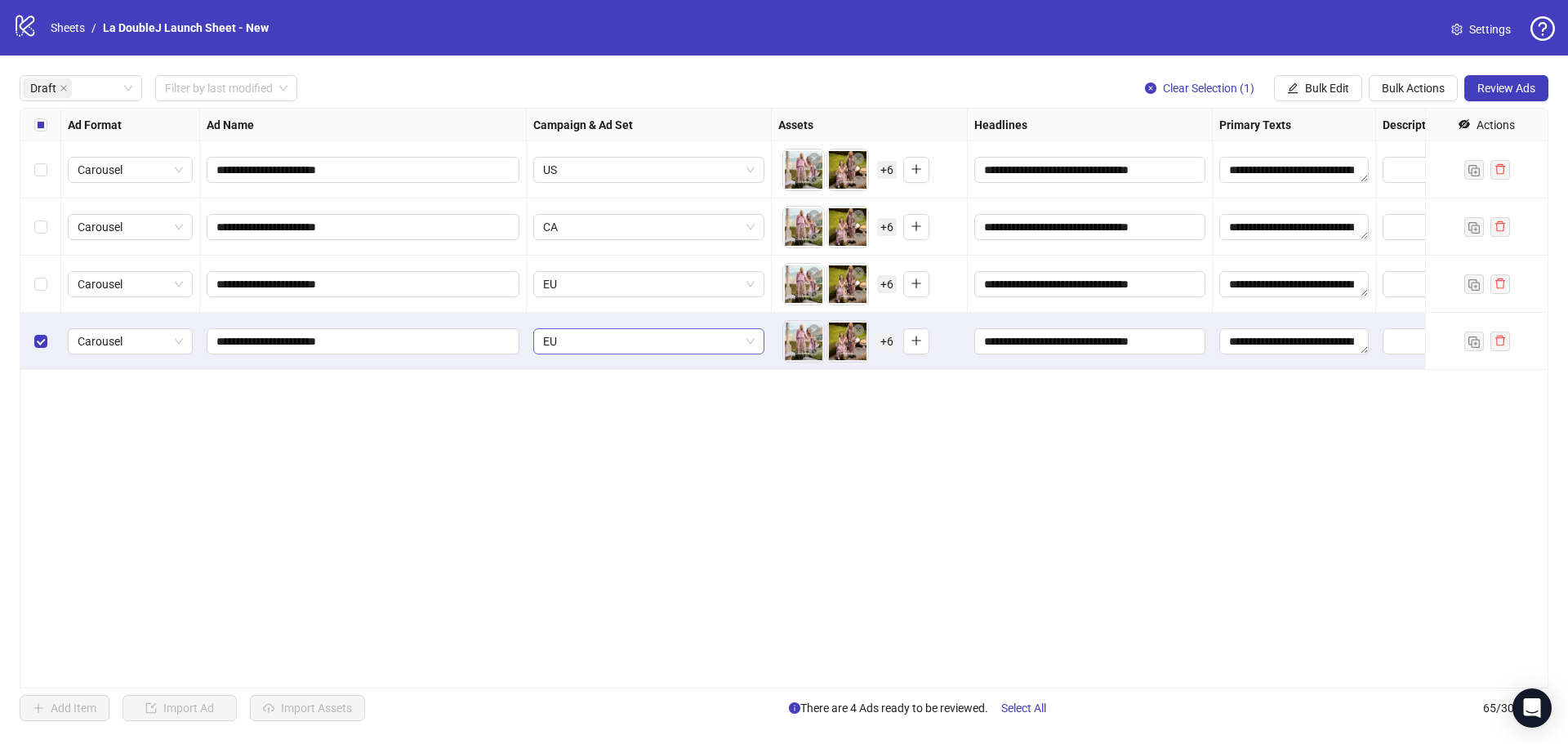 click on "EU" at bounding box center [648, 341] 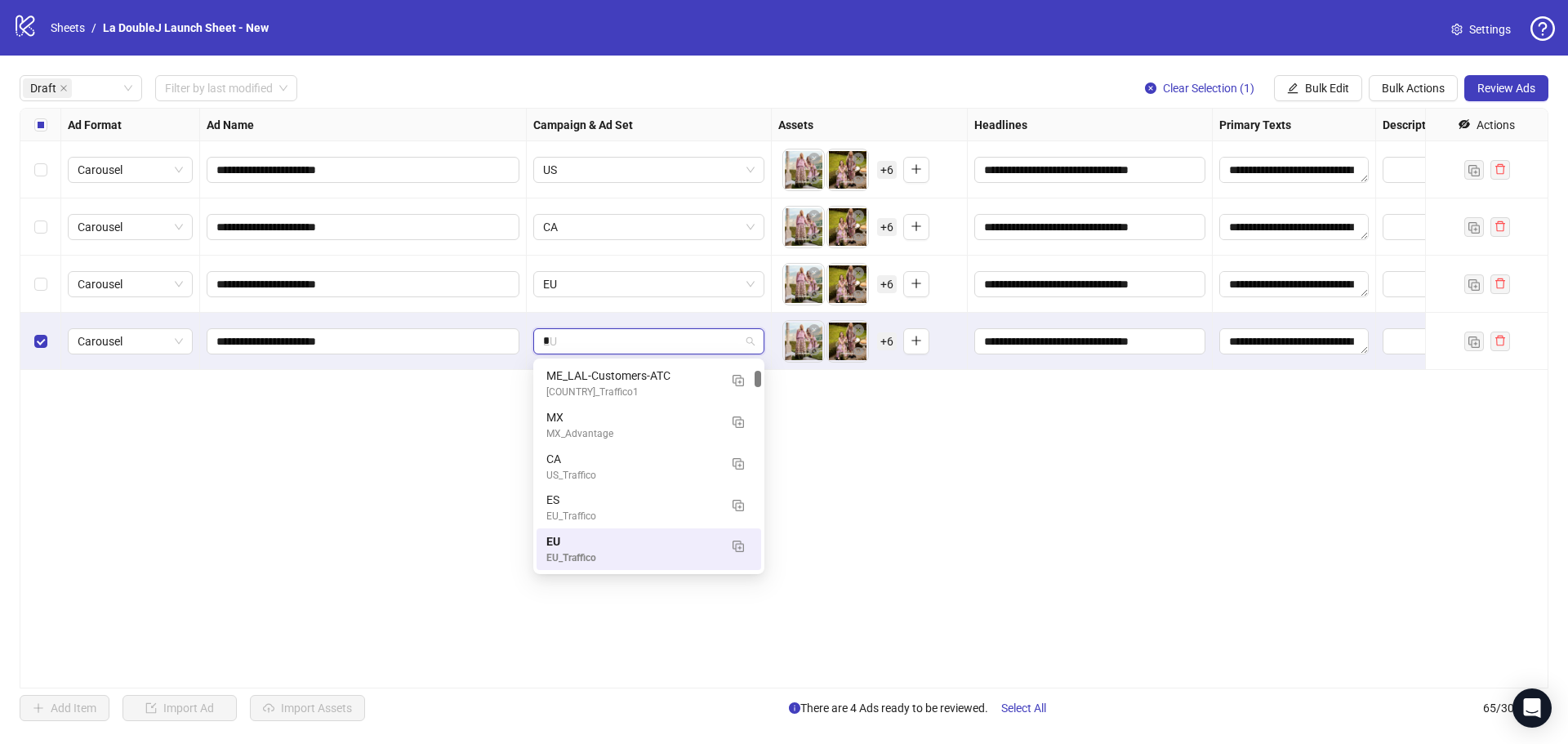 type on "**" 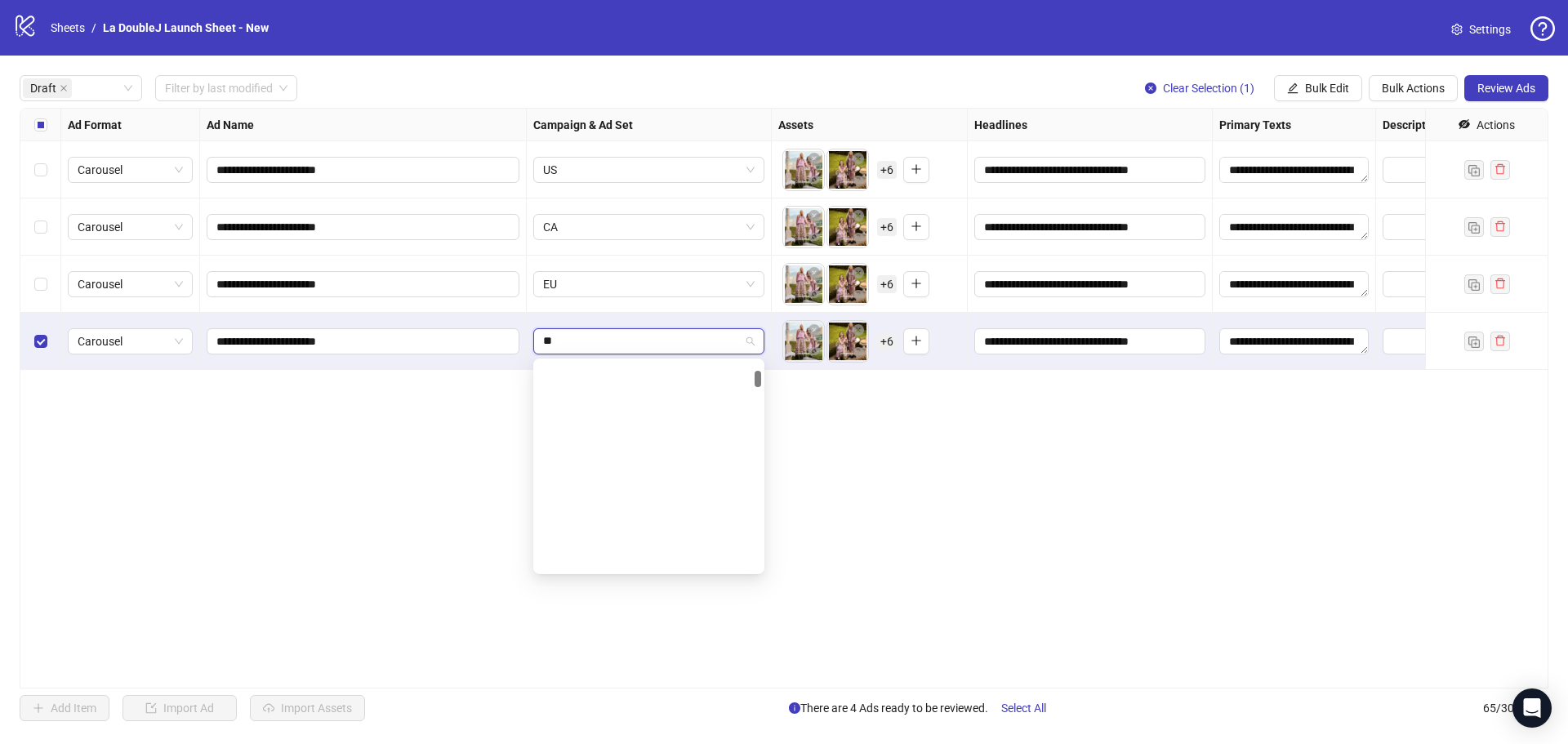 scroll, scrollTop: 125, scrollLeft: 0, axis: vertical 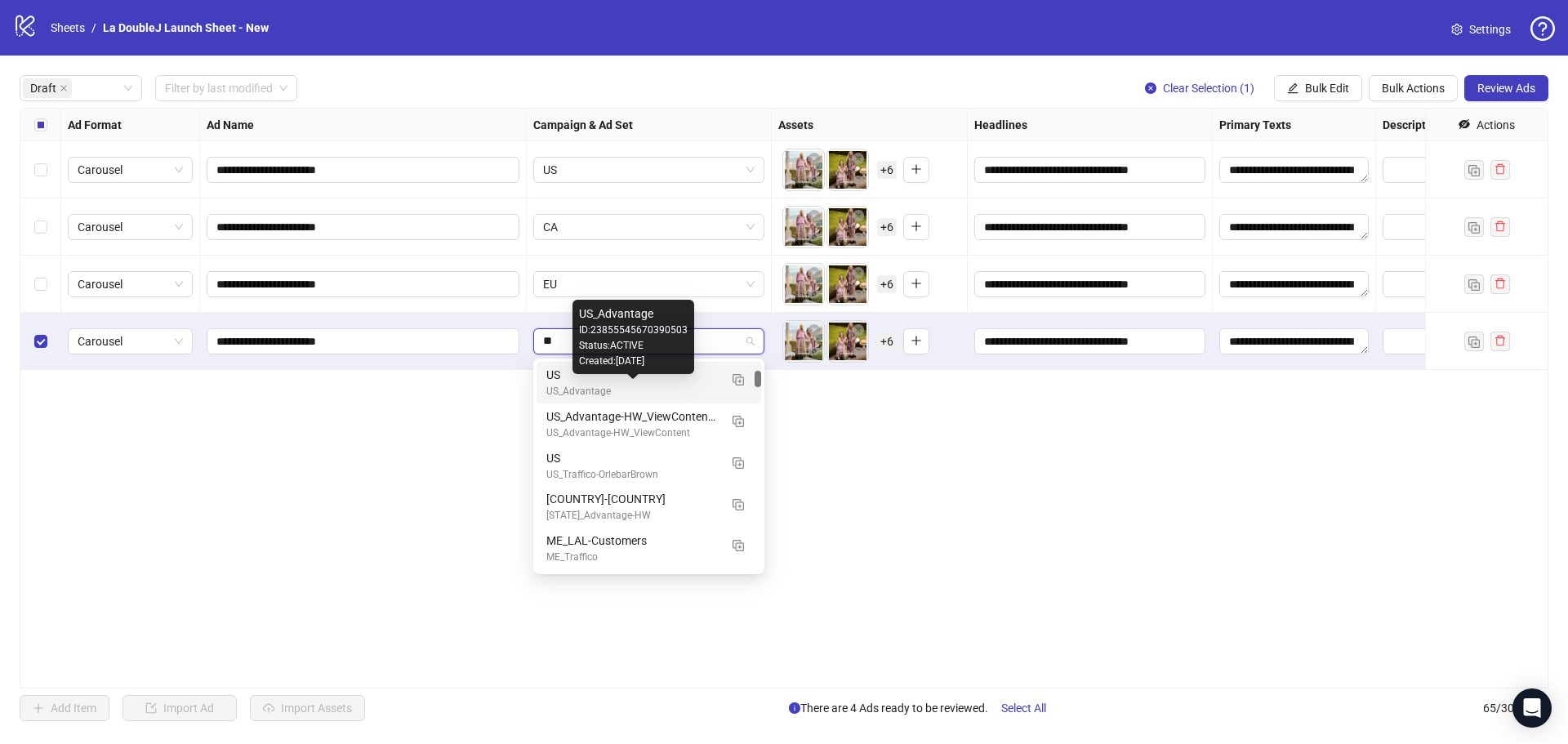 click on "US_Advantage" at bounding box center [632, 391] 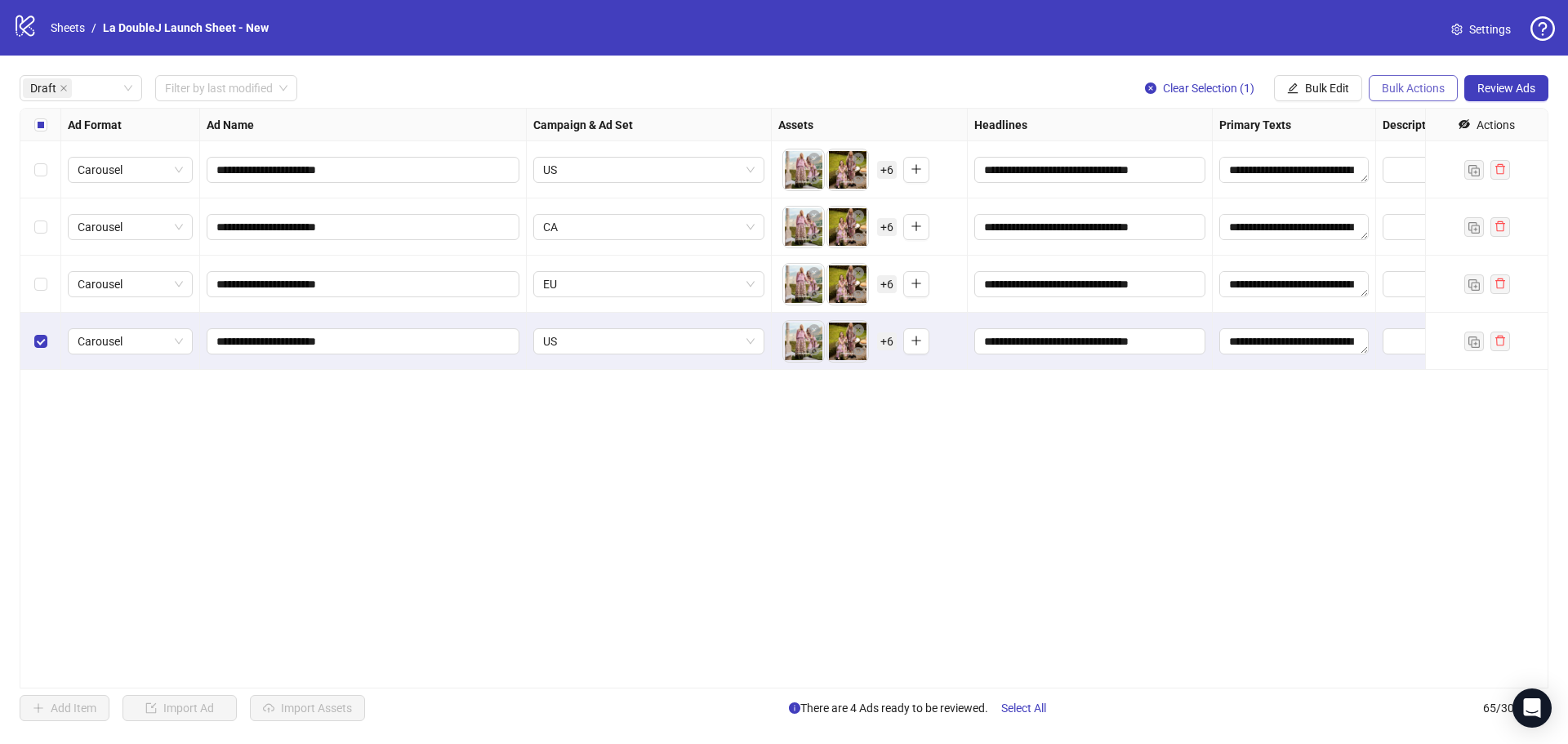 click on "Bulk Actions" at bounding box center (1413, 88) 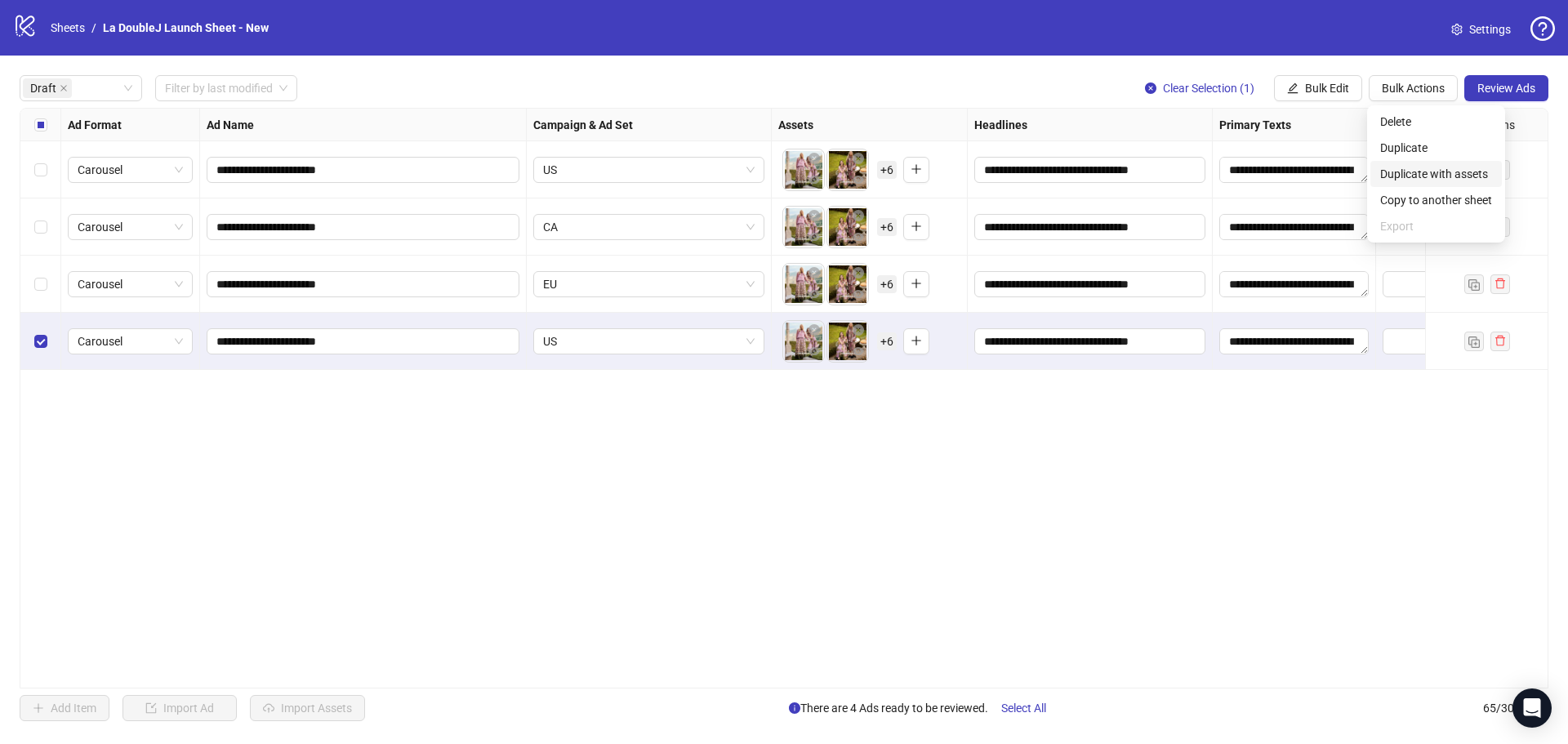 click on "Duplicate with assets" at bounding box center (1436, 174) 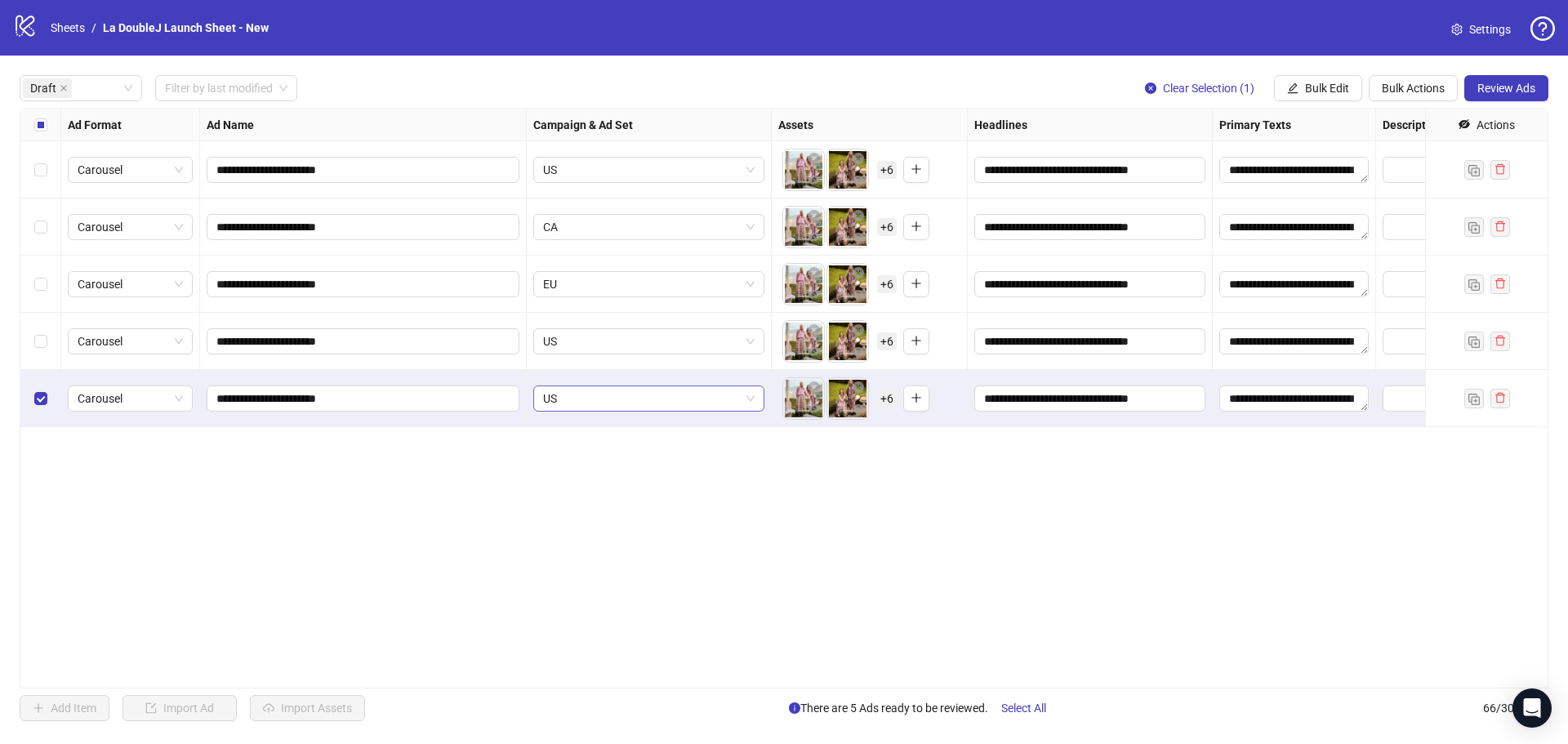 click on "US" at bounding box center (648, 399) 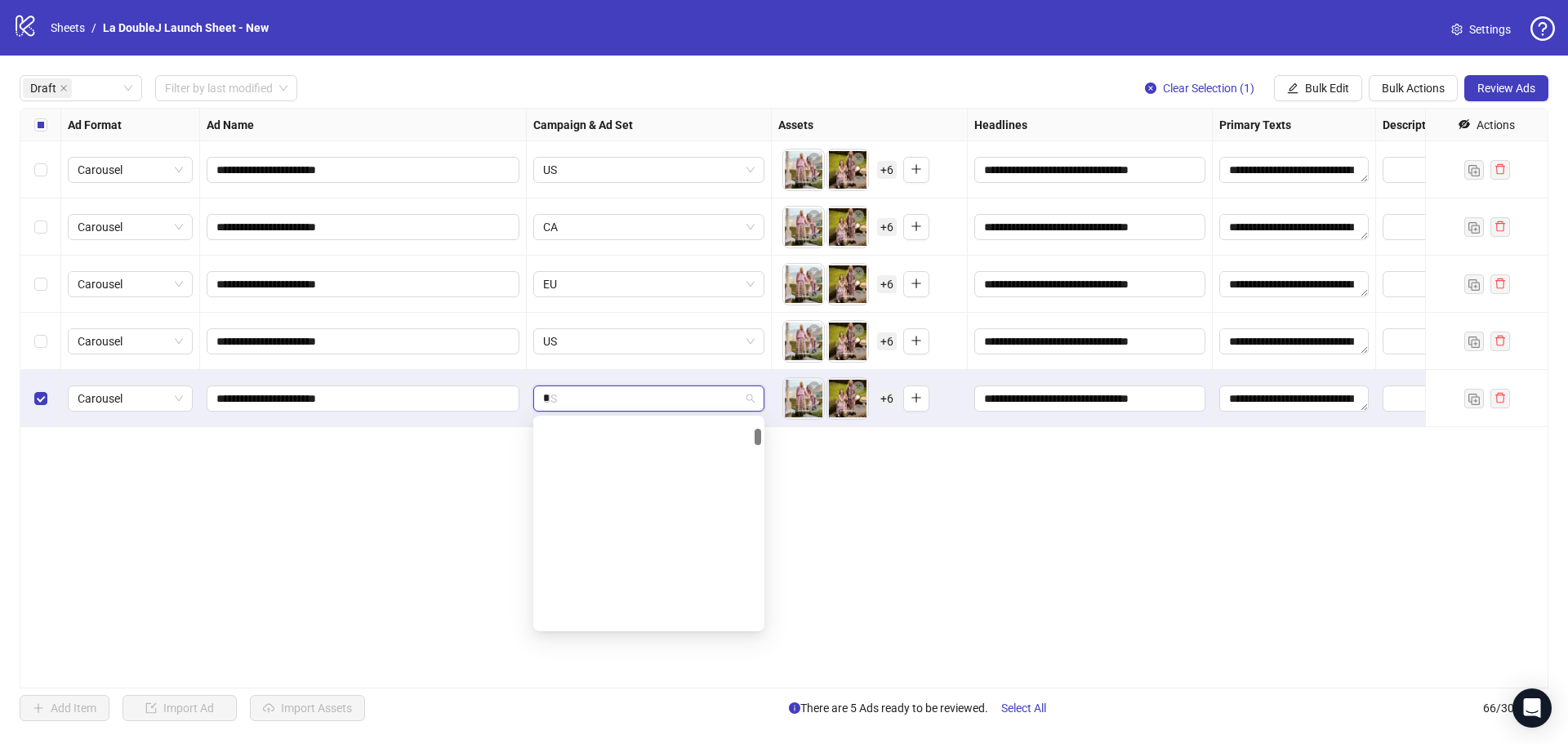 type on "**" 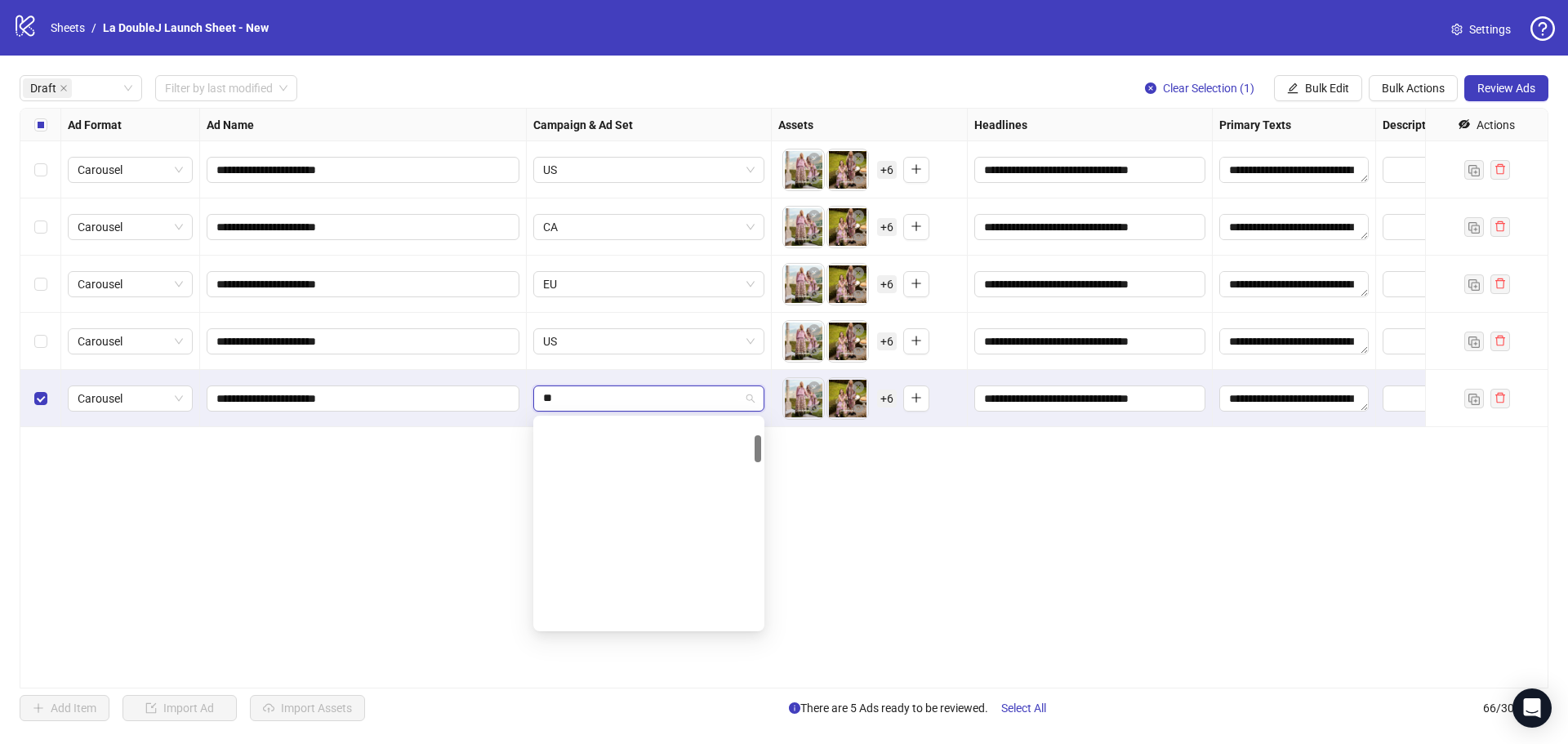 scroll, scrollTop: 0, scrollLeft: 0, axis: both 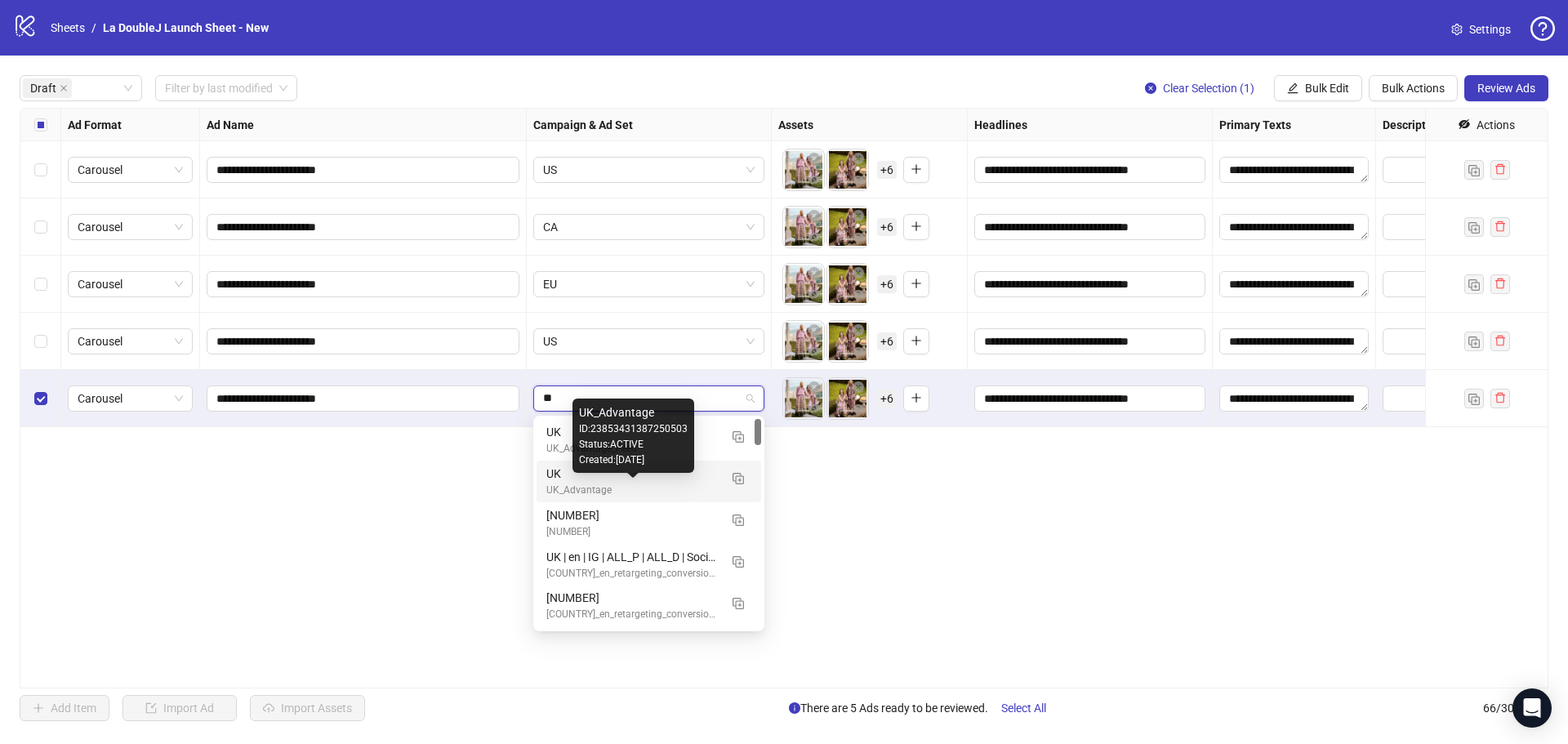 click on "UK_Advantage" at bounding box center [632, 490] 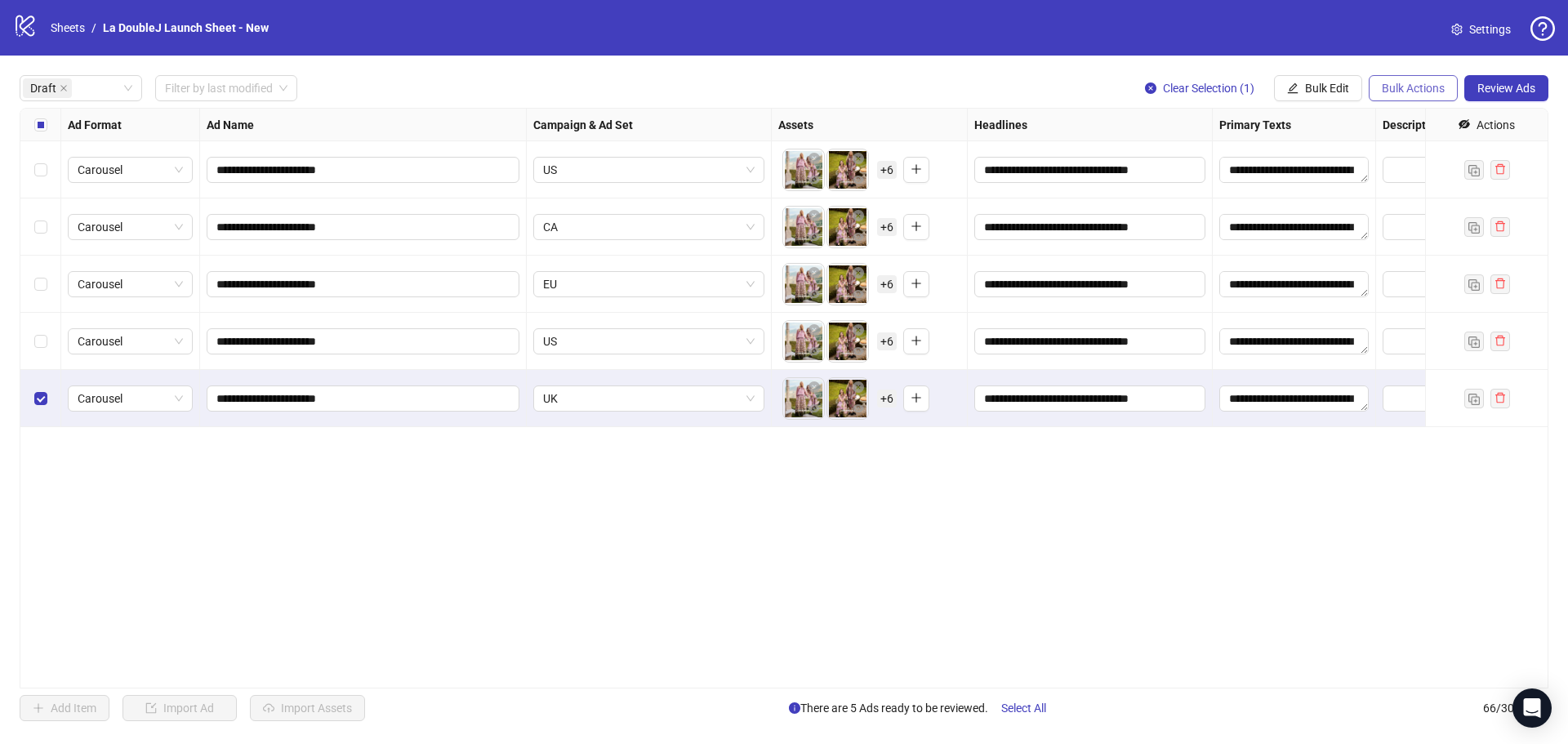 click on "Bulk Actions" at bounding box center (1413, 88) 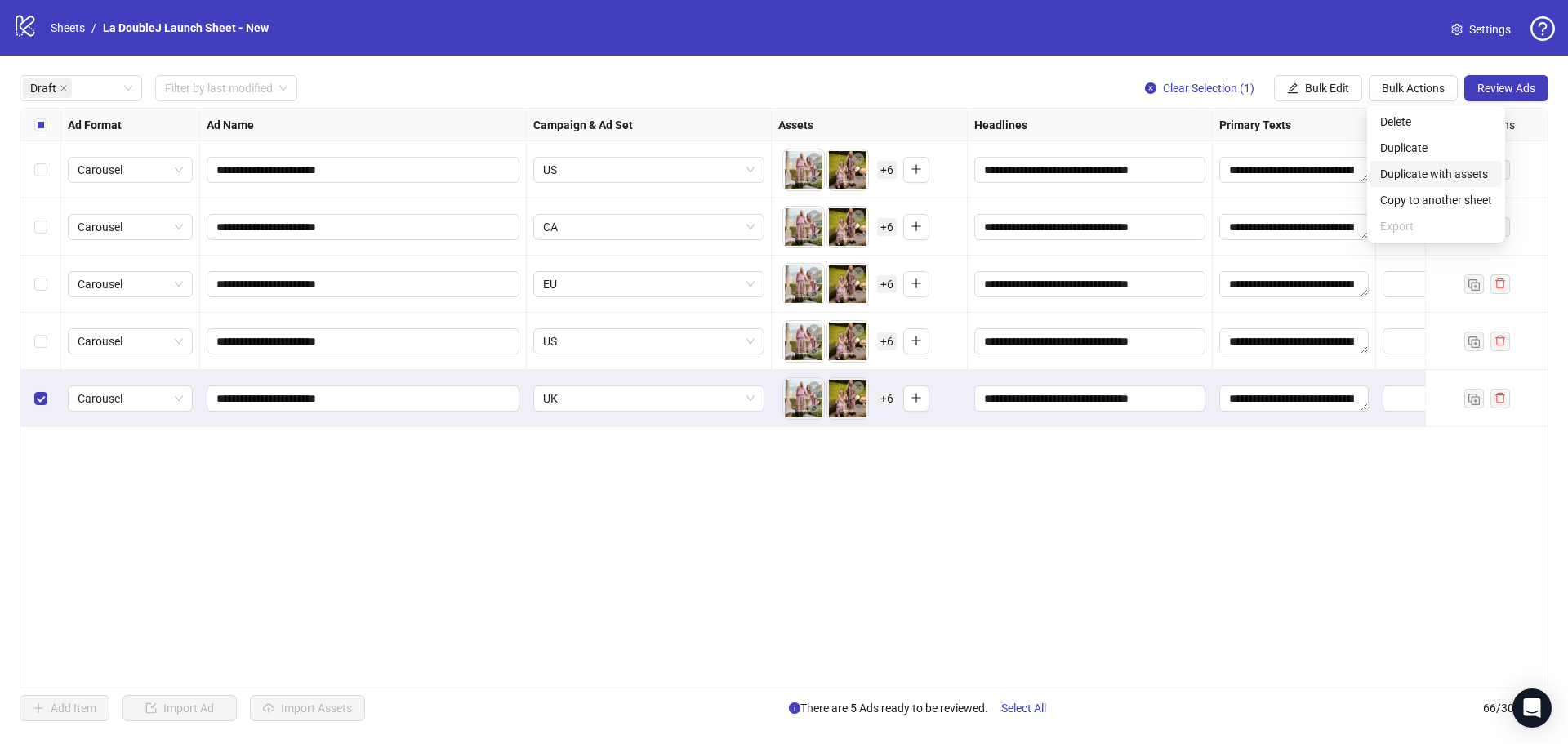 click on "Duplicate with assets" at bounding box center (1436, 174) 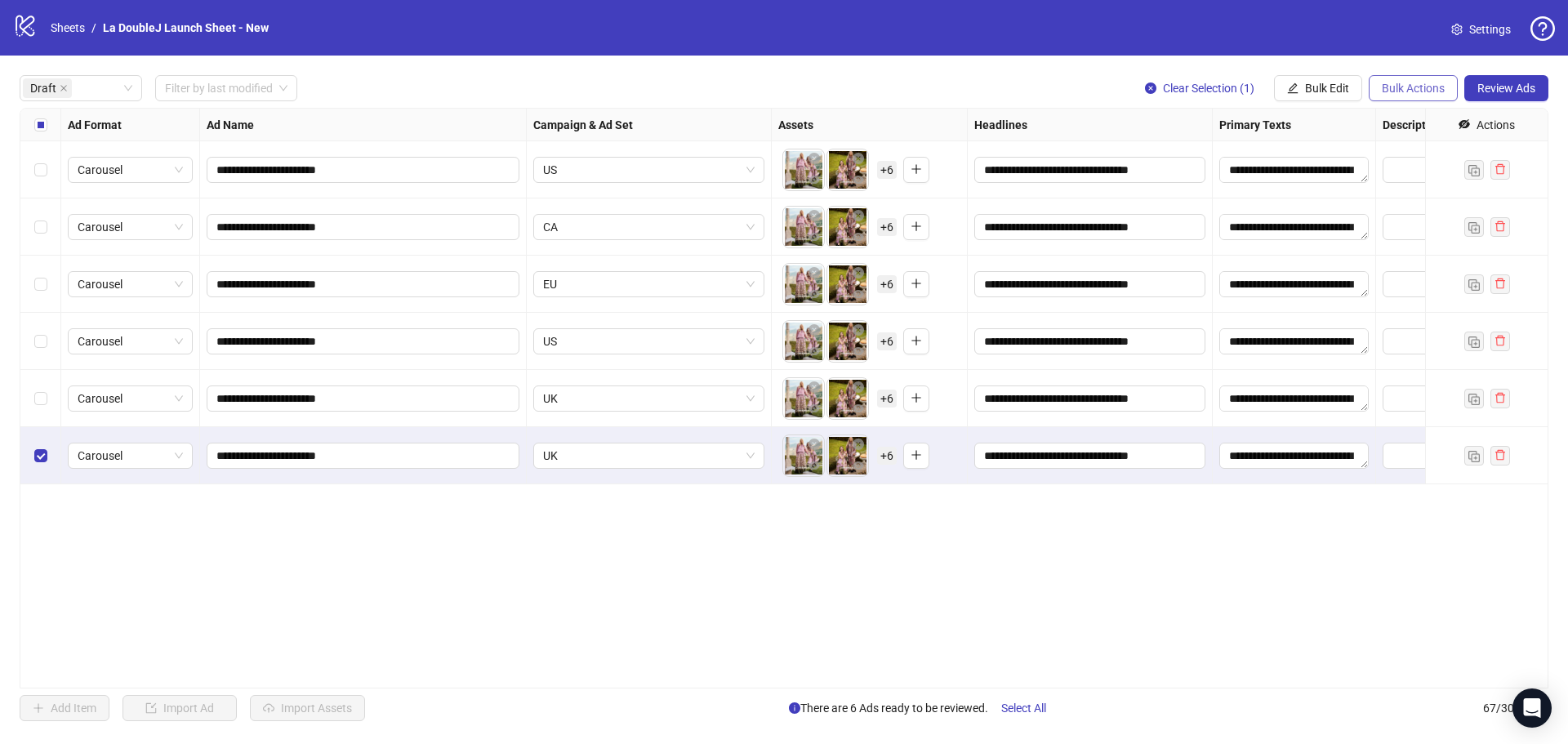 click on "Bulk Actions" at bounding box center (1413, 88) 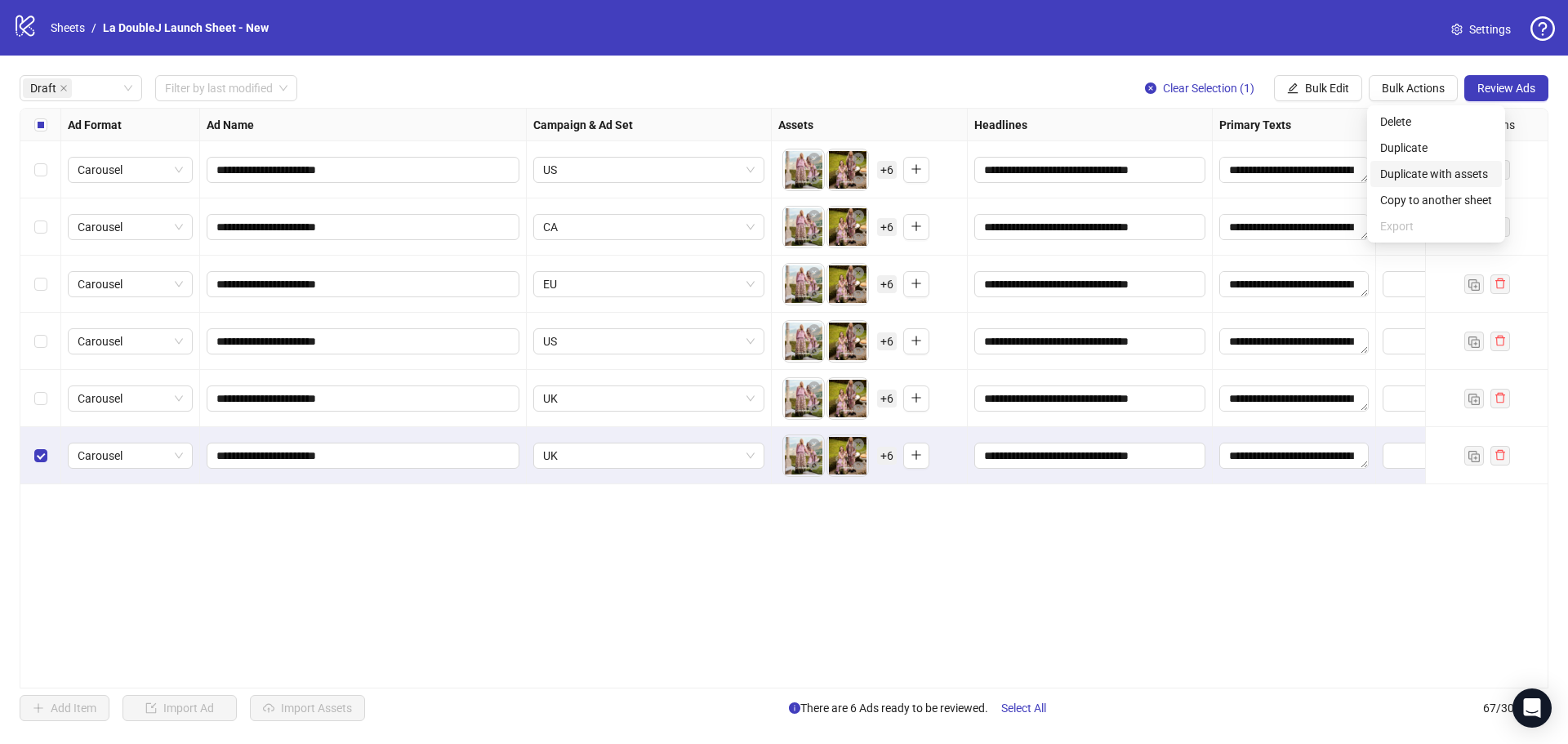 click on "Duplicate with assets" at bounding box center [1436, 174] 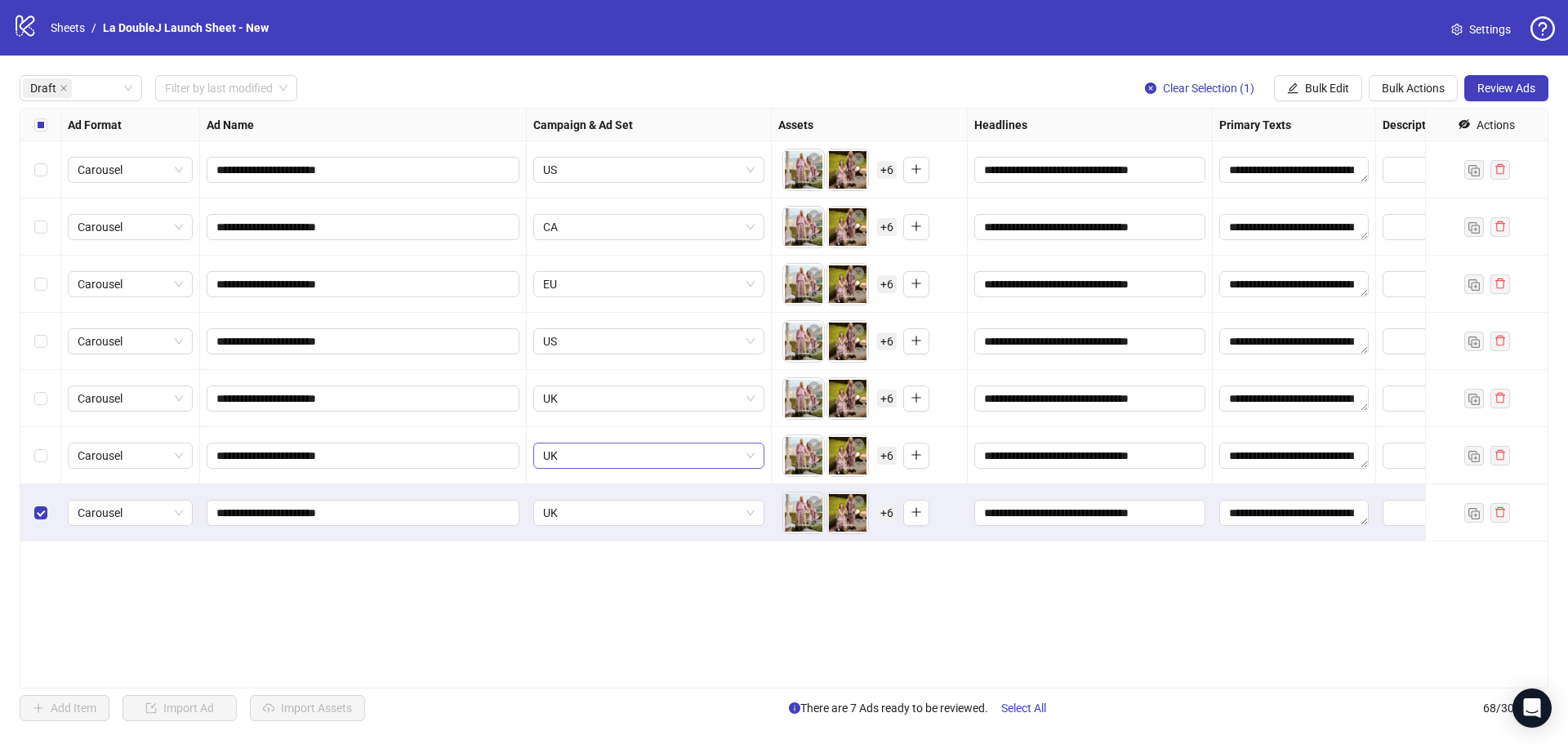 click on "UK" at bounding box center [648, 456] 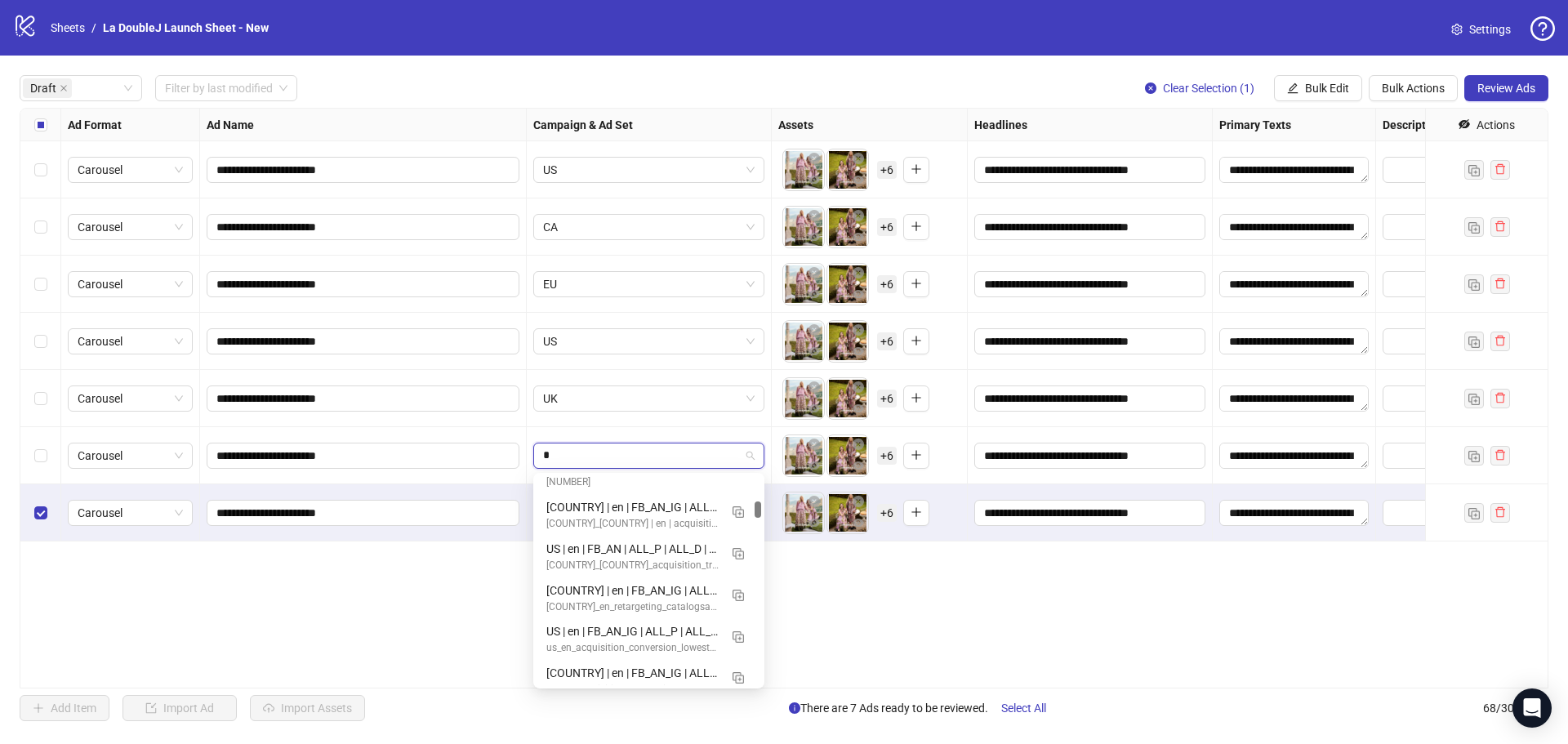 type on "**" 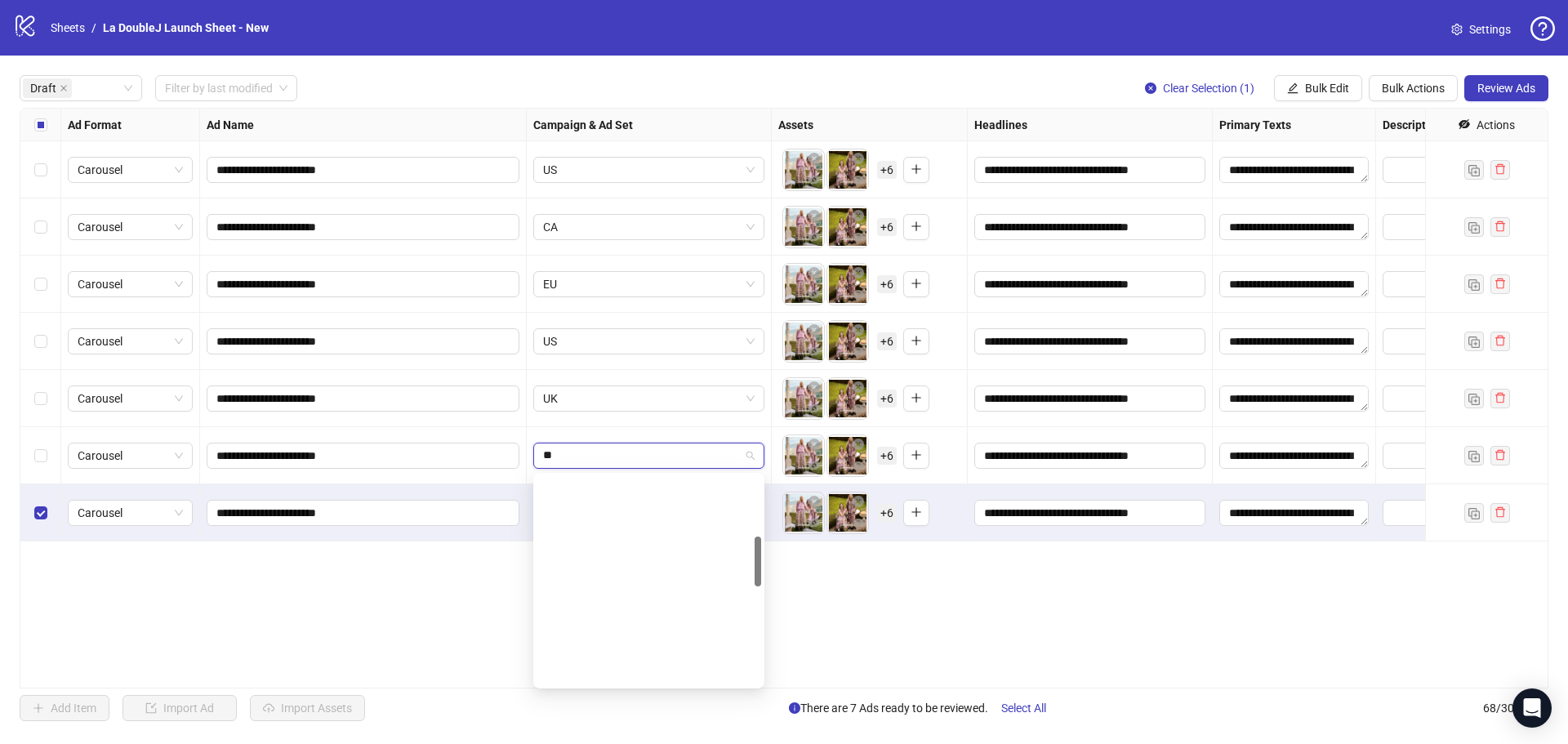 scroll, scrollTop: 0, scrollLeft: 0, axis: both 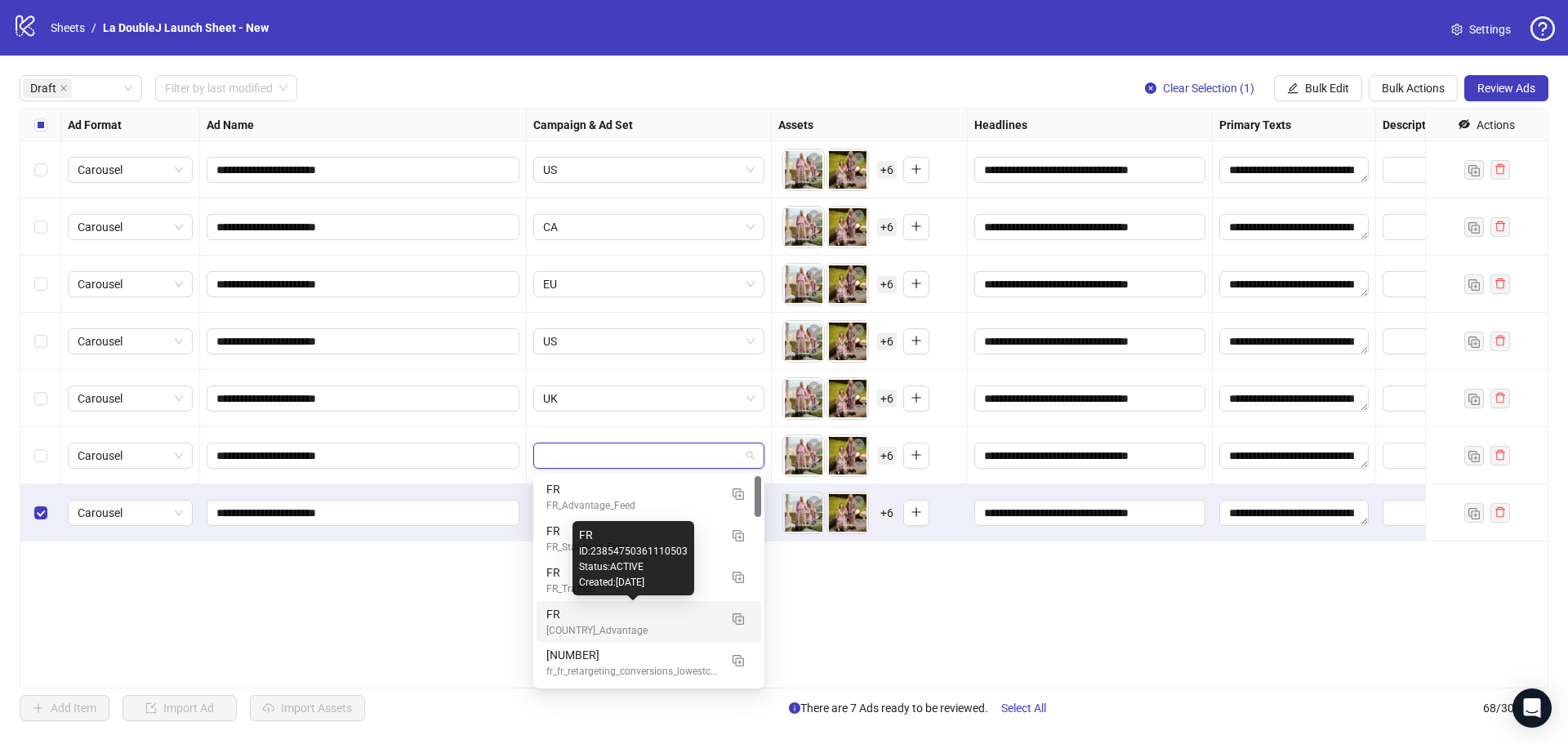 click on "Created:  [DATE]" at bounding box center [633, 582] 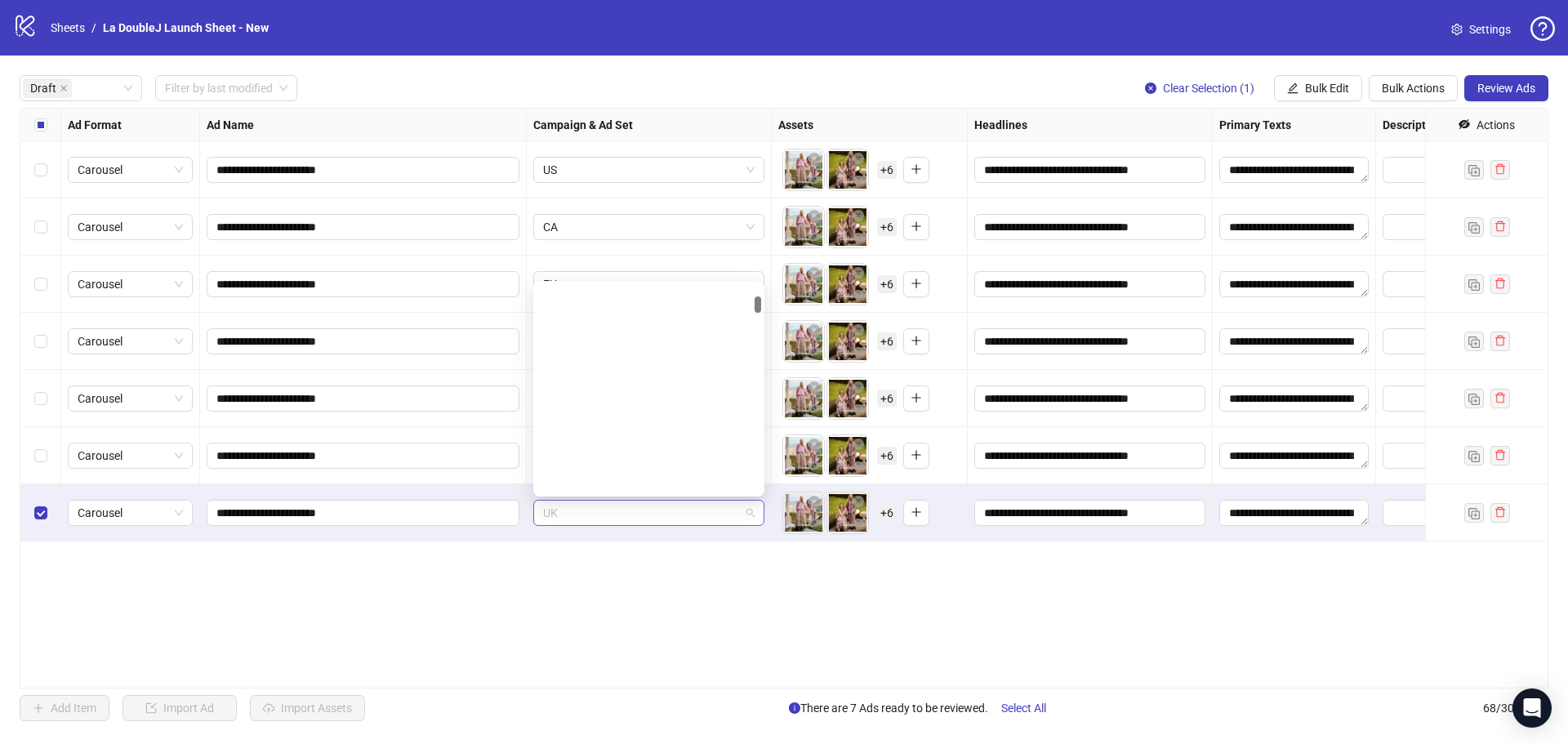 click on "UK" at bounding box center (648, 513) 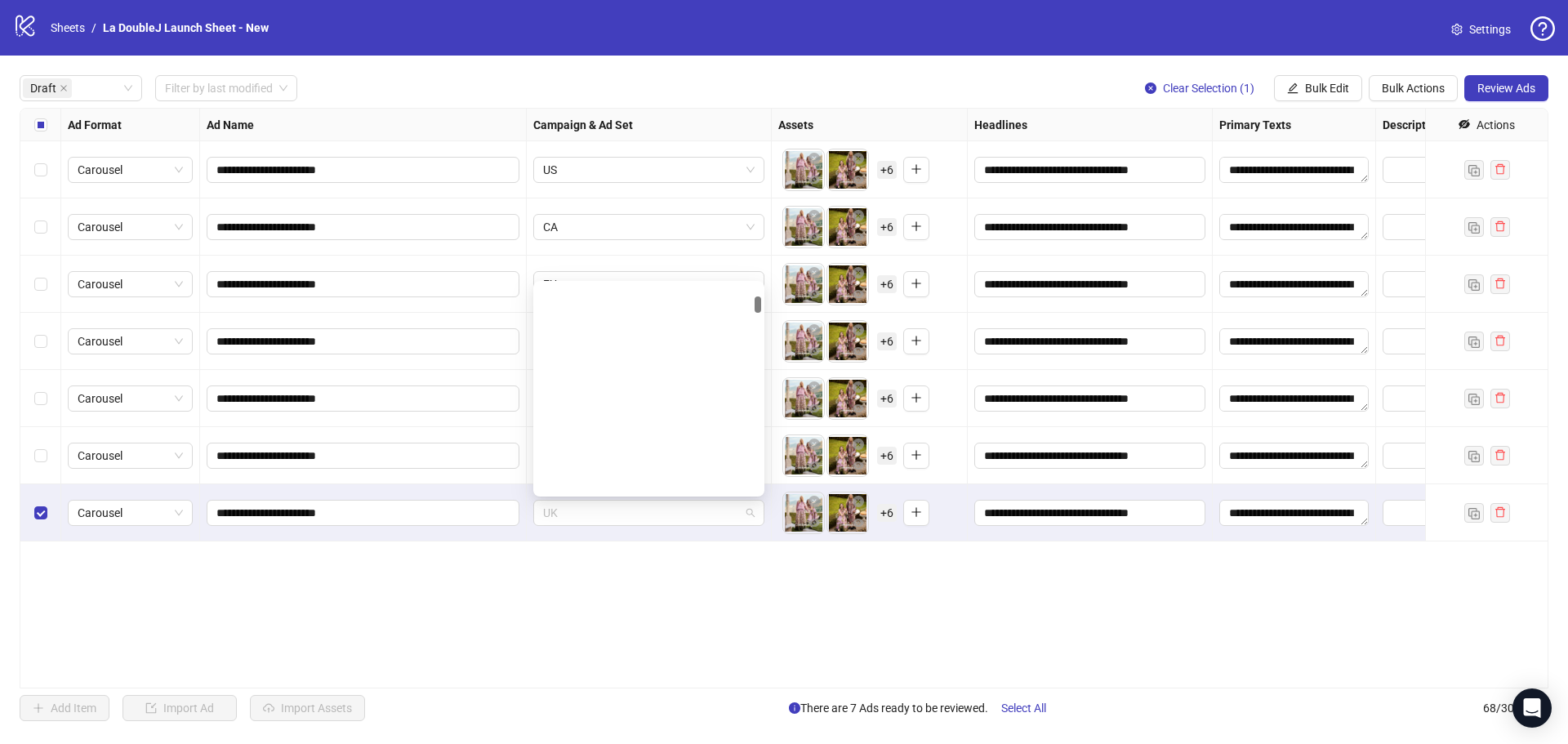 scroll, scrollTop: 739, scrollLeft: 0, axis: vertical 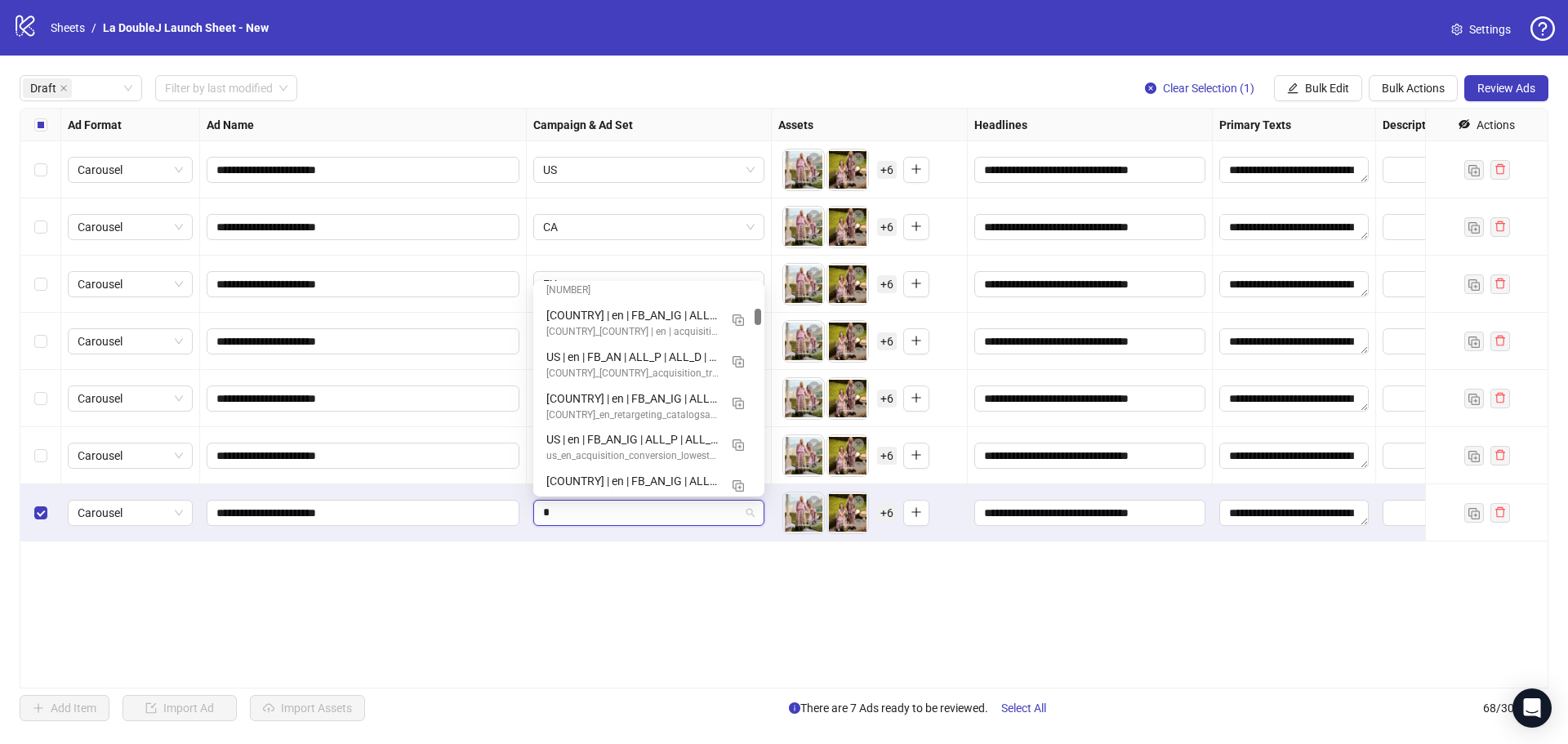 type on "**" 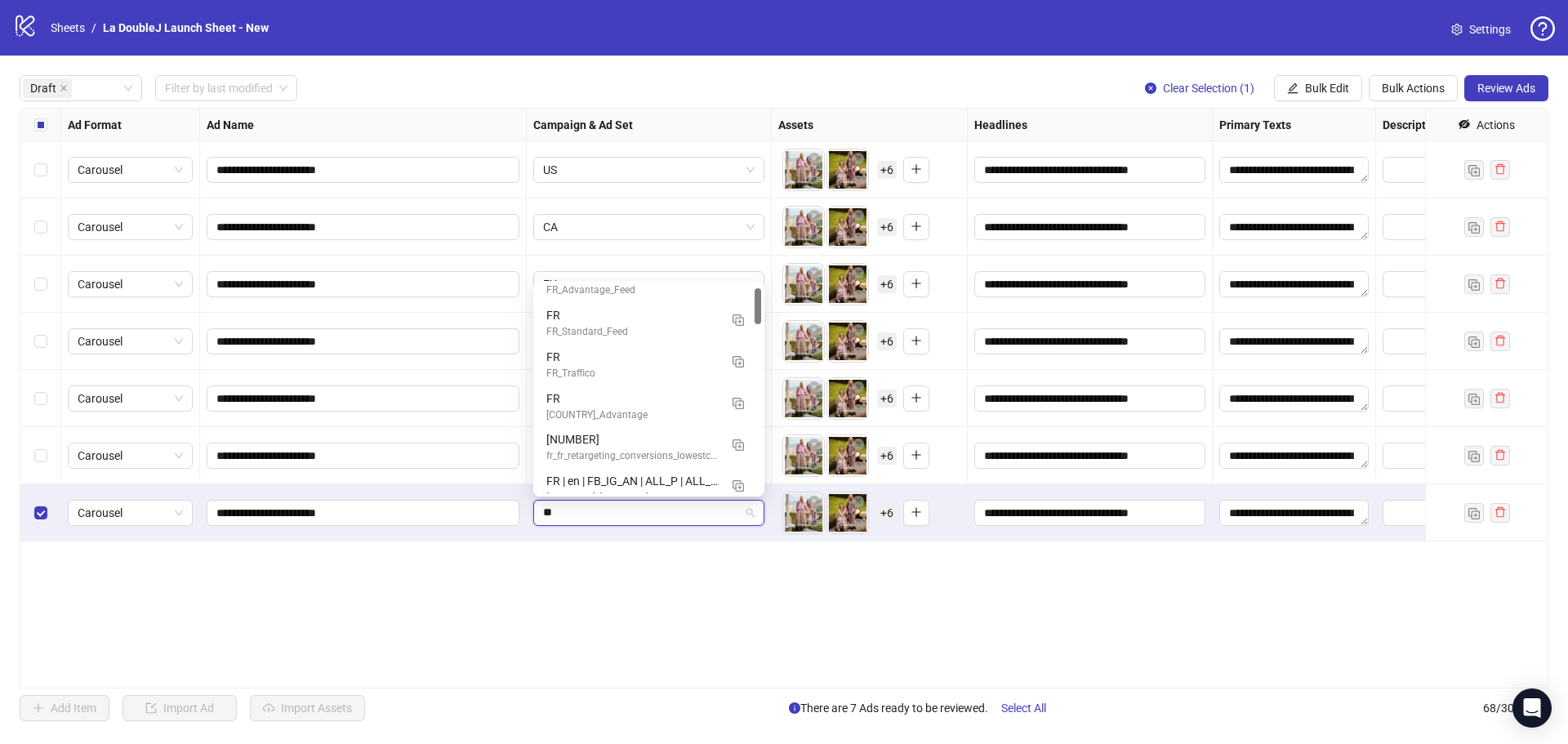 scroll, scrollTop: 0, scrollLeft: 0, axis: both 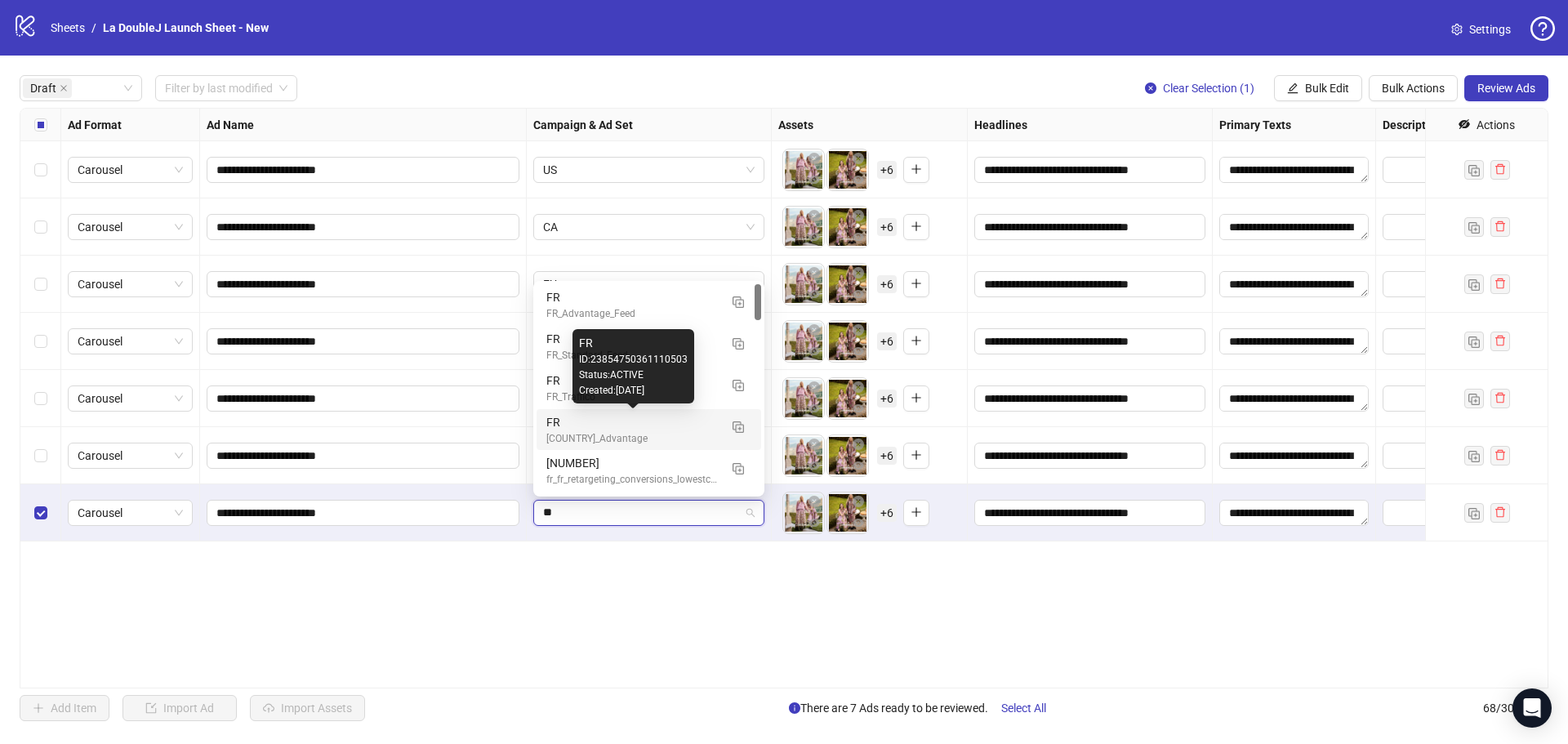 click on "FR" at bounding box center [632, 422] 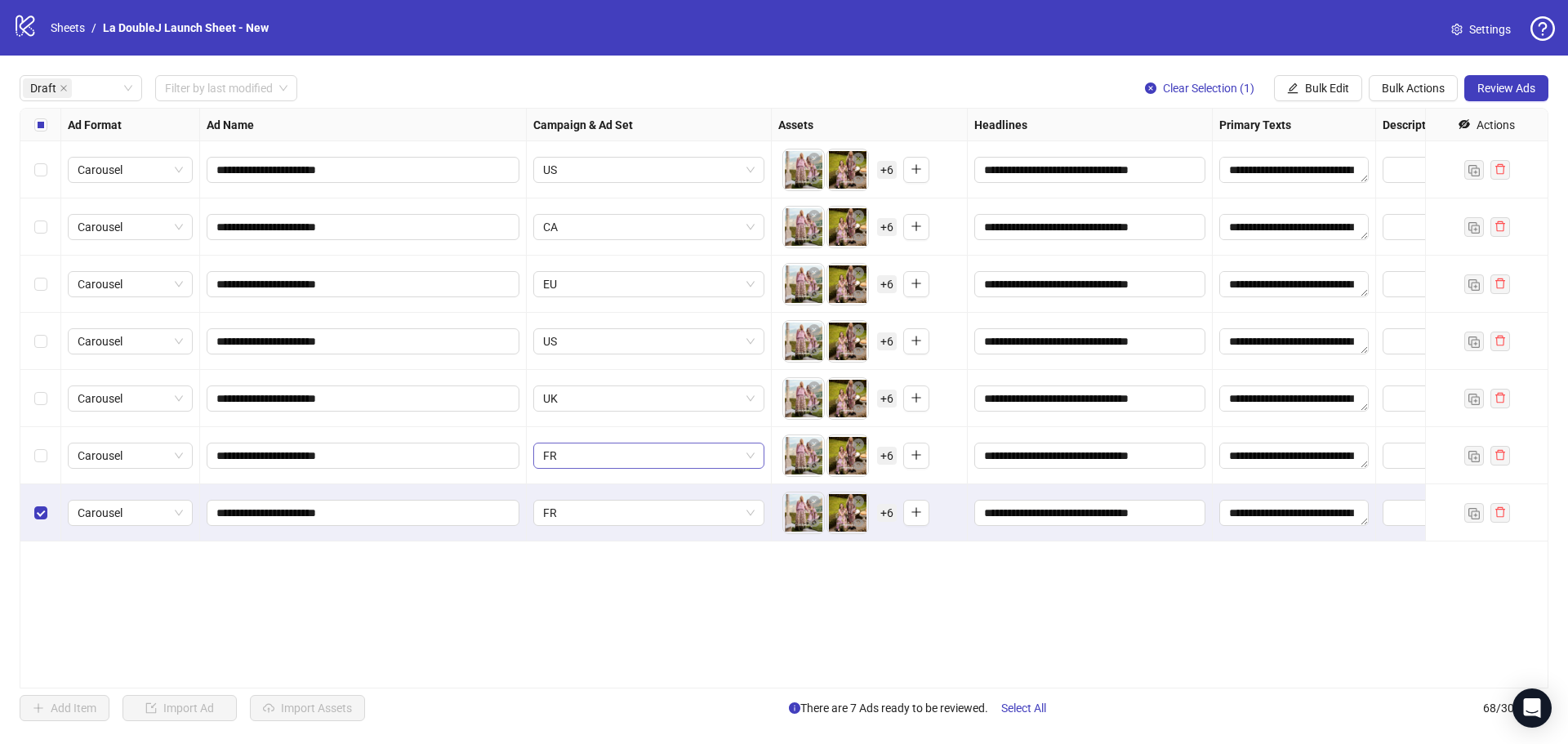 click on "FR" at bounding box center (648, 456) 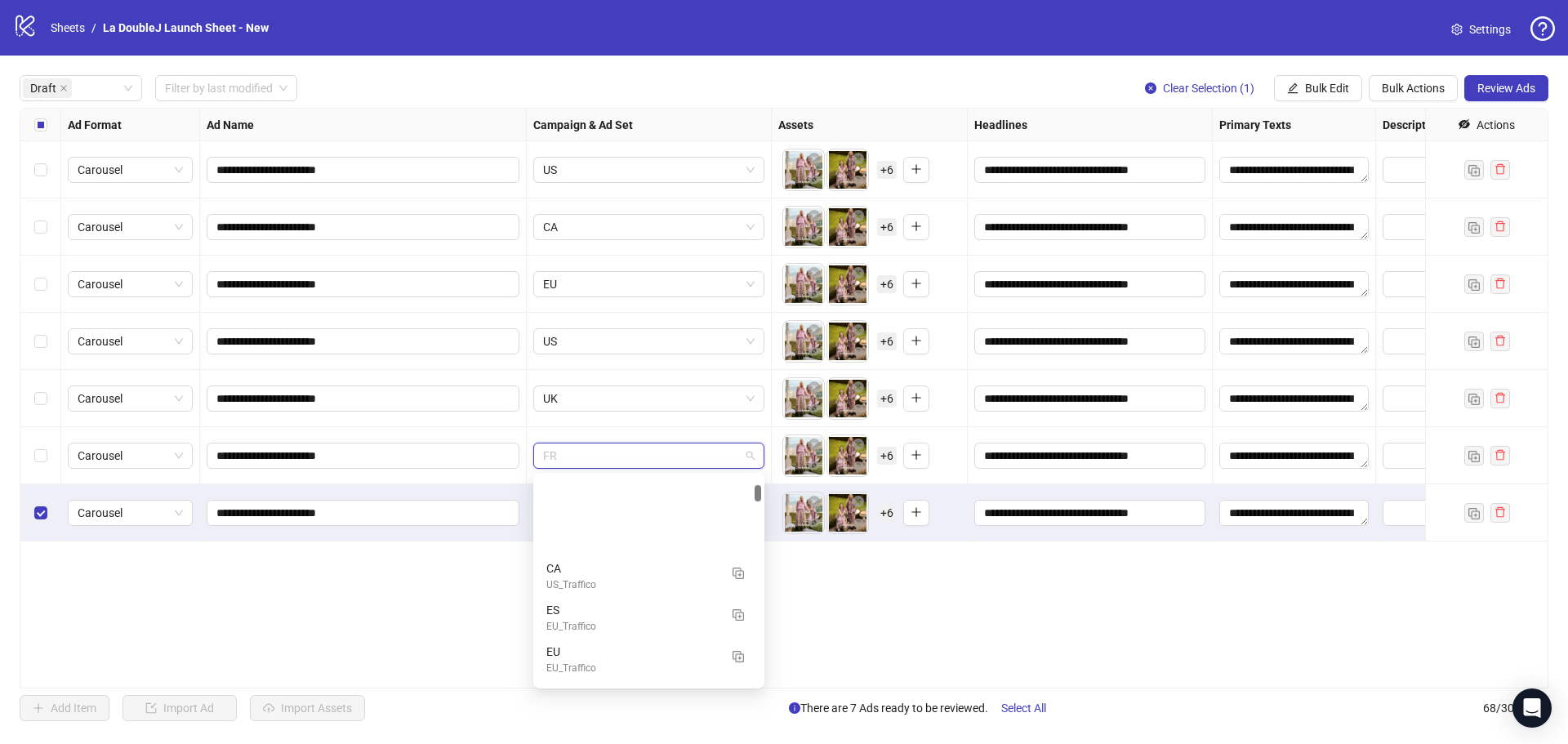scroll, scrollTop: 360, scrollLeft: 0, axis: vertical 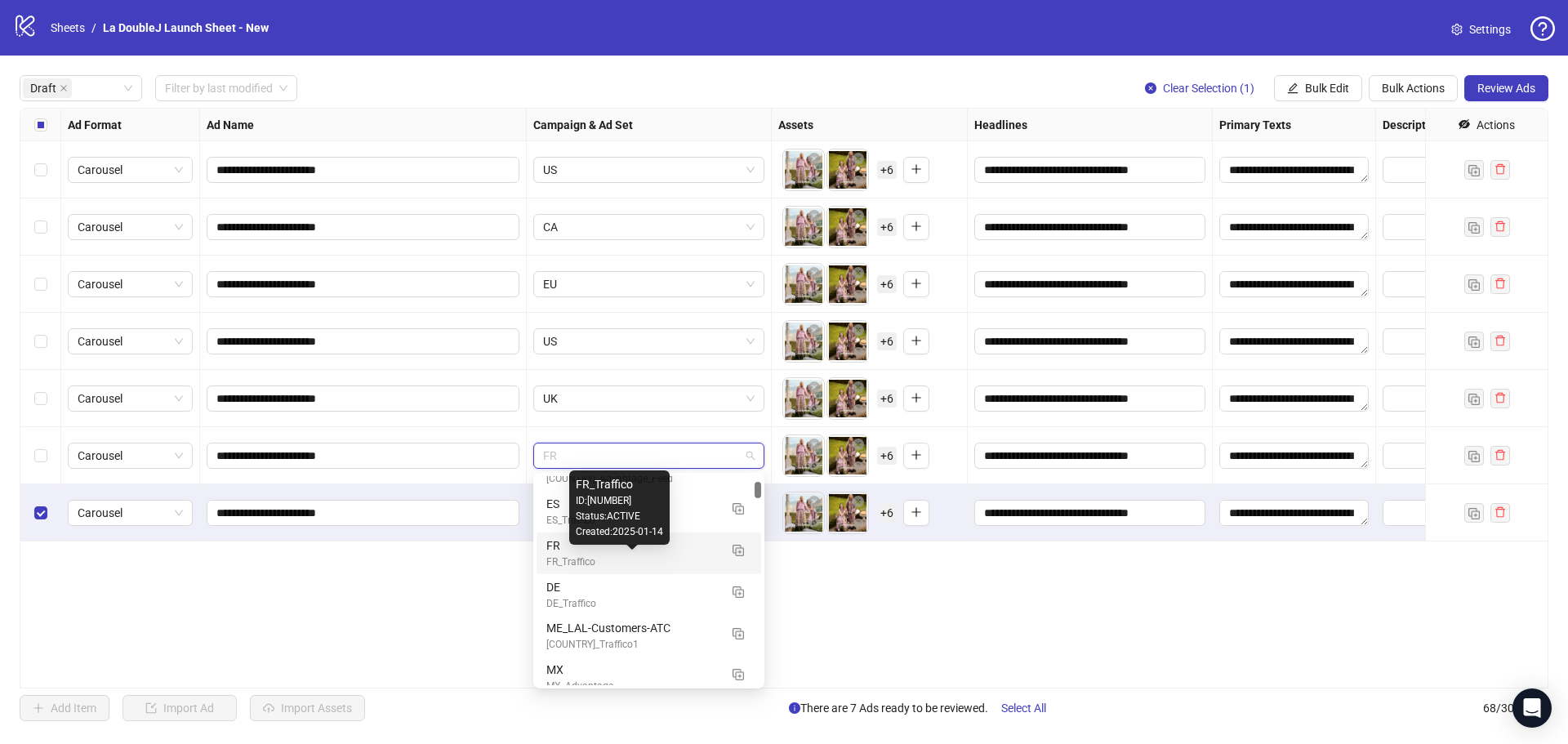 click on "FR_Traffico" at bounding box center [632, 562] 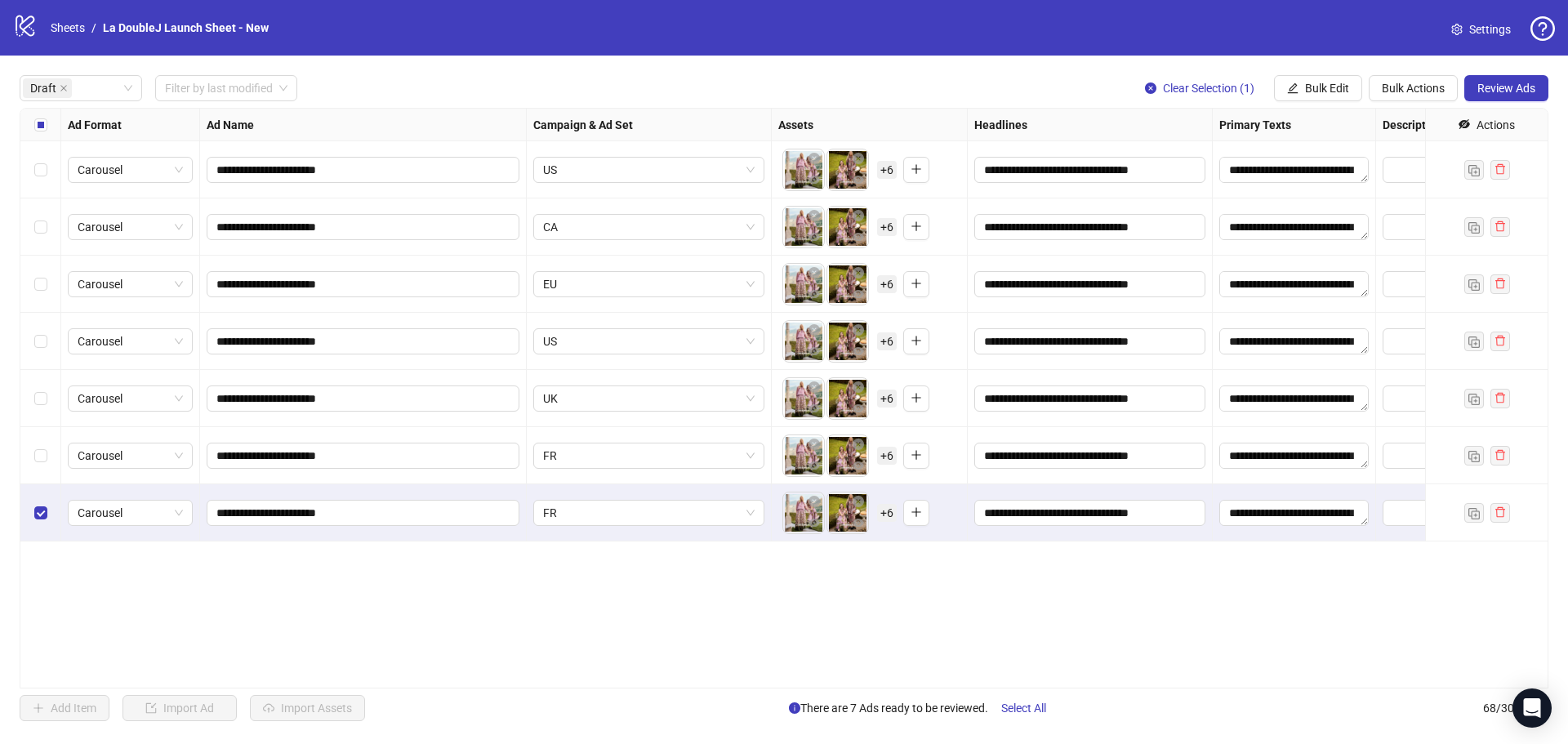 click on "**********" at bounding box center [784, 398] 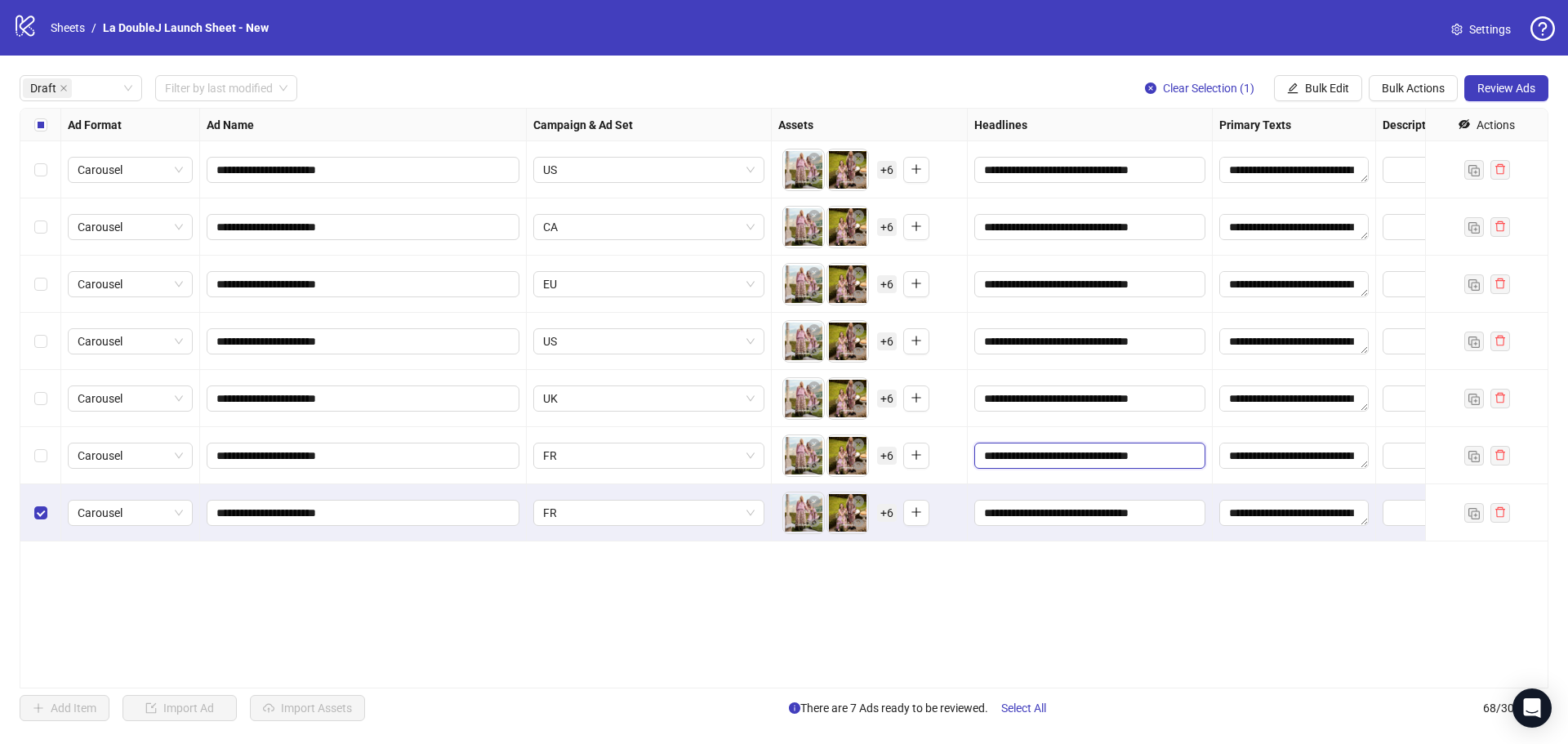 click on "**********" at bounding box center [1088, 456] 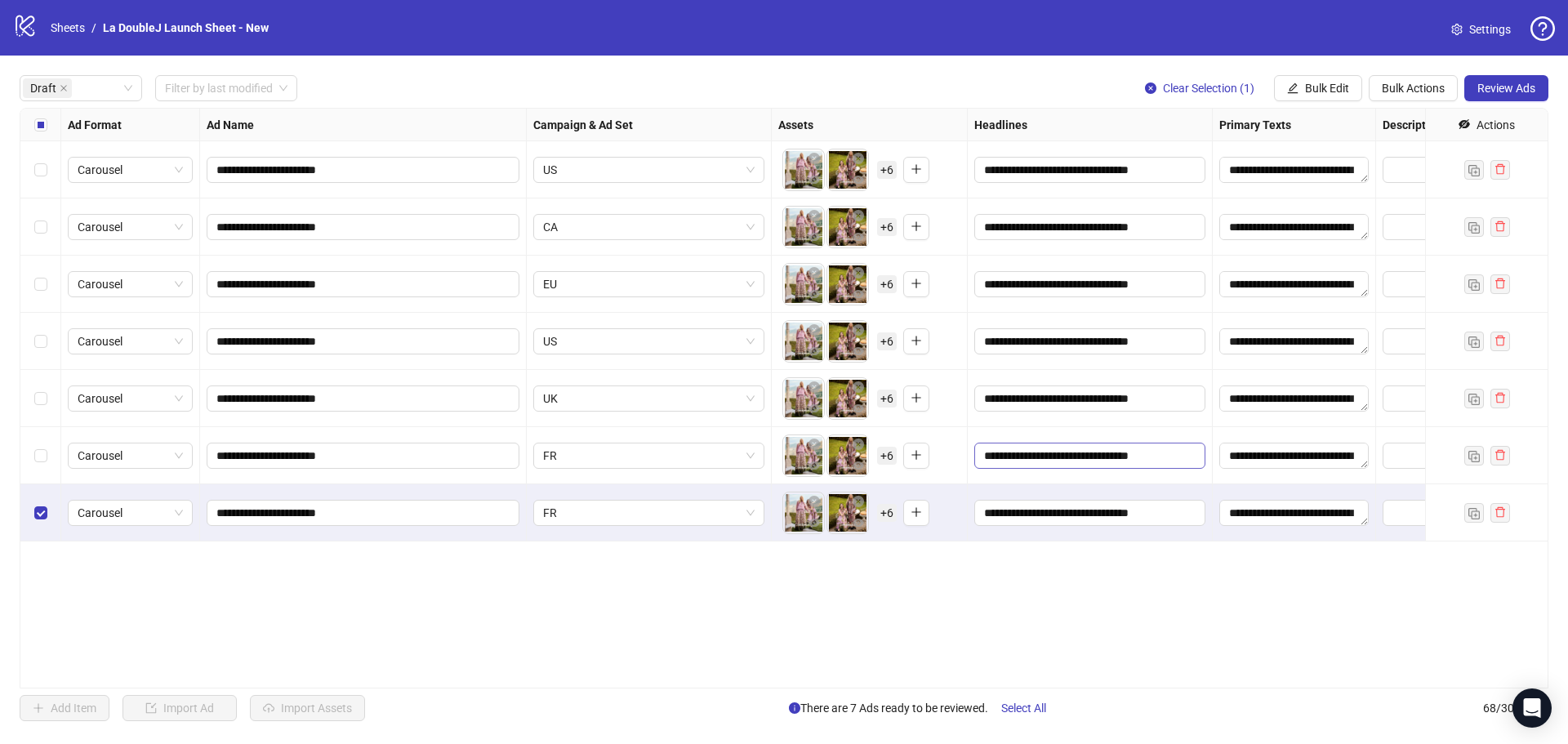 click on "**********" at bounding box center (1088, 456) 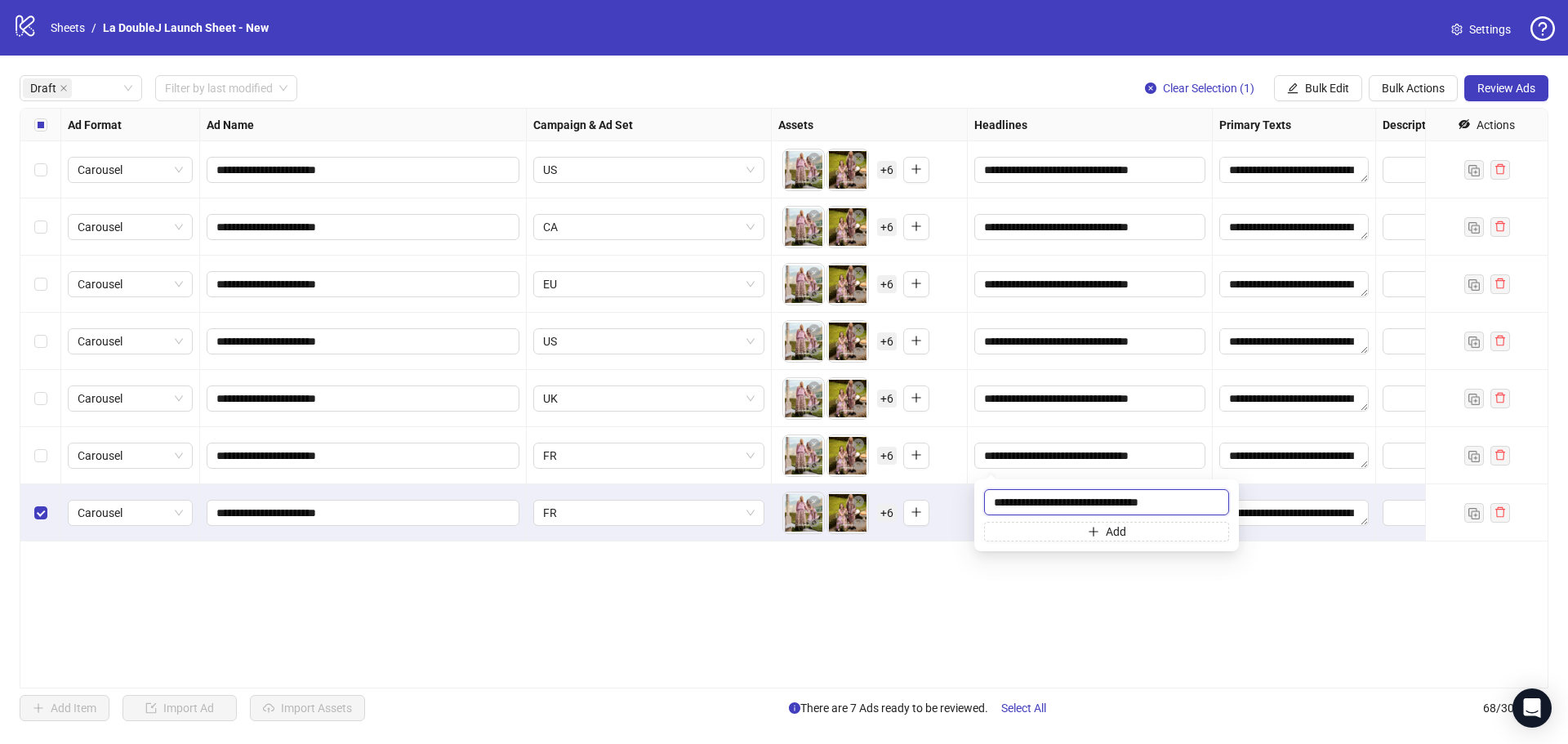 click on "**********" at bounding box center [1107, 502] 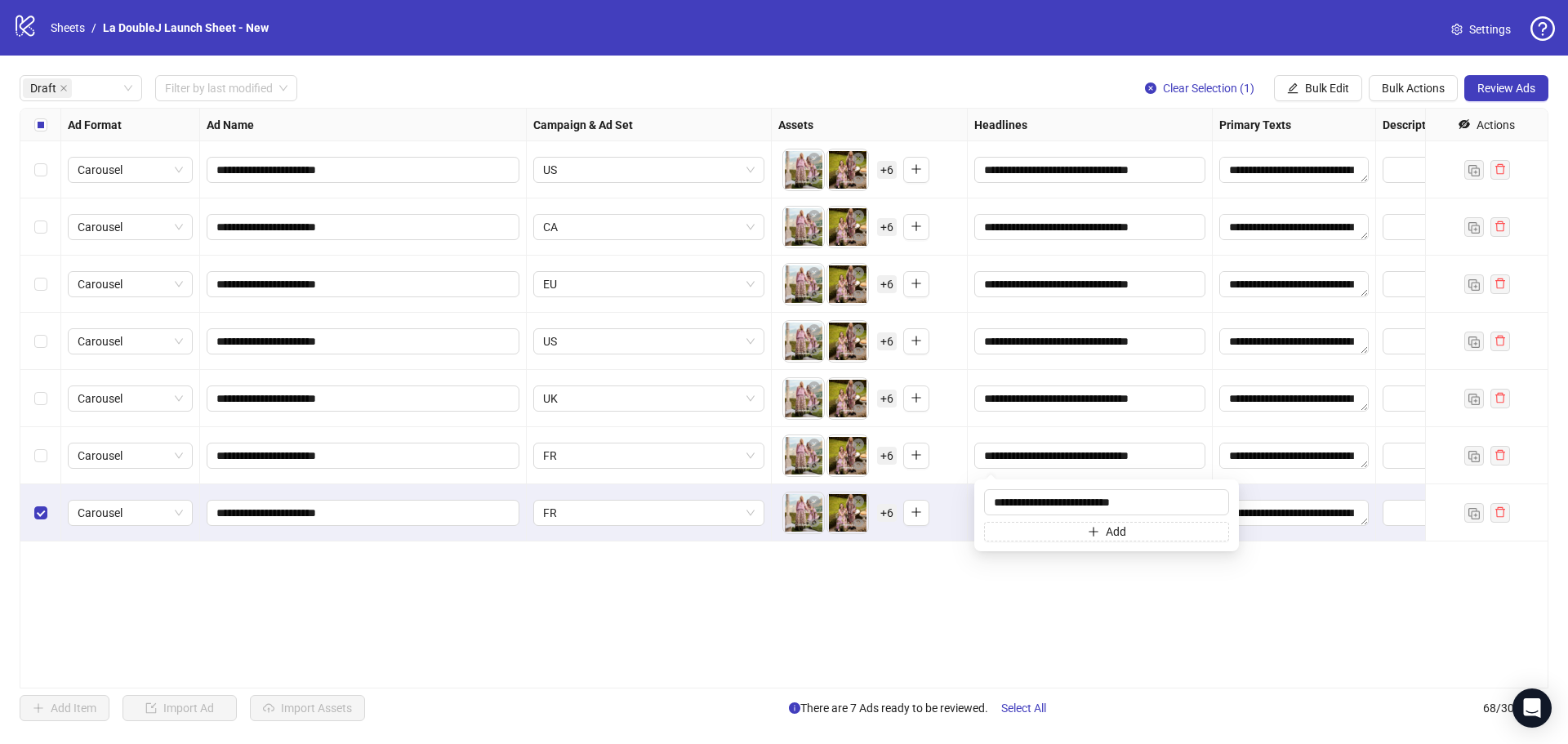 click on "**********" at bounding box center [784, 398] 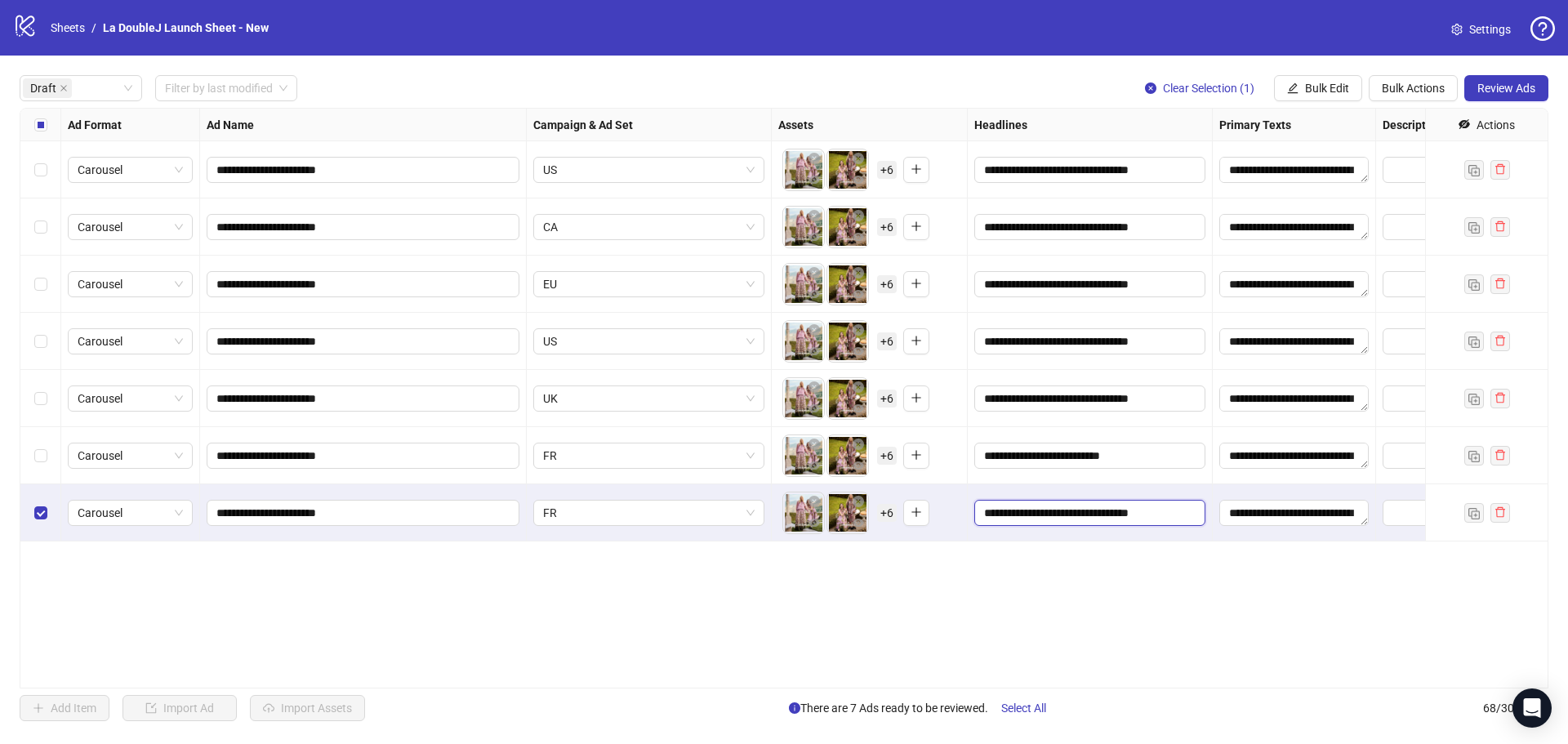 click on "**********" at bounding box center [1088, 513] 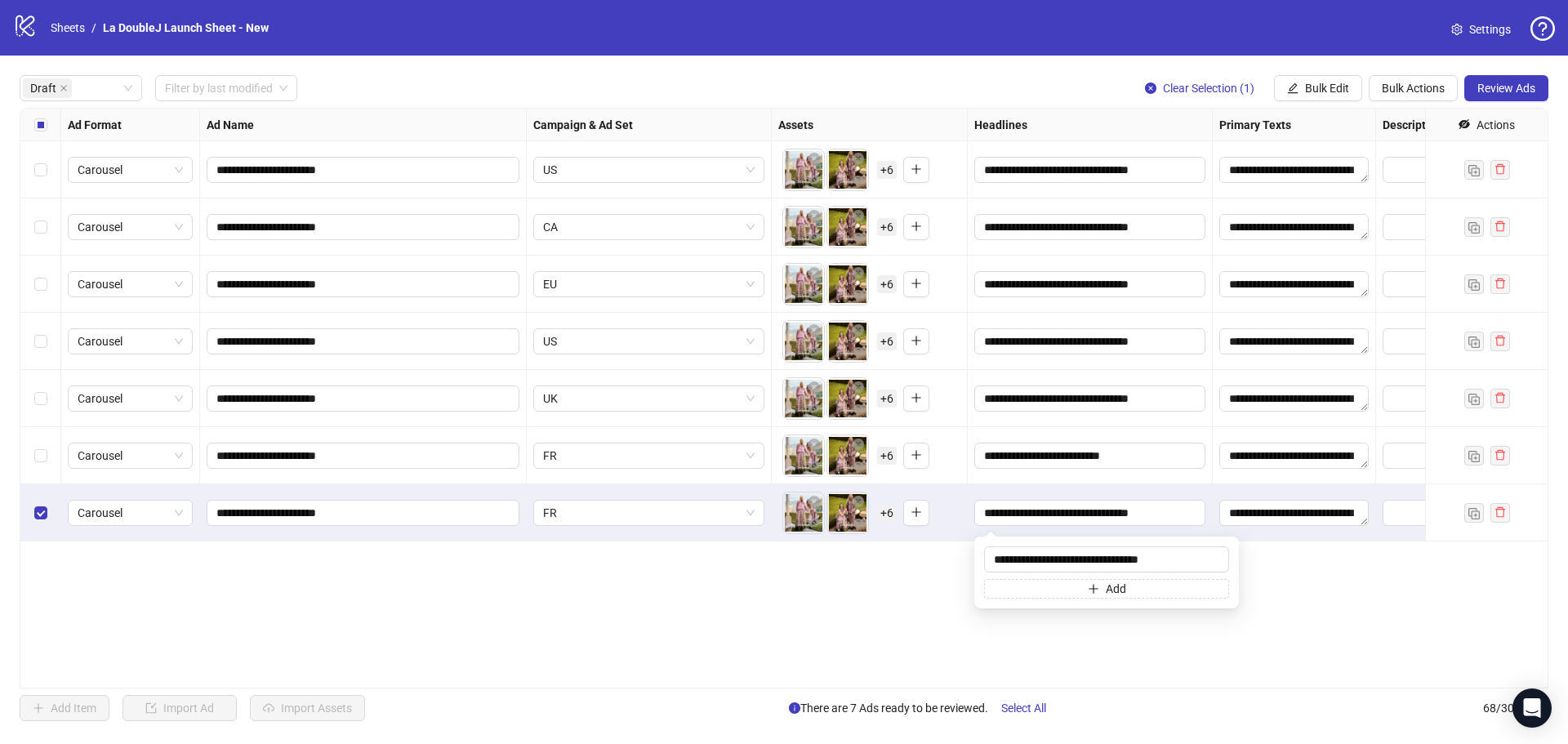drag, startPoint x: 1192, startPoint y: 555, endPoint x: 884, endPoint y: 533, distance: 308.78471 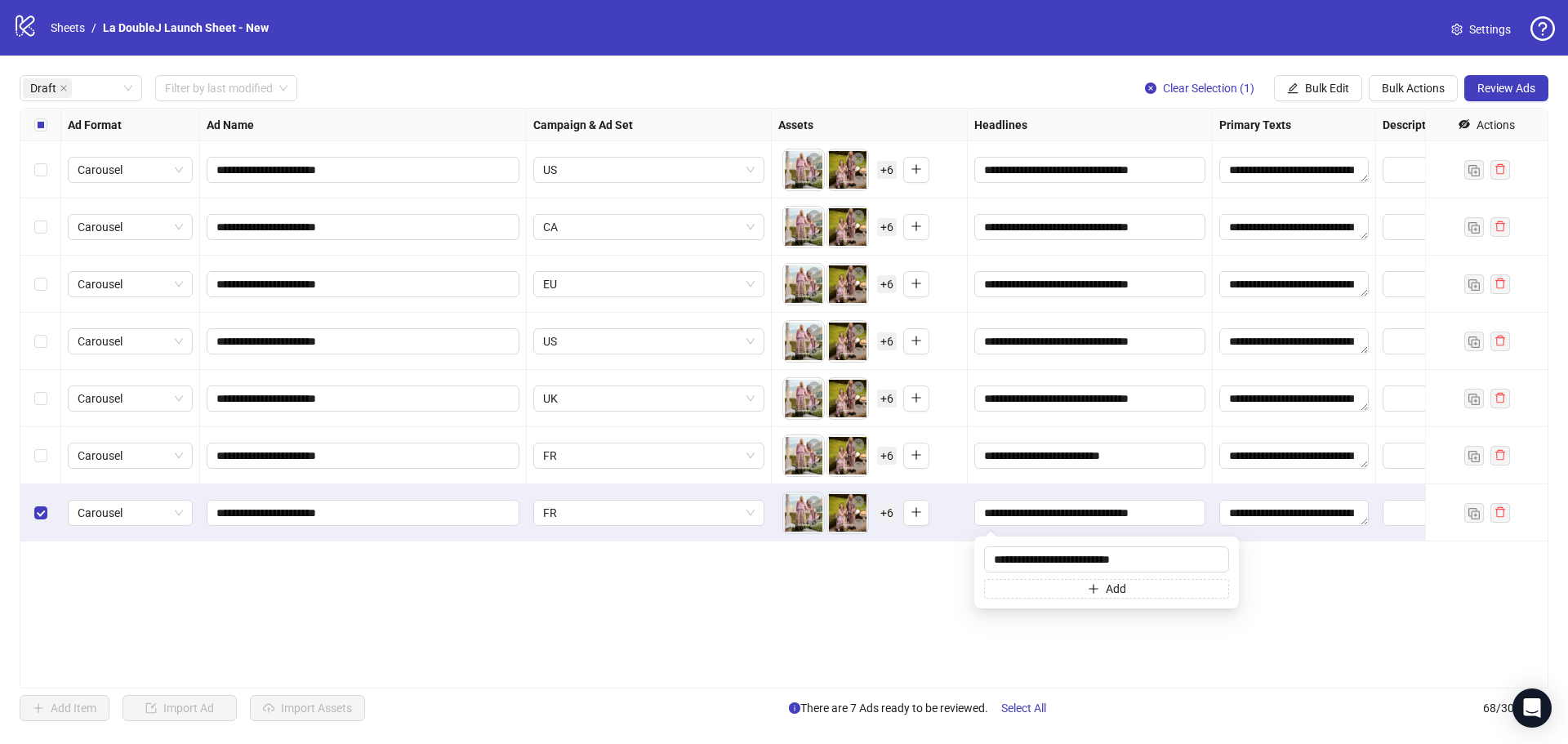 click on "**********" at bounding box center (784, 398) 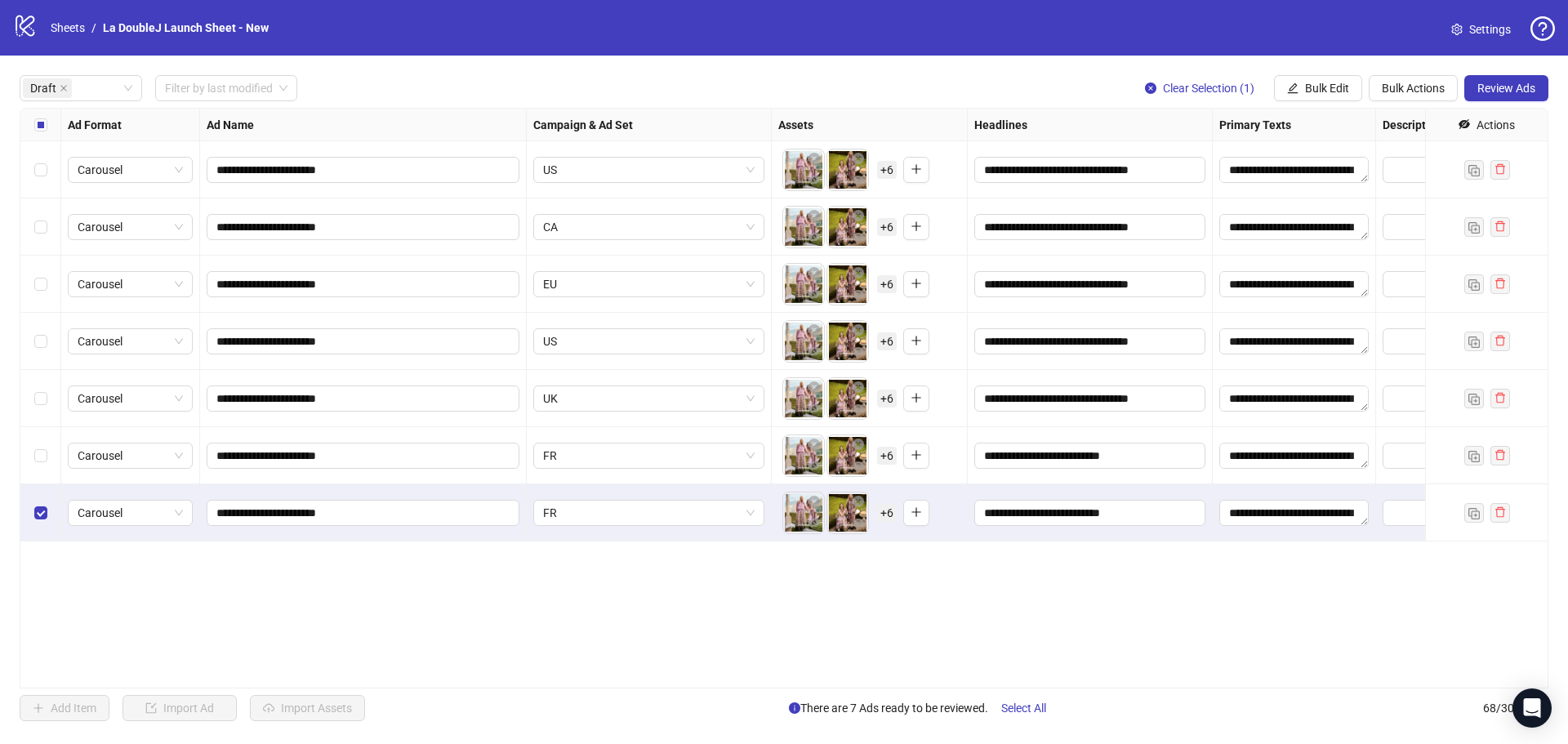 drag, startPoint x: 1383, startPoint y: 559, endPoint x: 1368, endPoint y: 551, distance: 17 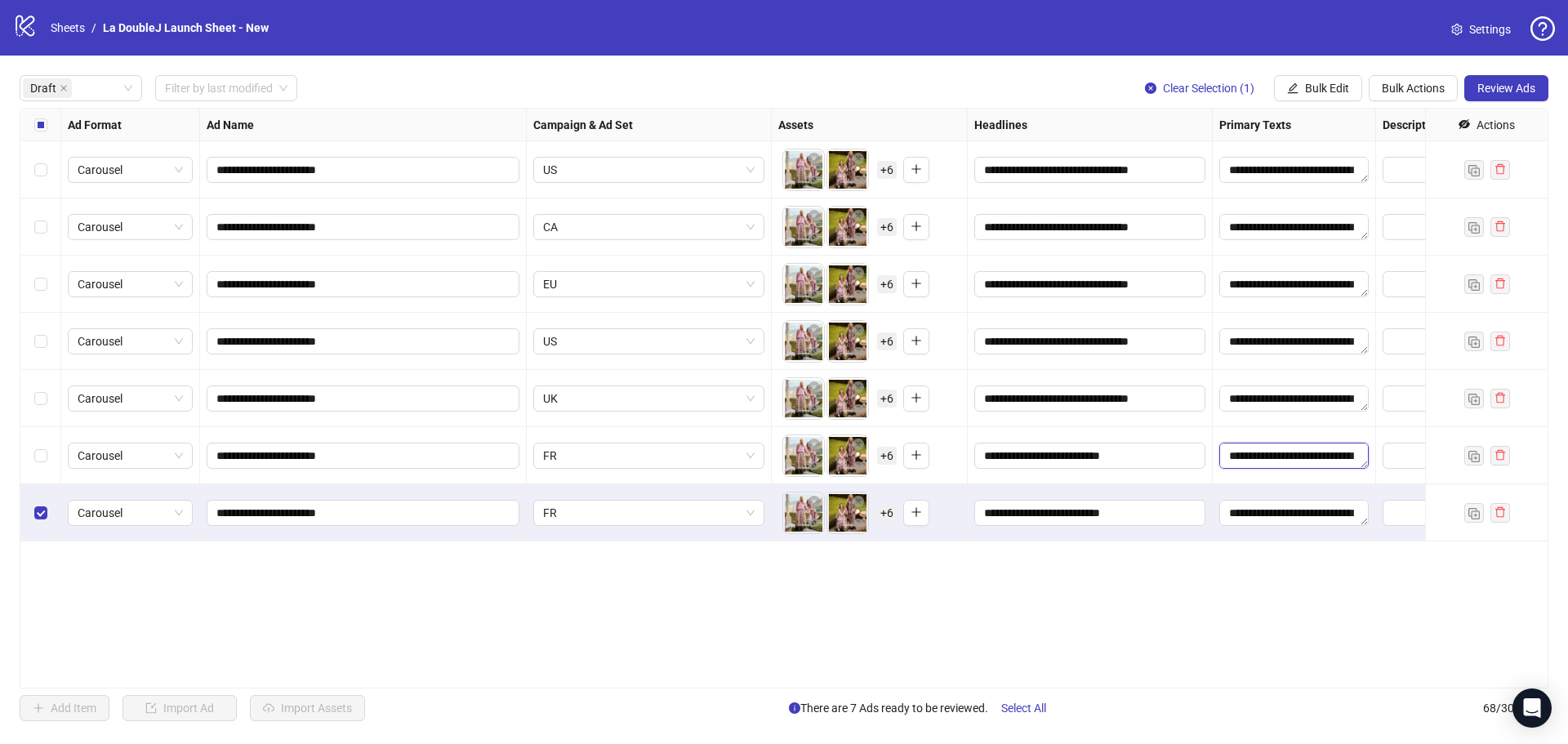 click on "**********" at bounding box center (1294, 456) 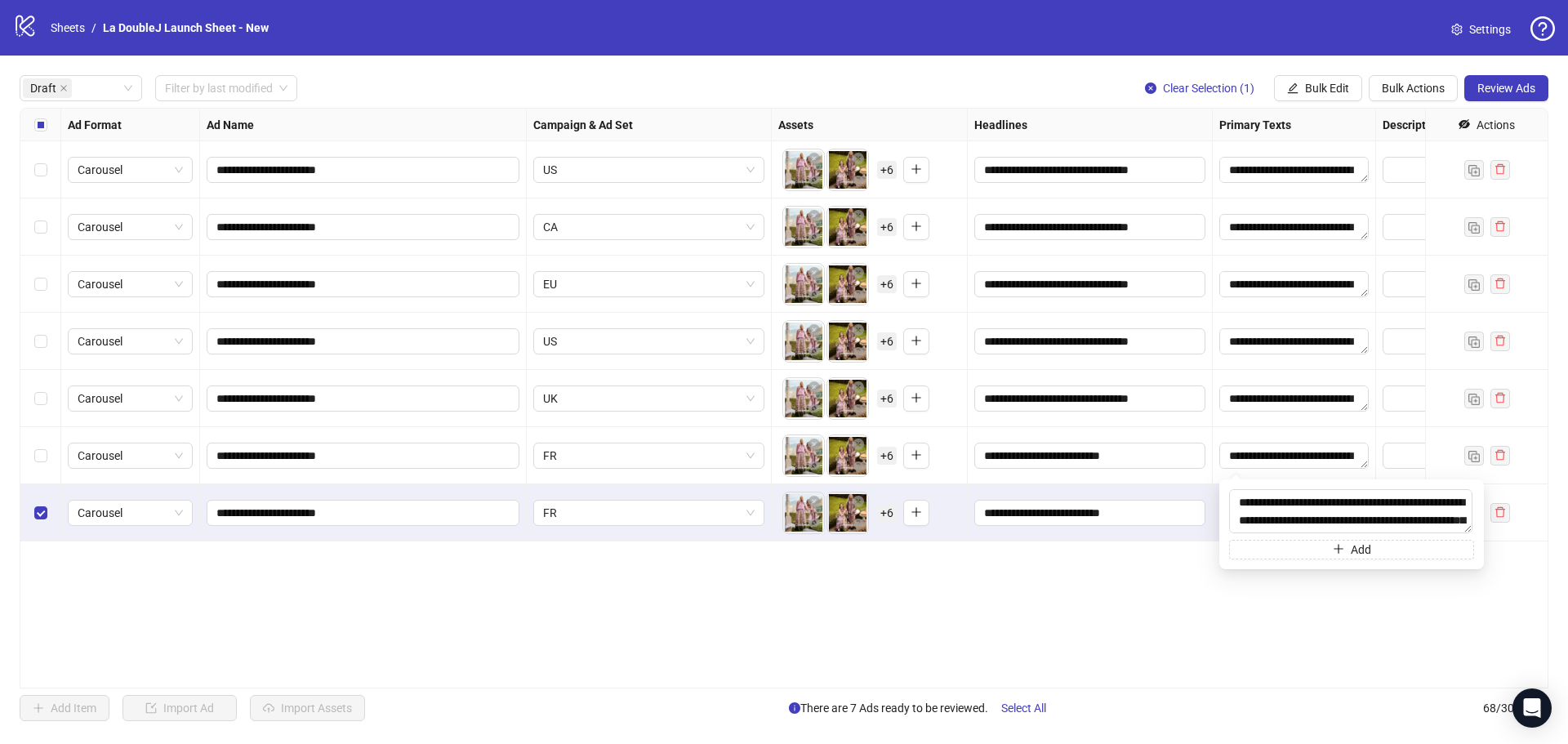 scroll, scrollTop: 36, scrollLeft: 0, axis: vertical 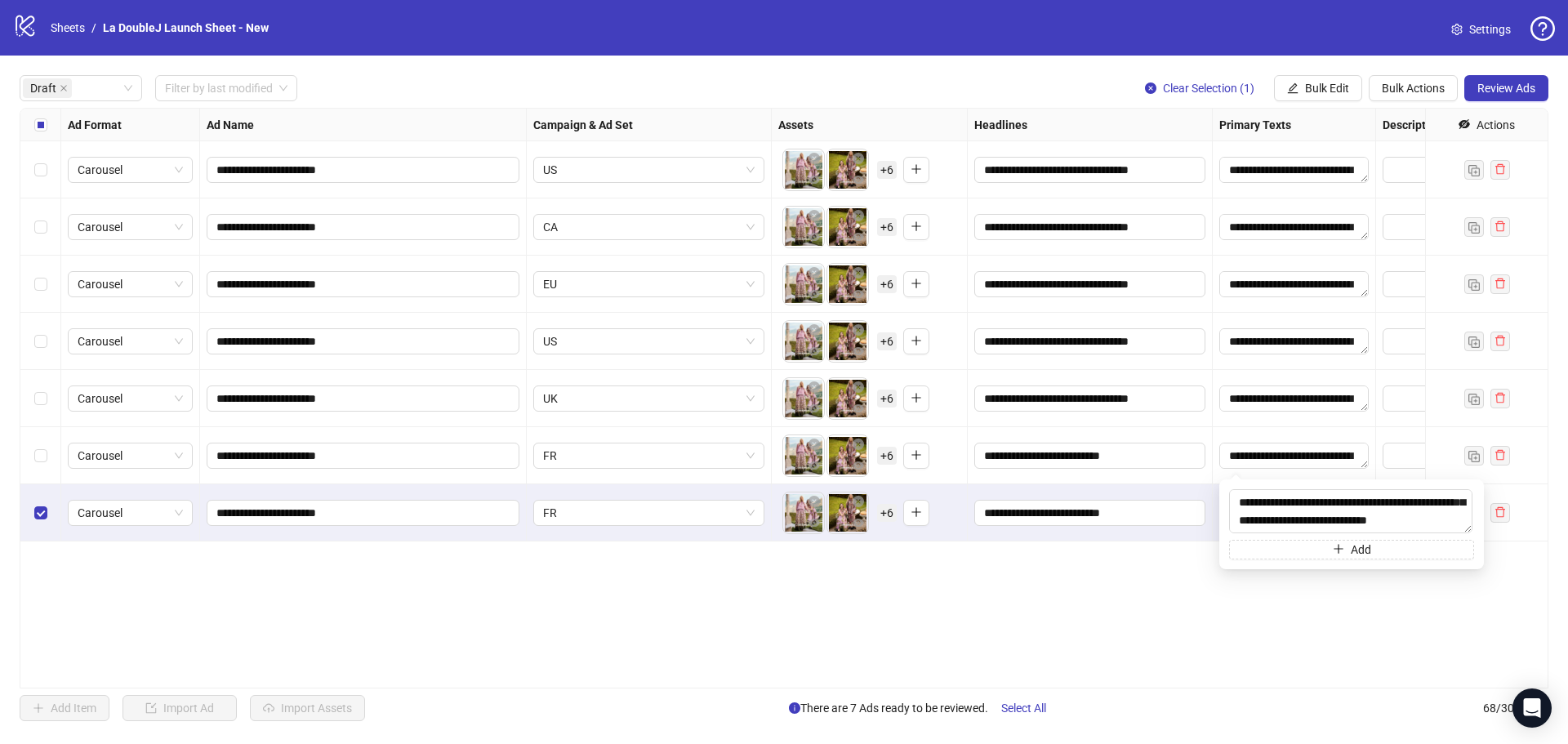 drag, startPoint x: 1240, startPoint y: 501, endPoint x: 1504, endPoint y: 623, distance: 290.8264 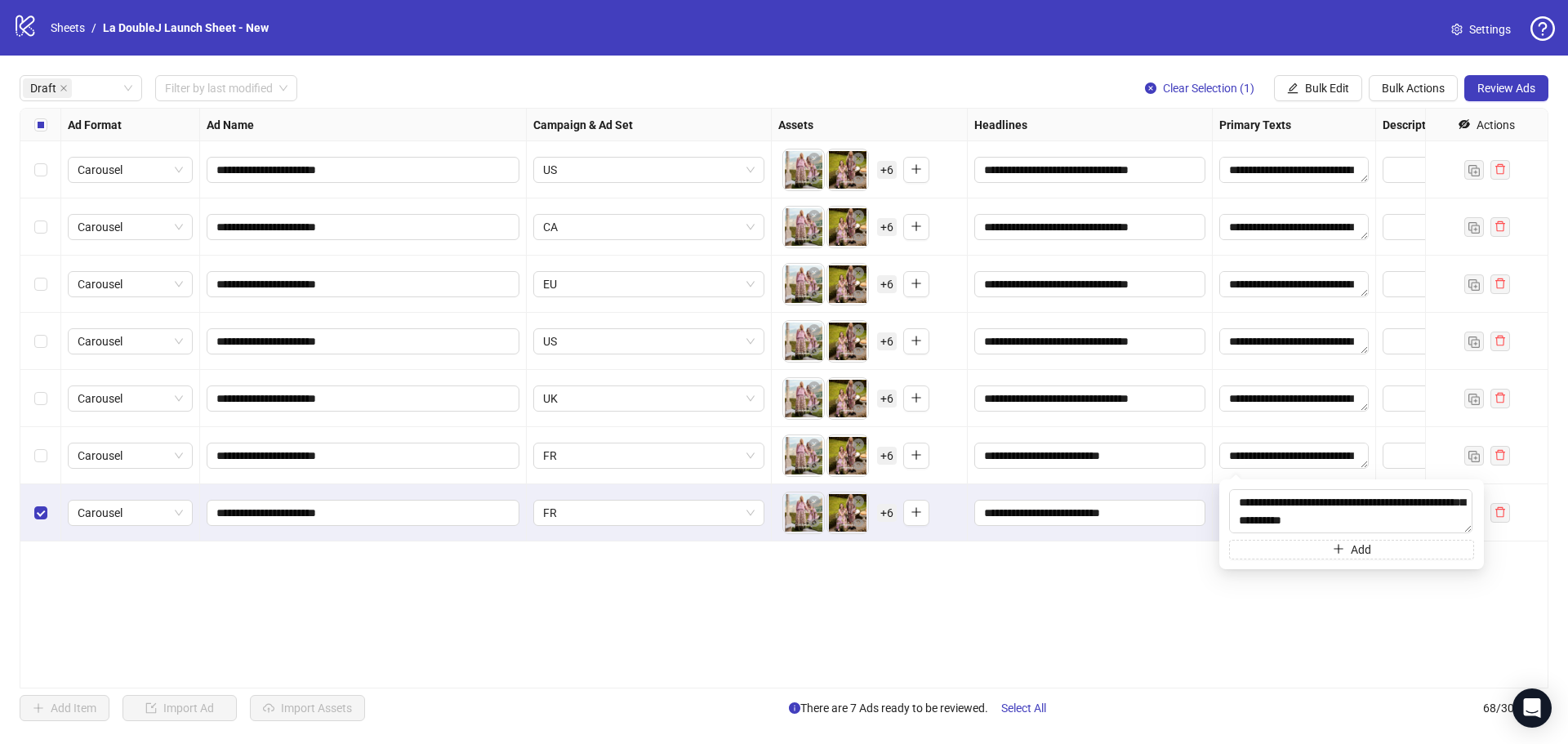 click on "**********" at bounding box center [784, 398] 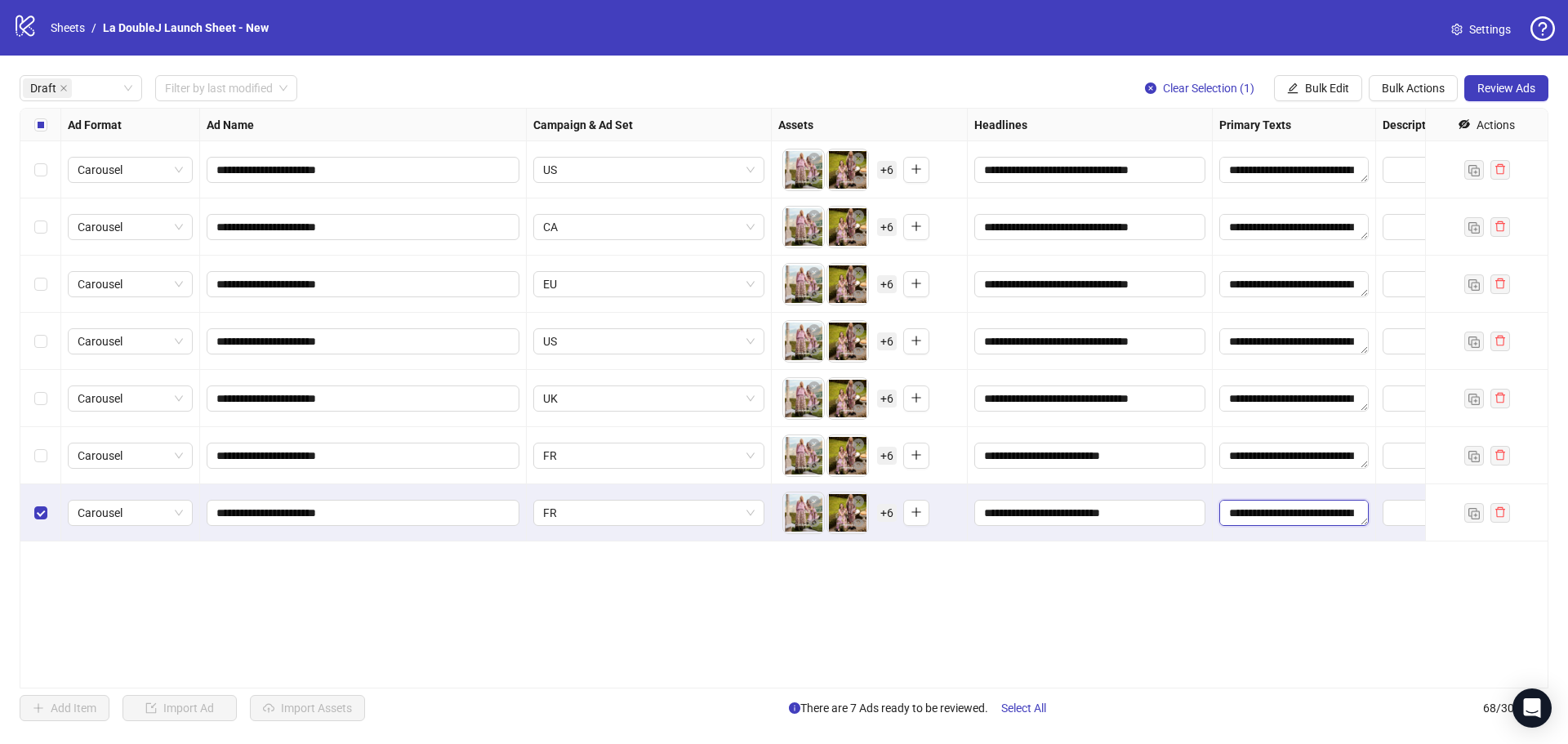 click on "**********" at bounding box center [1294, 513] 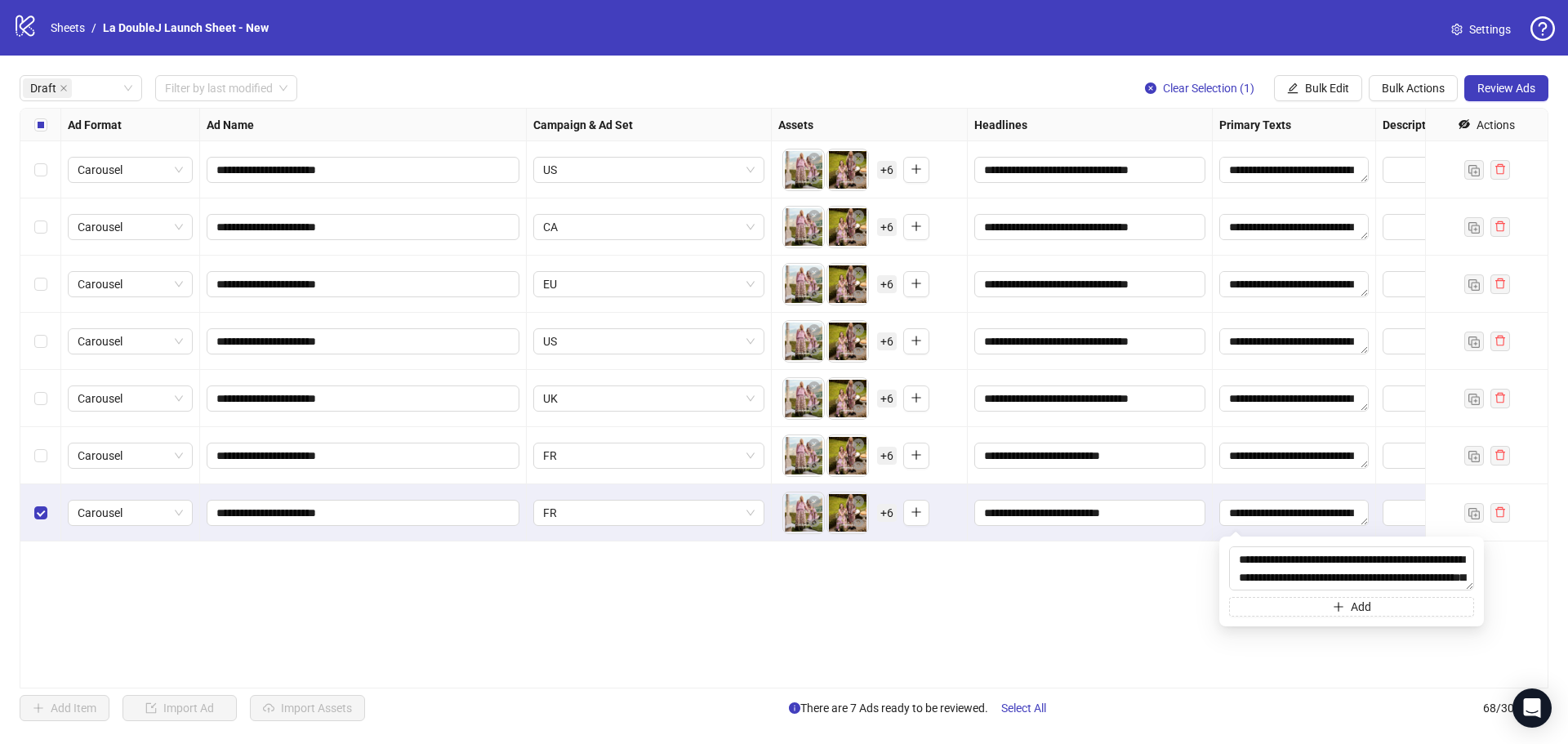 scroll, scrollTop: 36, scrollLeft: 0, axis: vertical 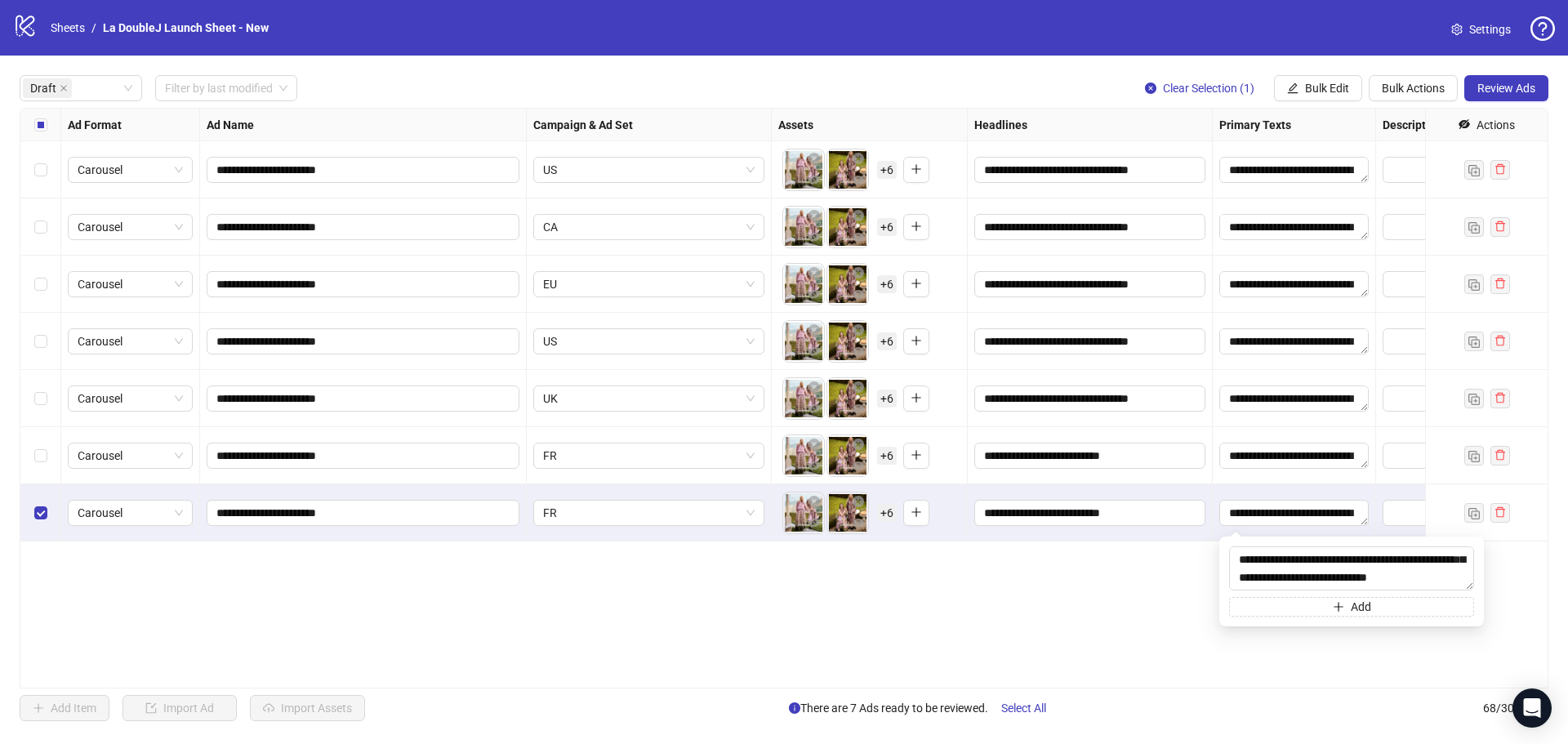 drag, startPoint x: 1238, startPoint y: 556, endPoint x: 1530, endPoint y: 684, distance: 318.82283 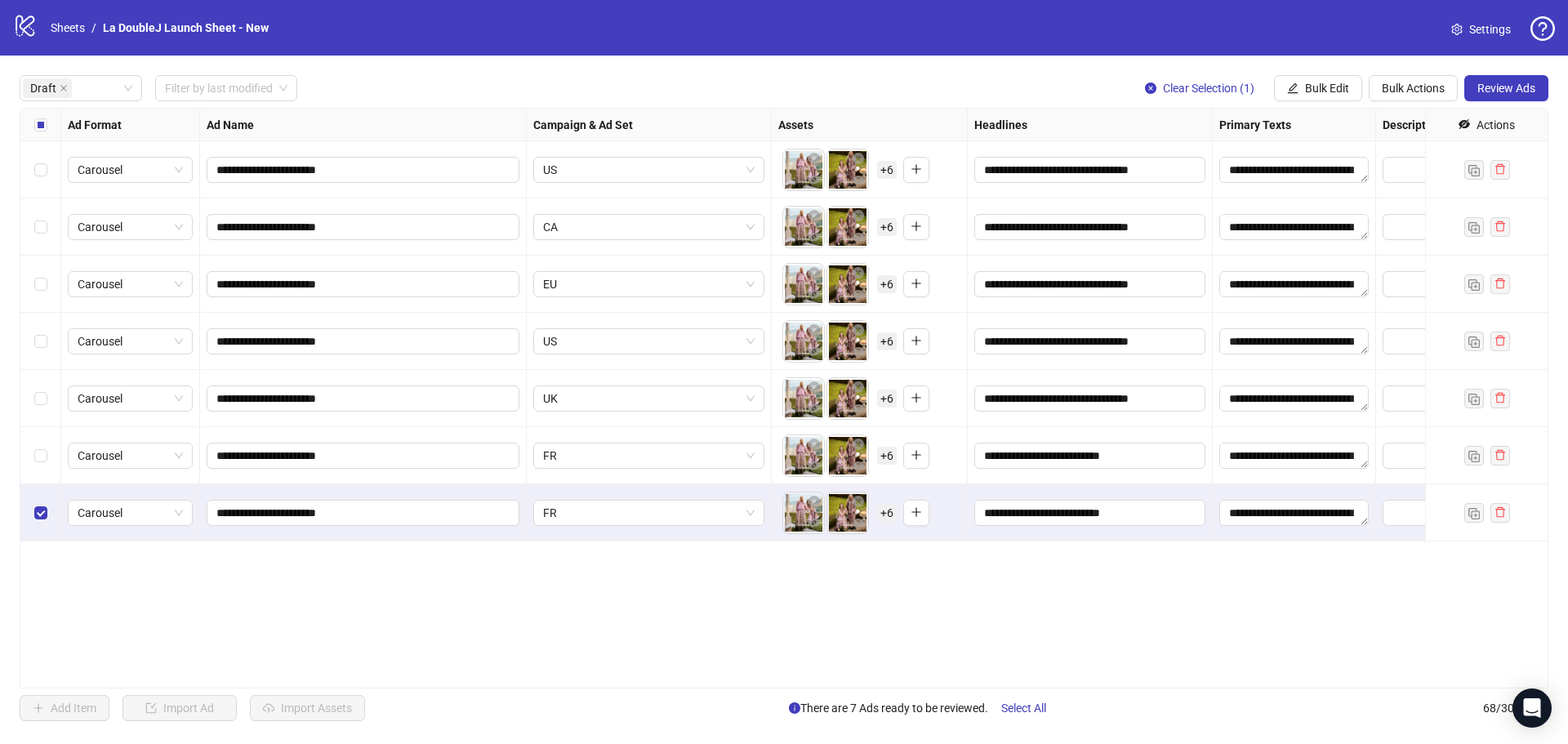 click on "**********" at bounding box center (784, 398) 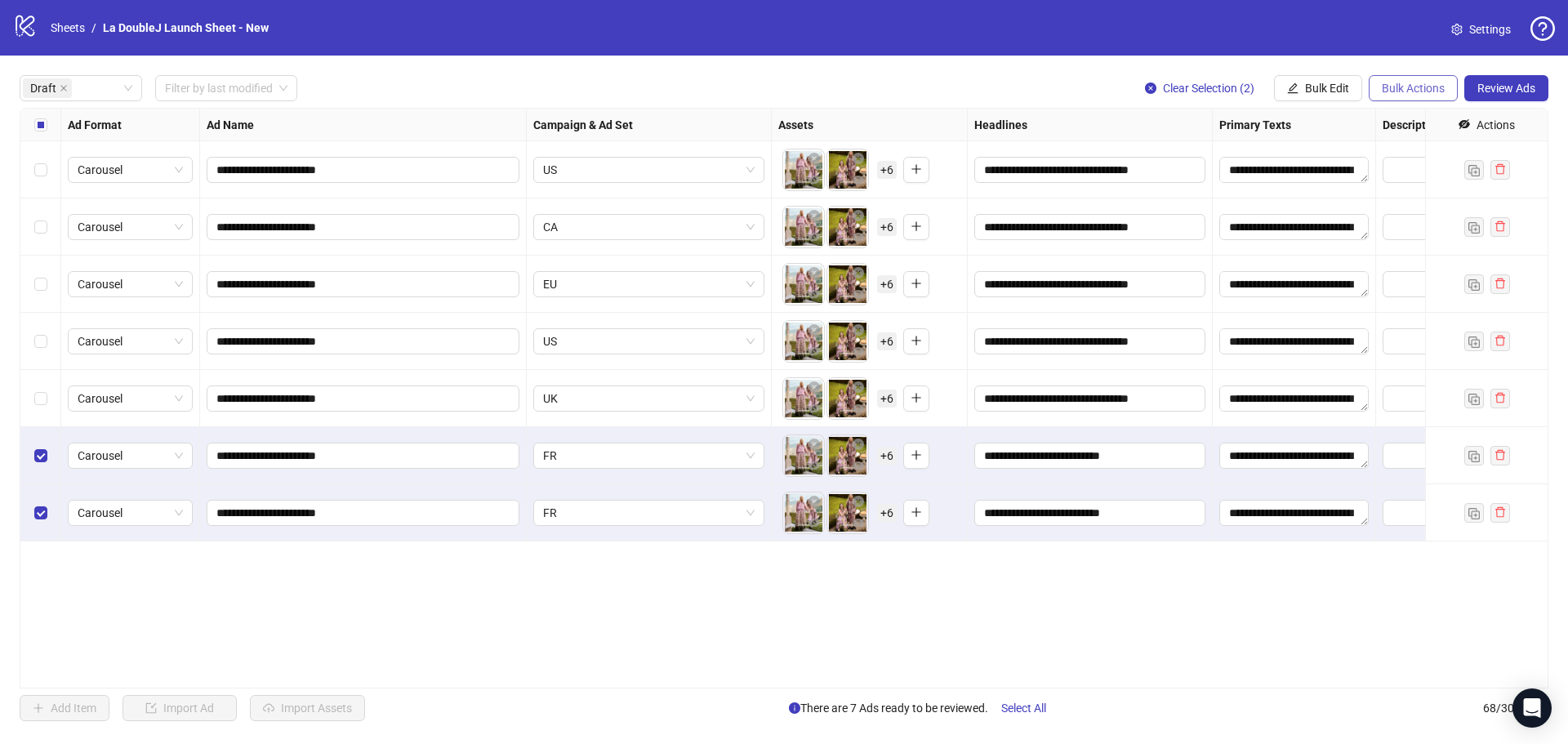click on "Bulk Actions" at bounding box center [1413, 88] 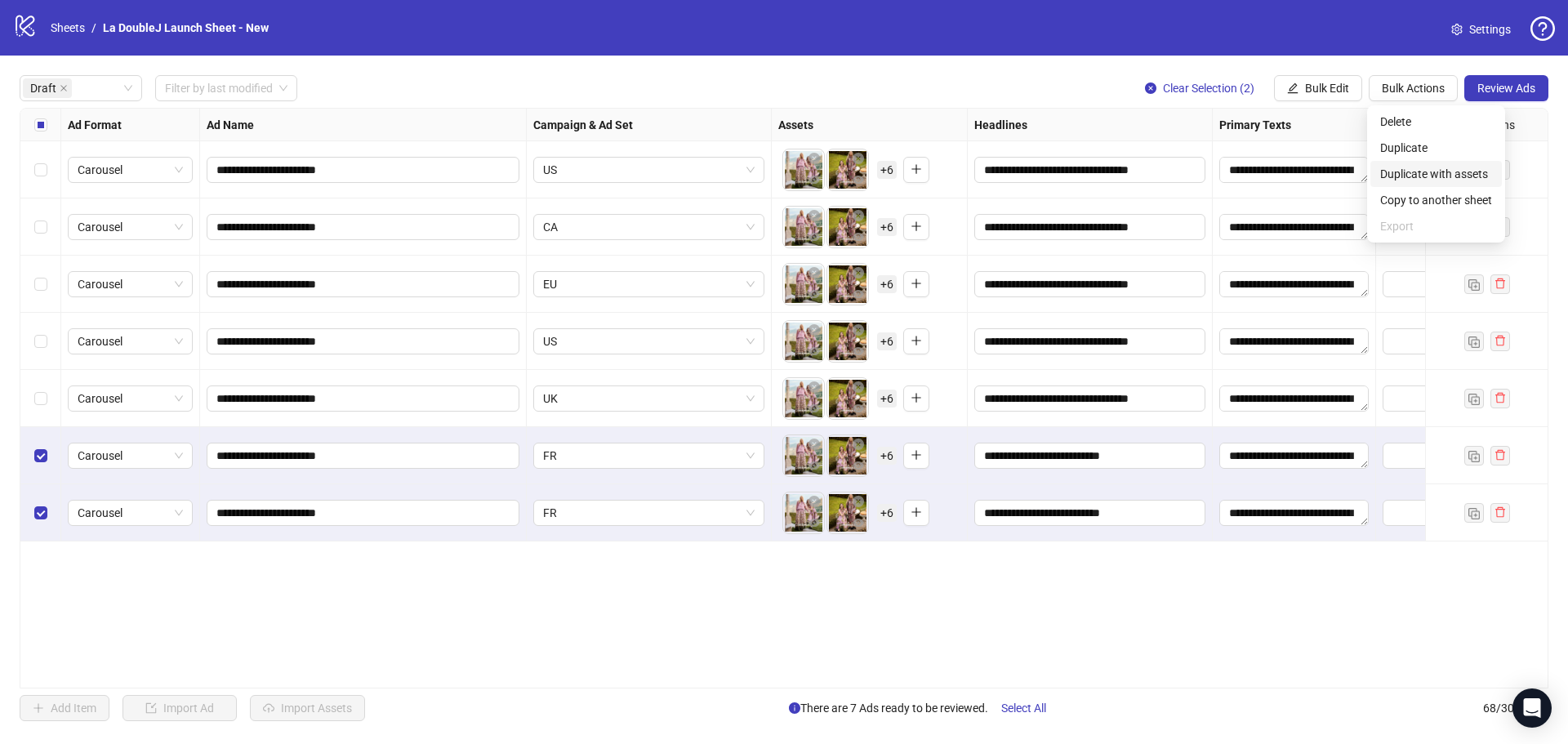 click on "Duplicate with assets" at bounding box center [1436, 174] 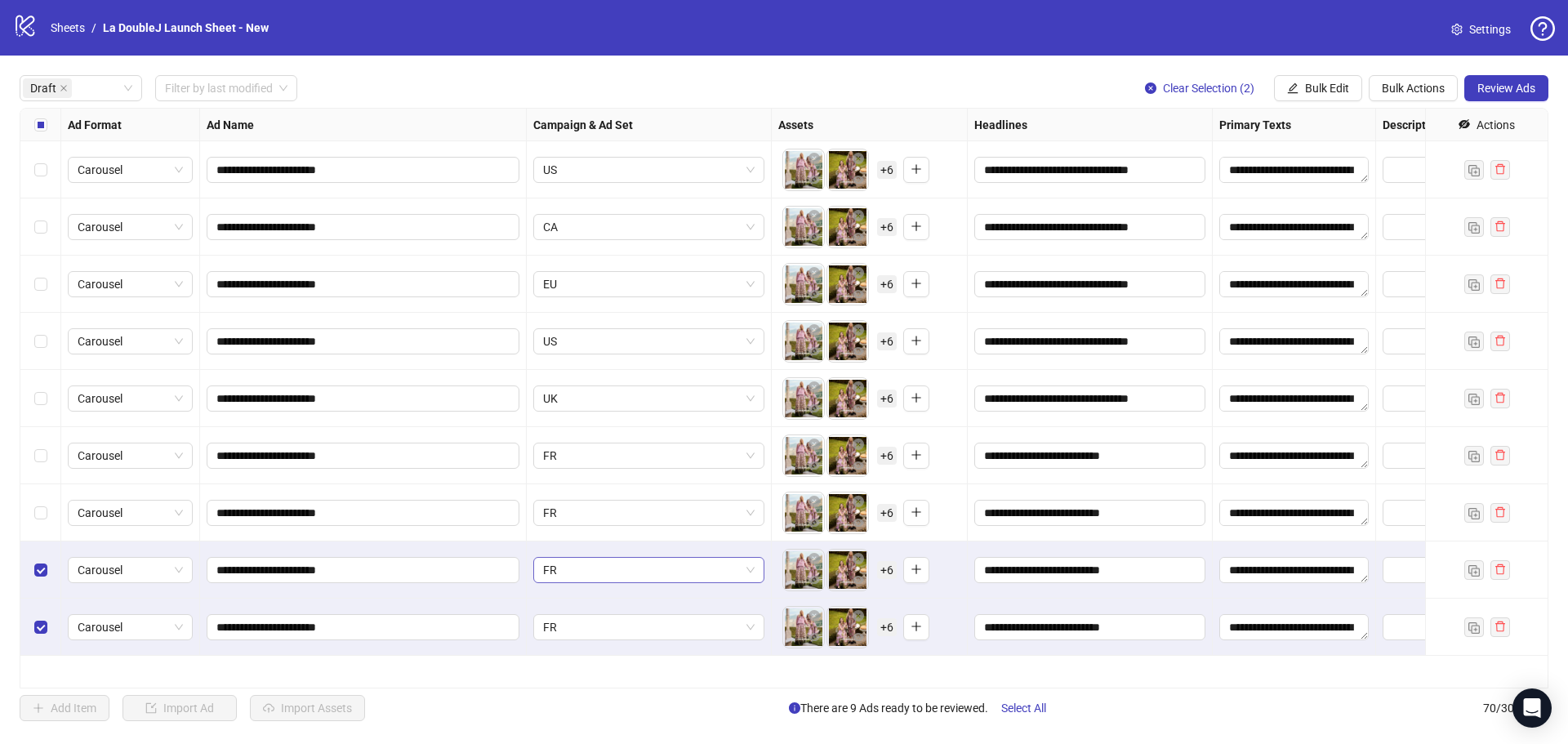 click on "FR" at bounding box center (648, 570) 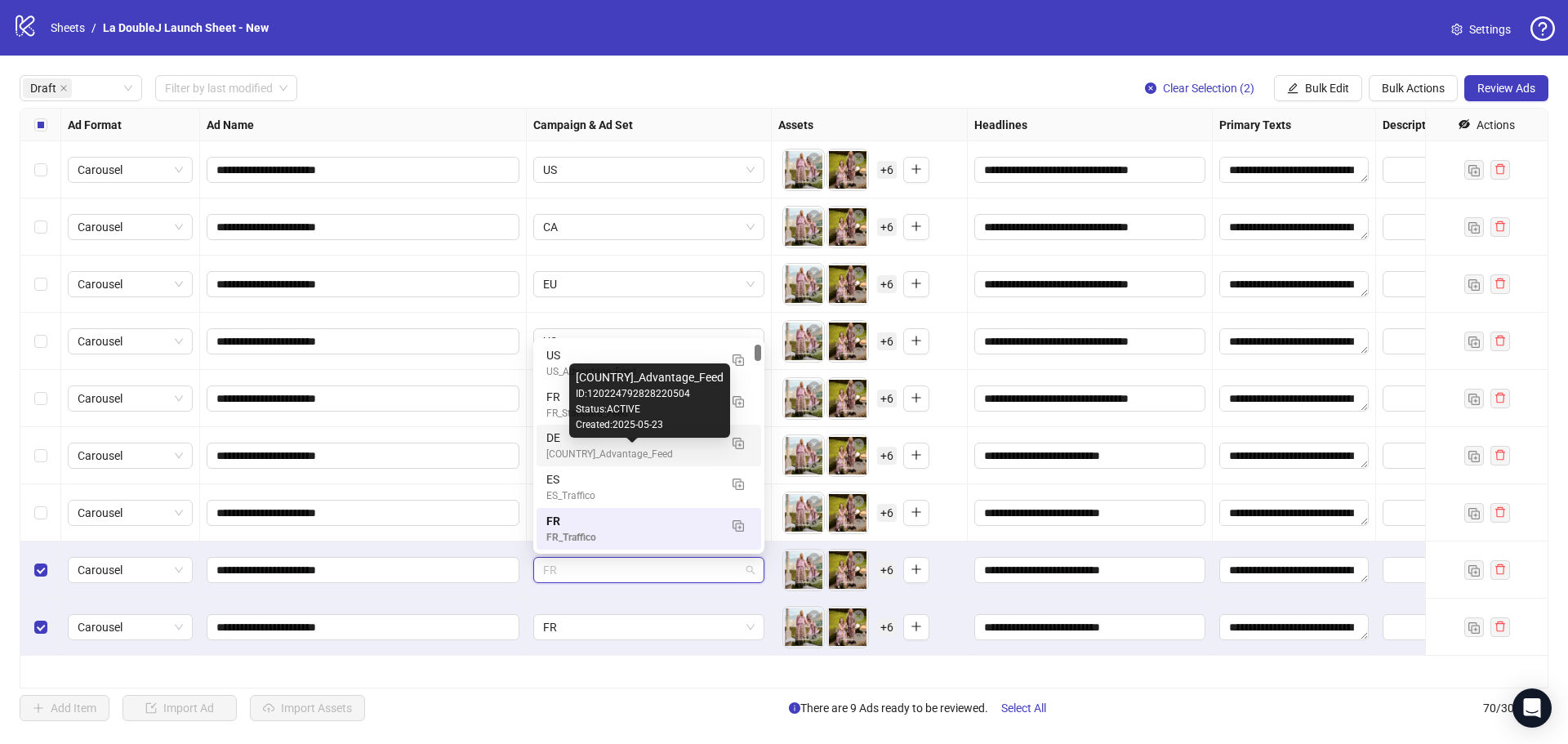 scroll, scrollTop: 86, scrollLeft: 0, axis: vertical 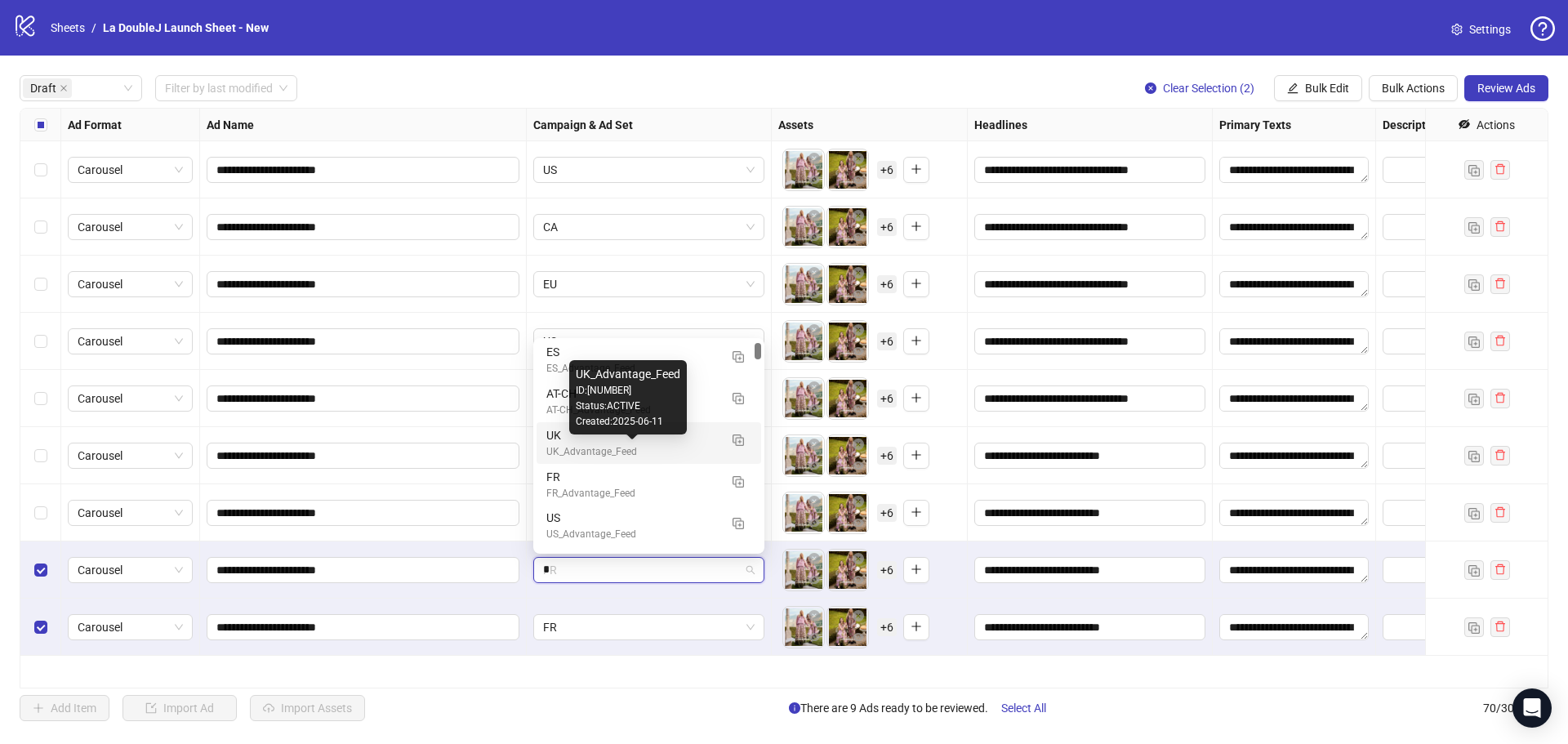 type on "**" 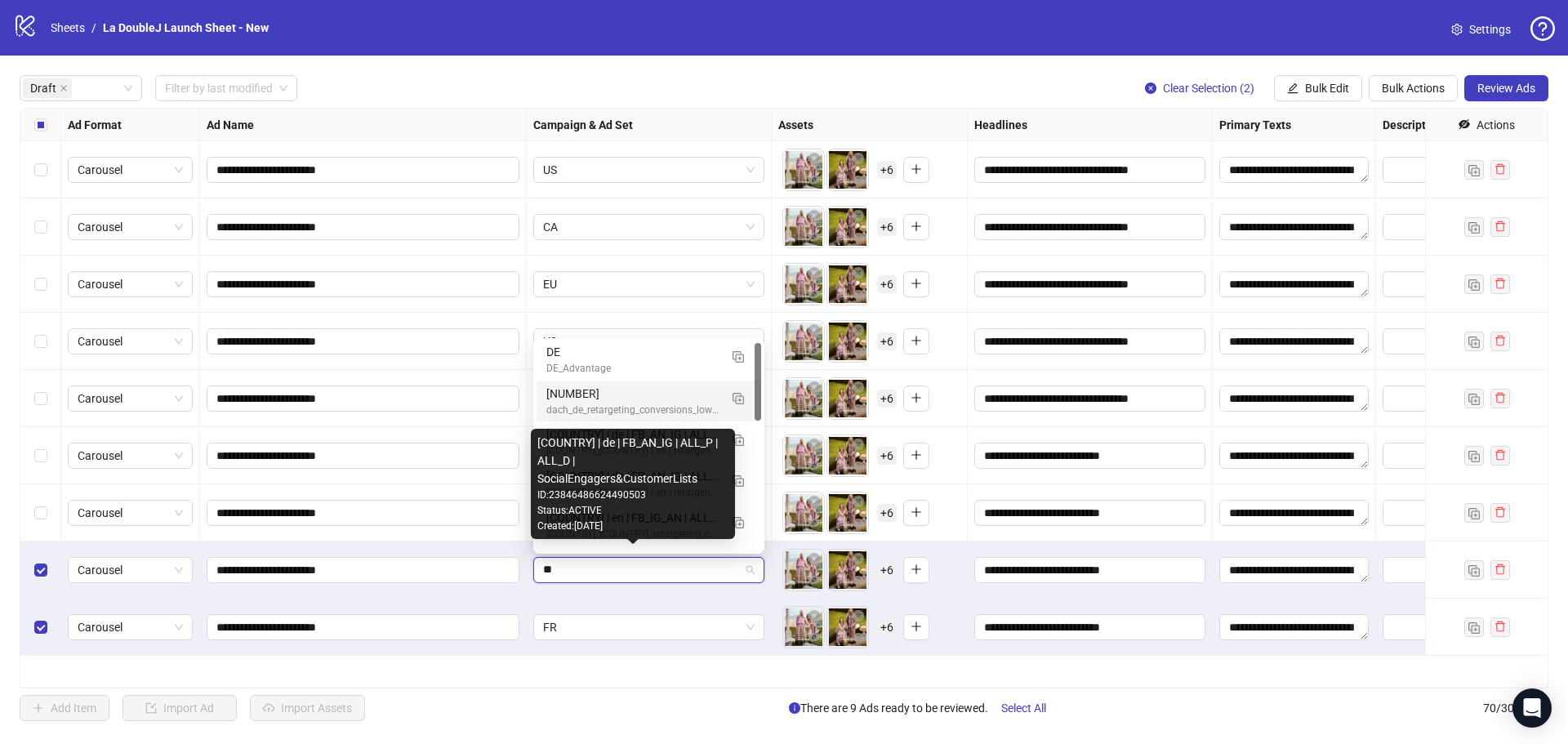 scroll, scrollTop: 4, scrollLeft: 0, axis: vertical 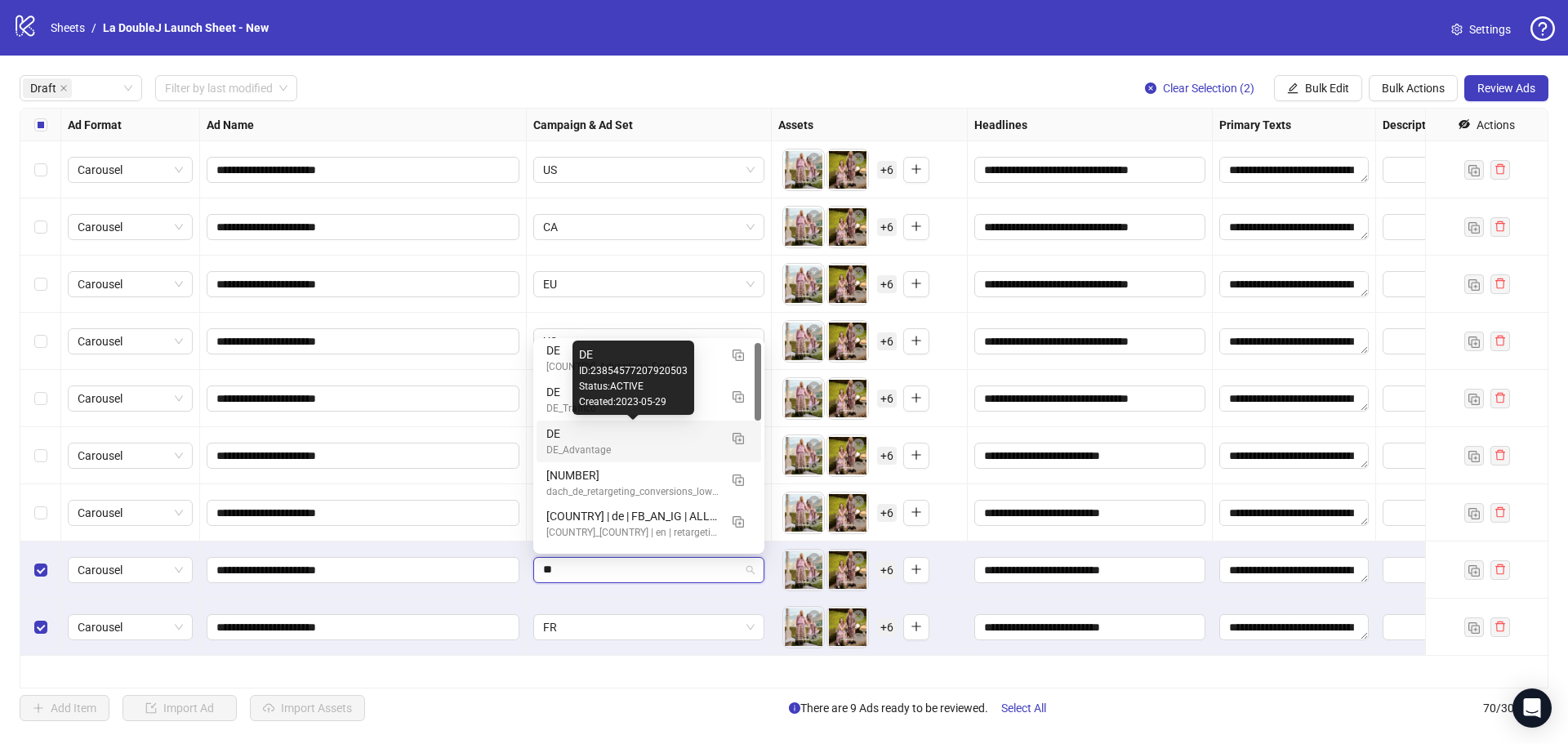click on "DE" at bounding box center (632, 434) 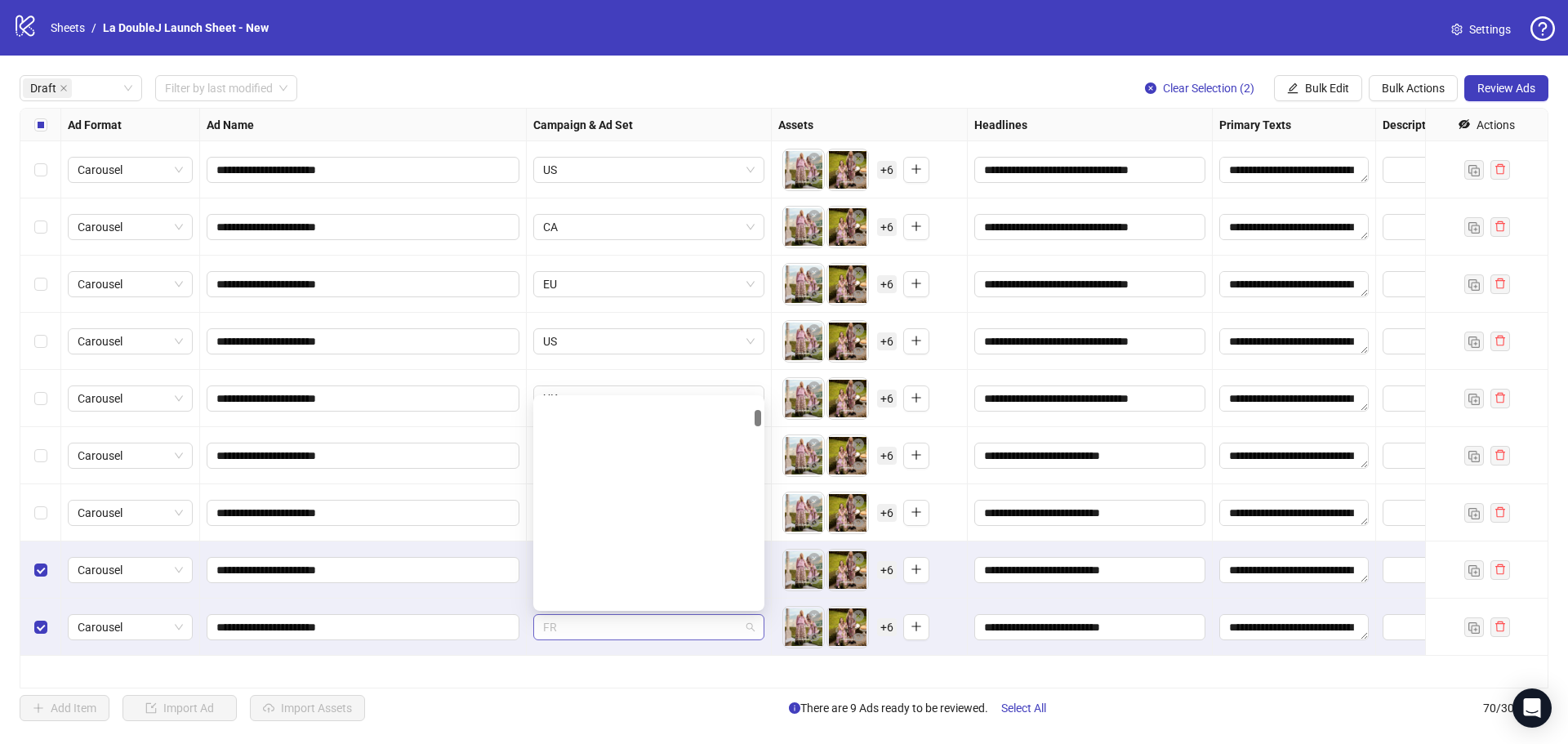 click on "FR" at bounding box center (648, 627) 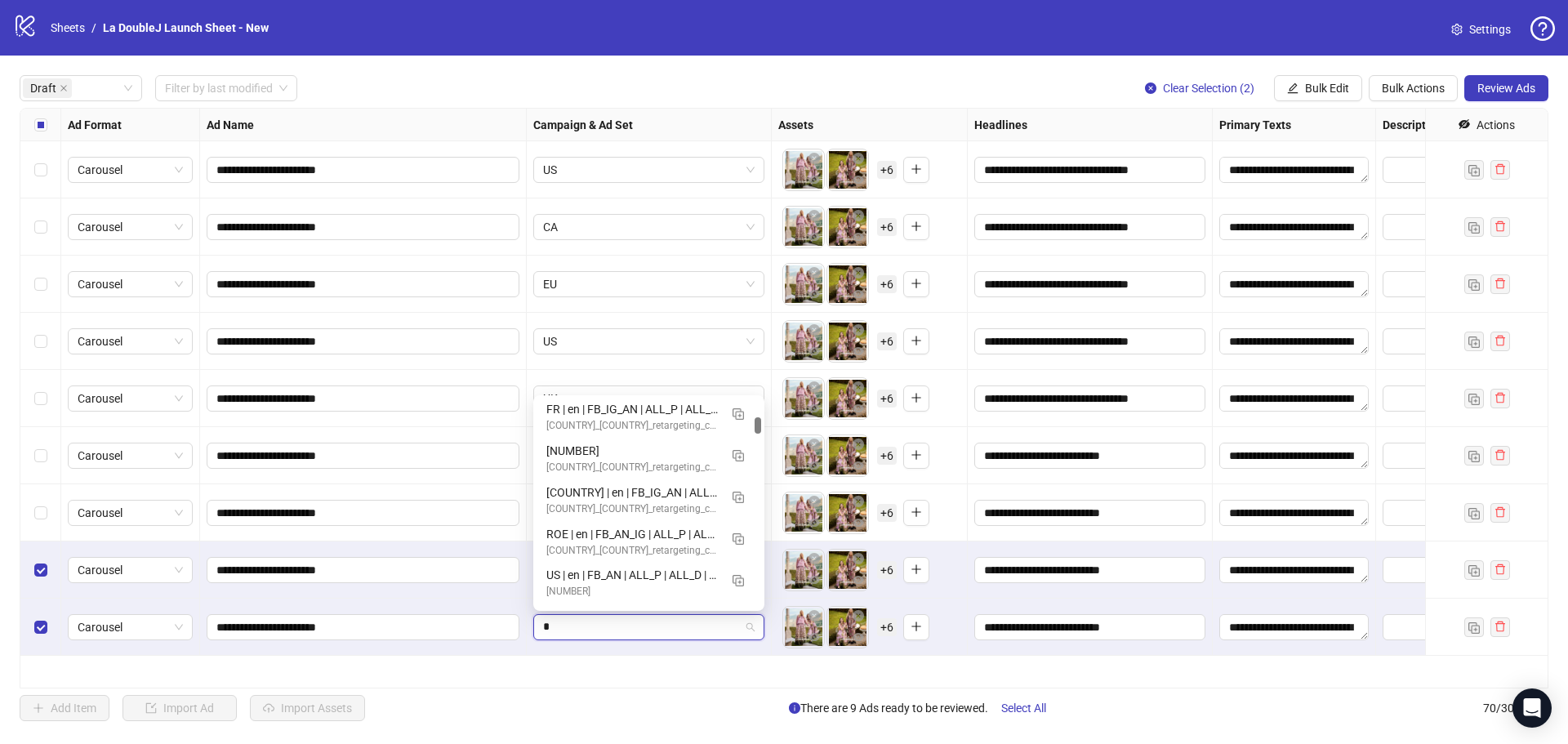 type on "**" 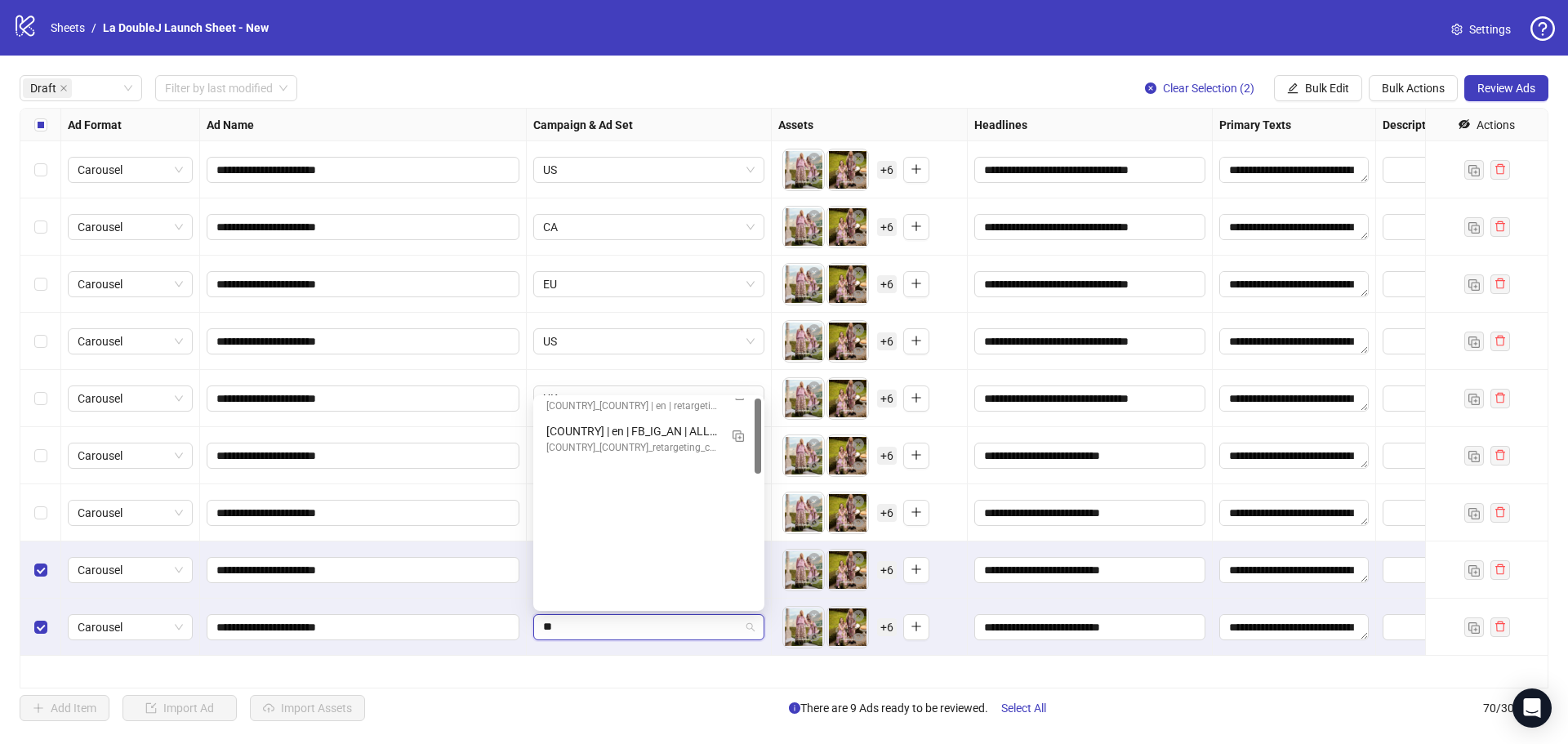 scroll, scrollTop: 0, scrollLeft: 0, axis: both 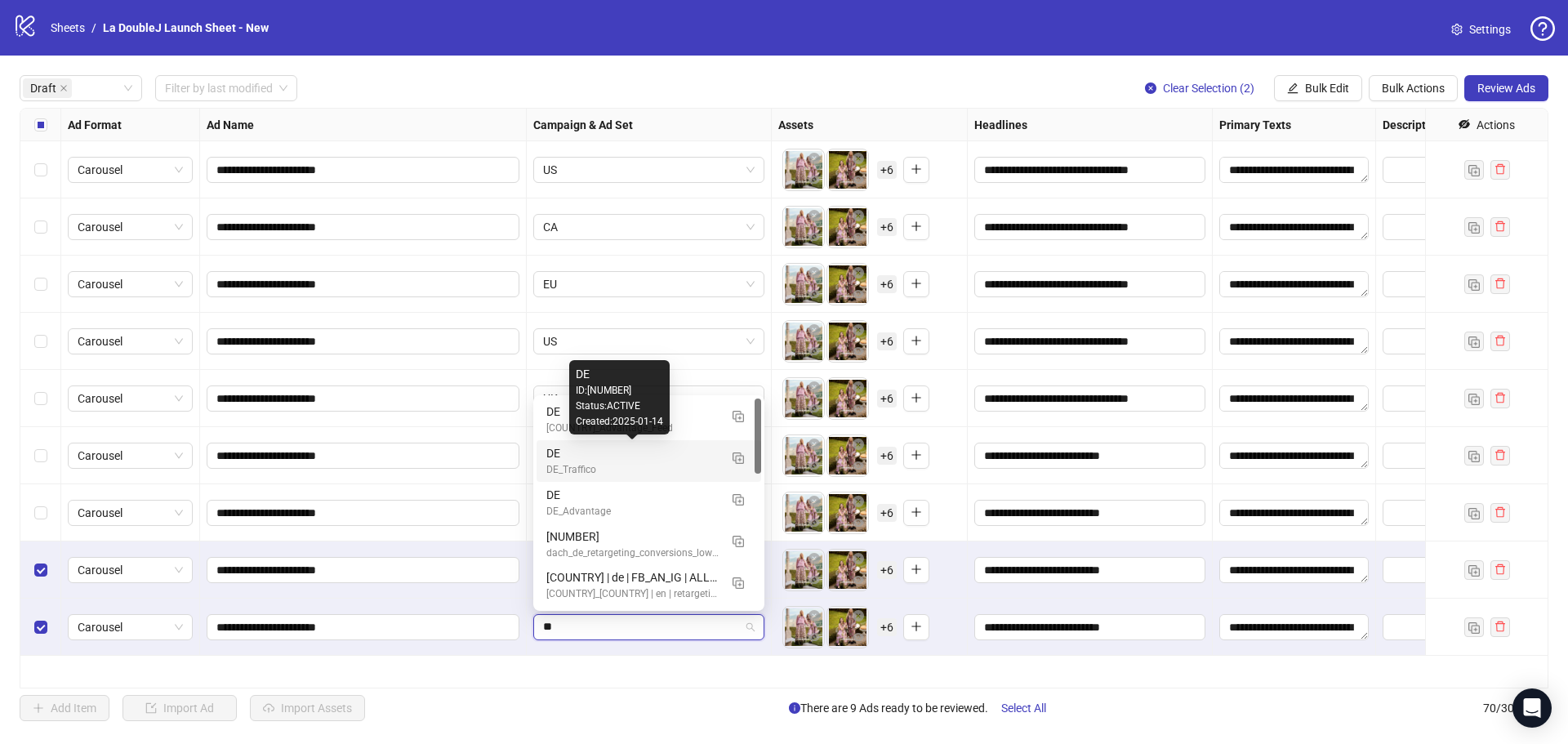 click on "DE_Traffico" at bounding box center (632, 470) 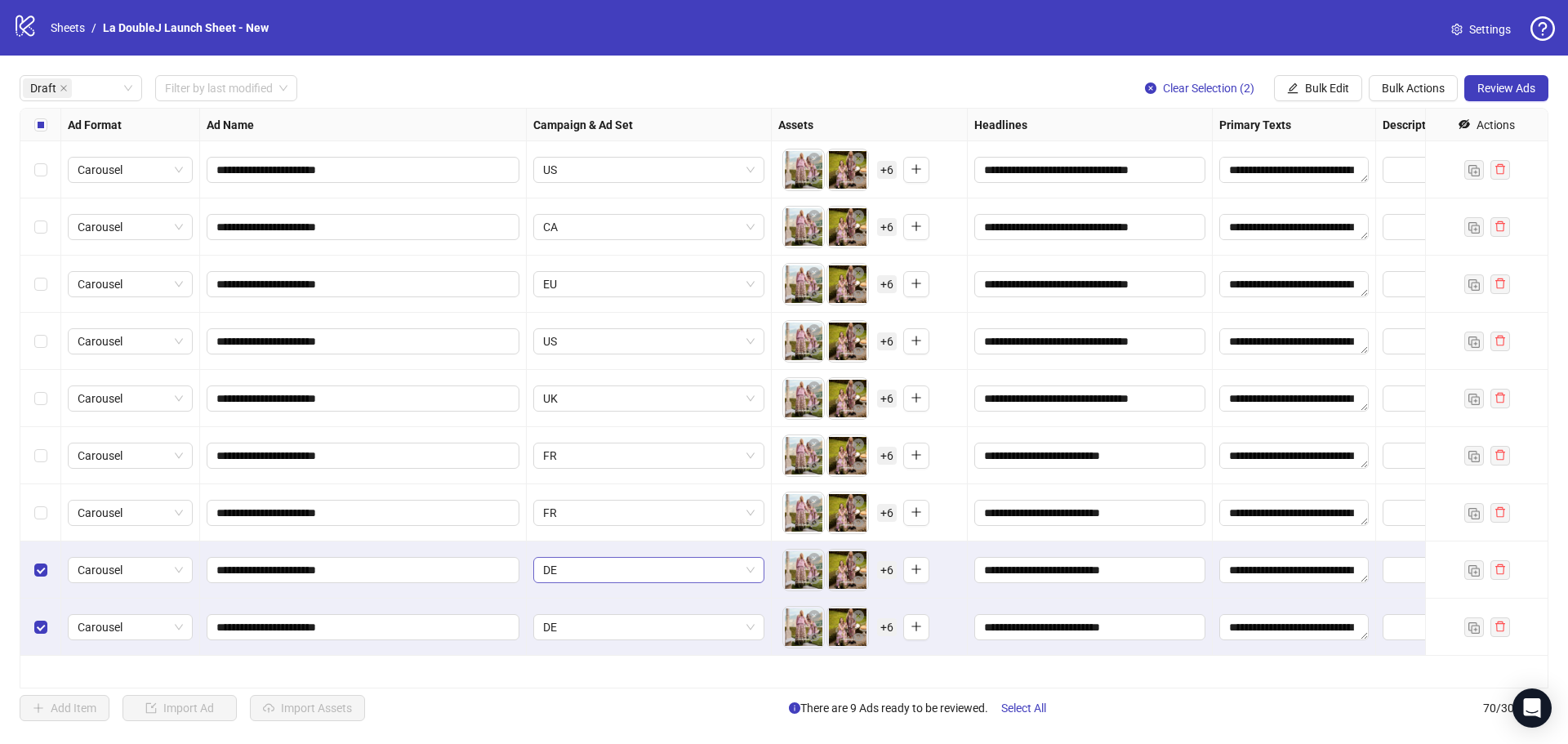 click on "DE" at bounding box center [648, 570] 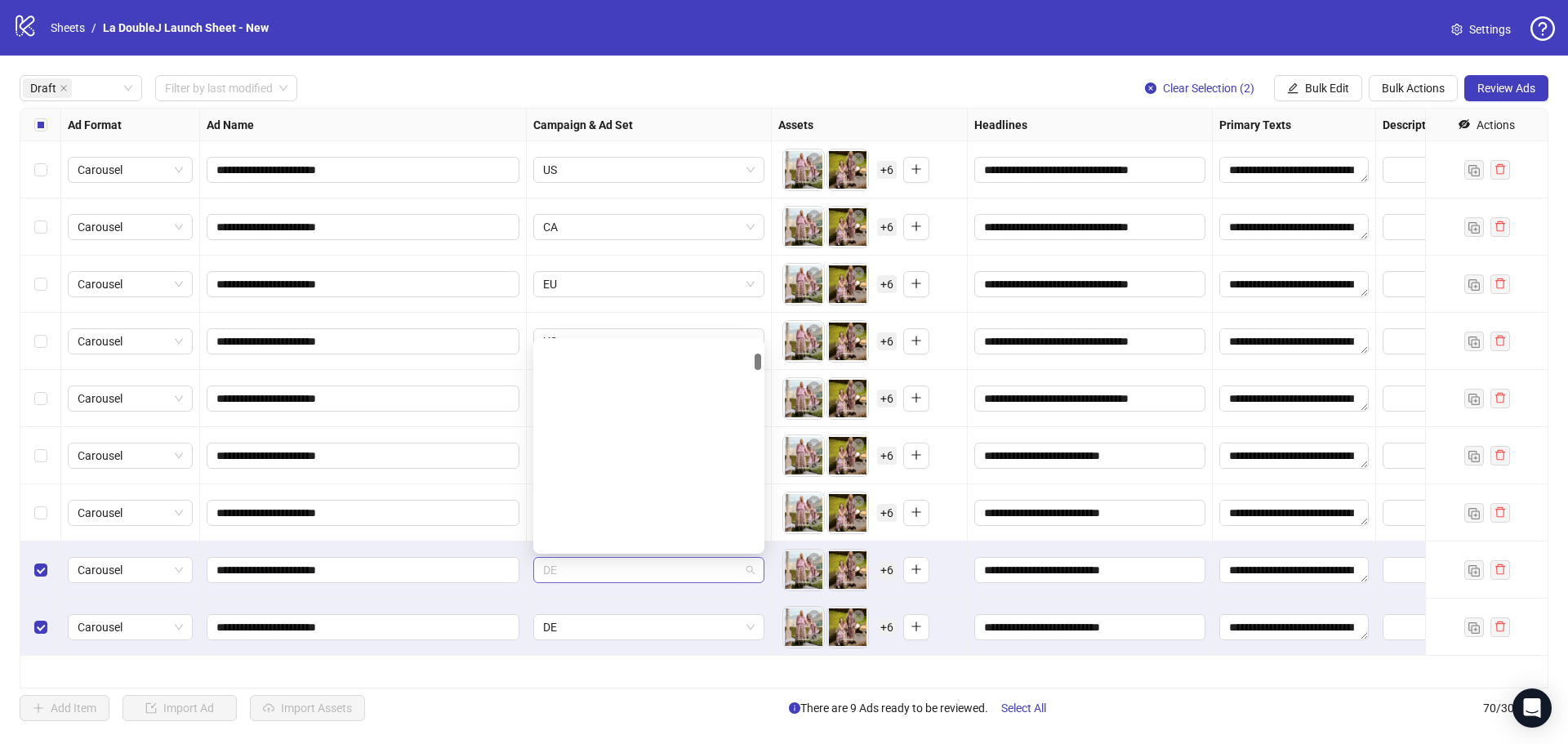 scroll, scrollTop: 713, scrollLeft: 0, axis: vertical 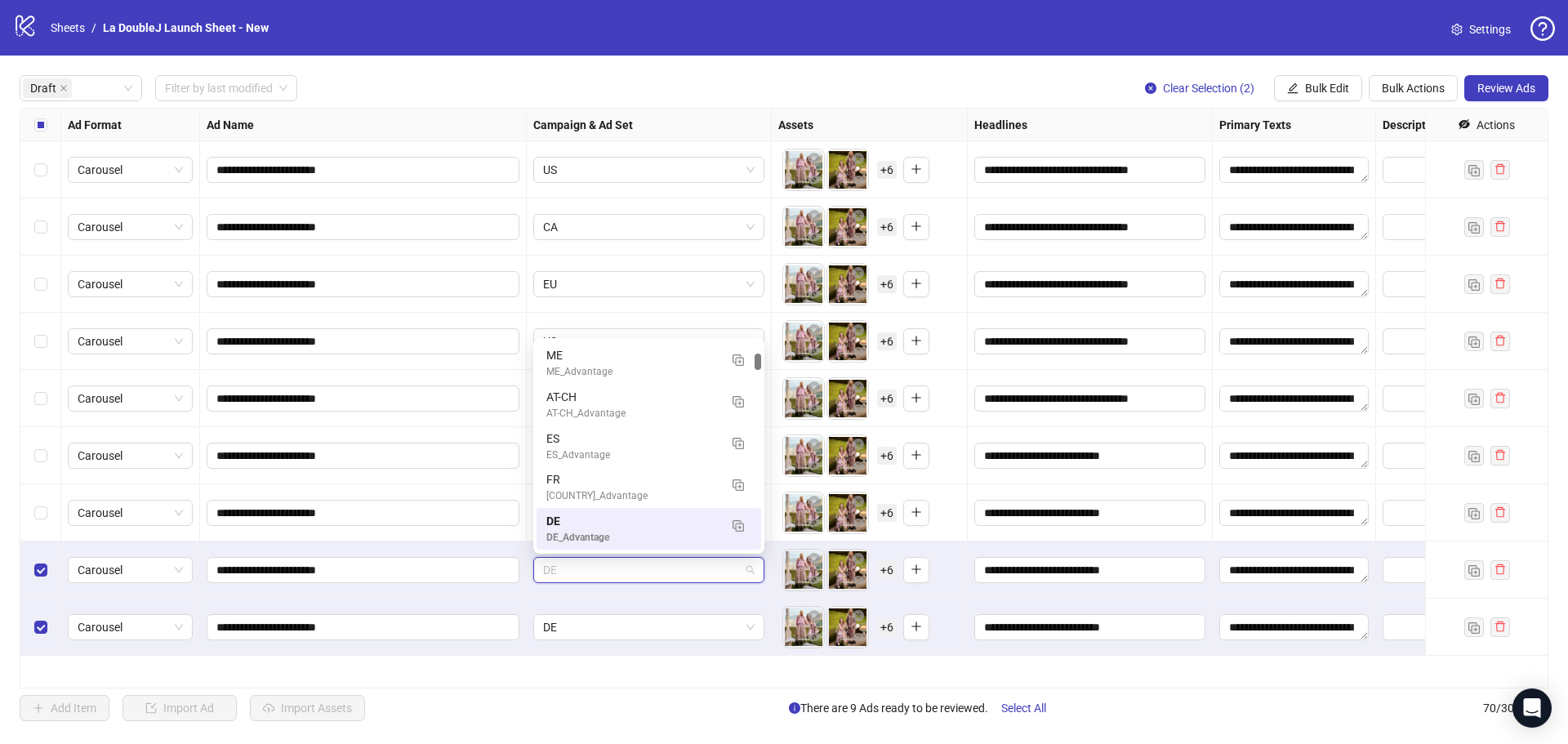 click on "DE" at bounding box center (648, 570) 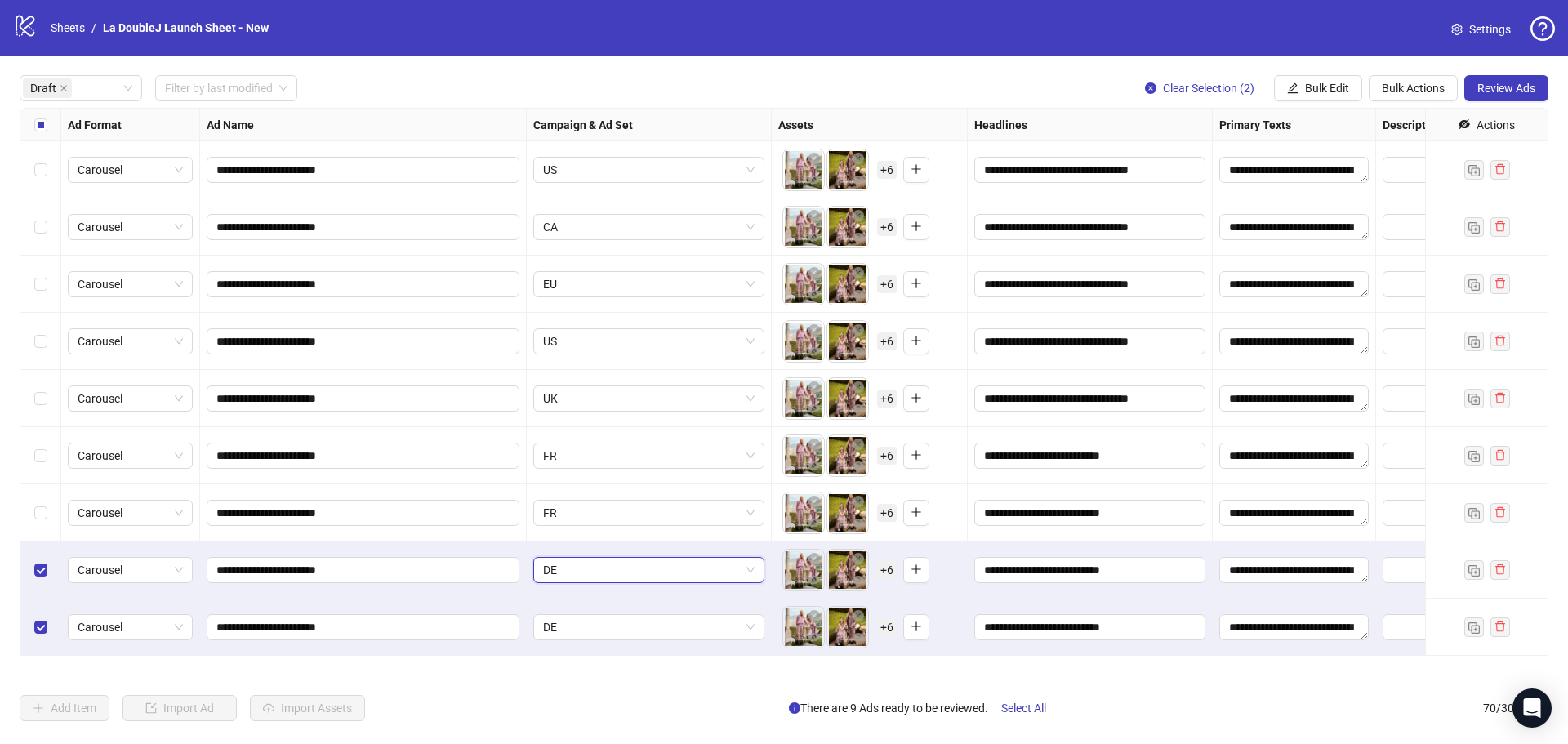 click on "**********" at bounding box center [784, 398] 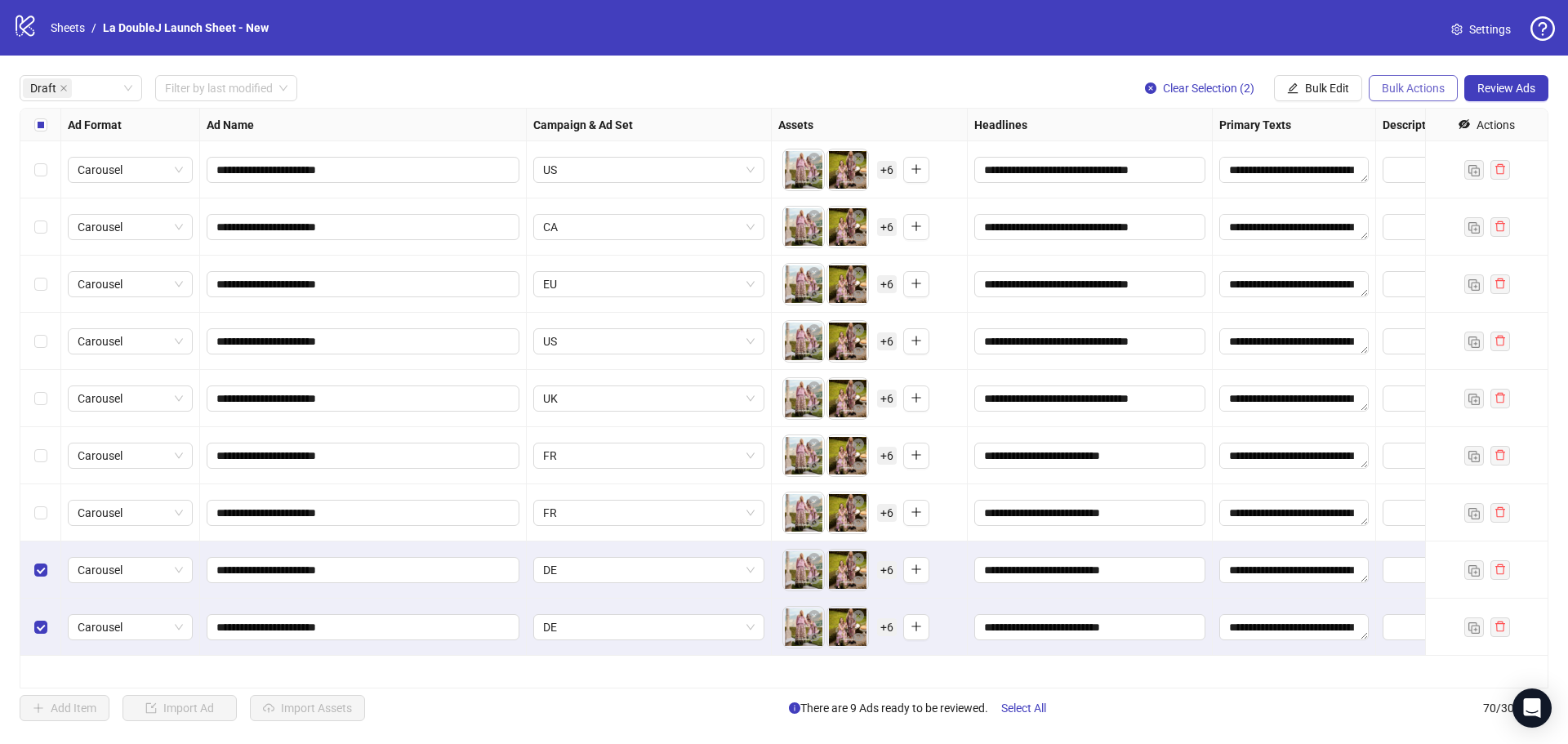 click on "Bulk Actions" at bounding box center (1413, 88) 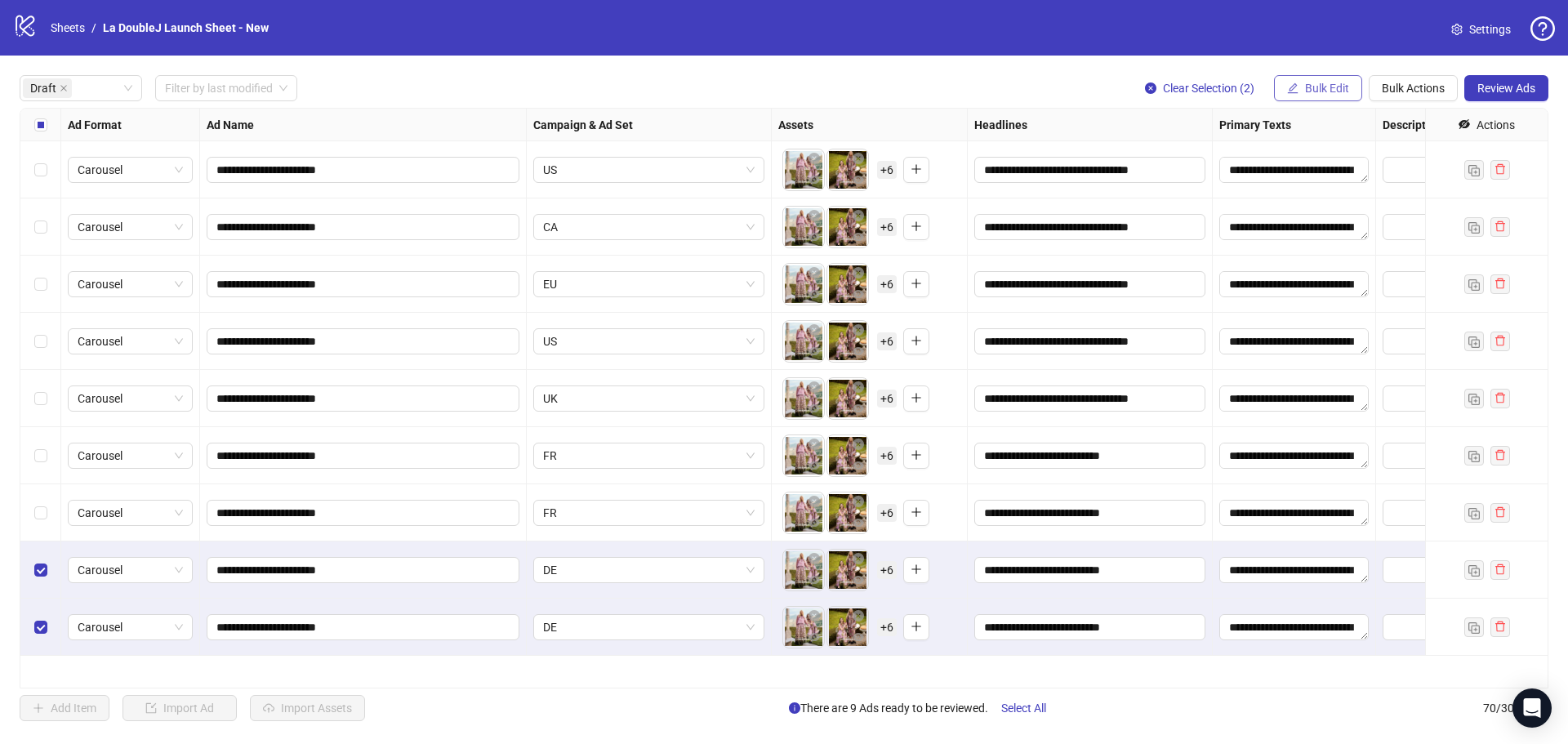 click 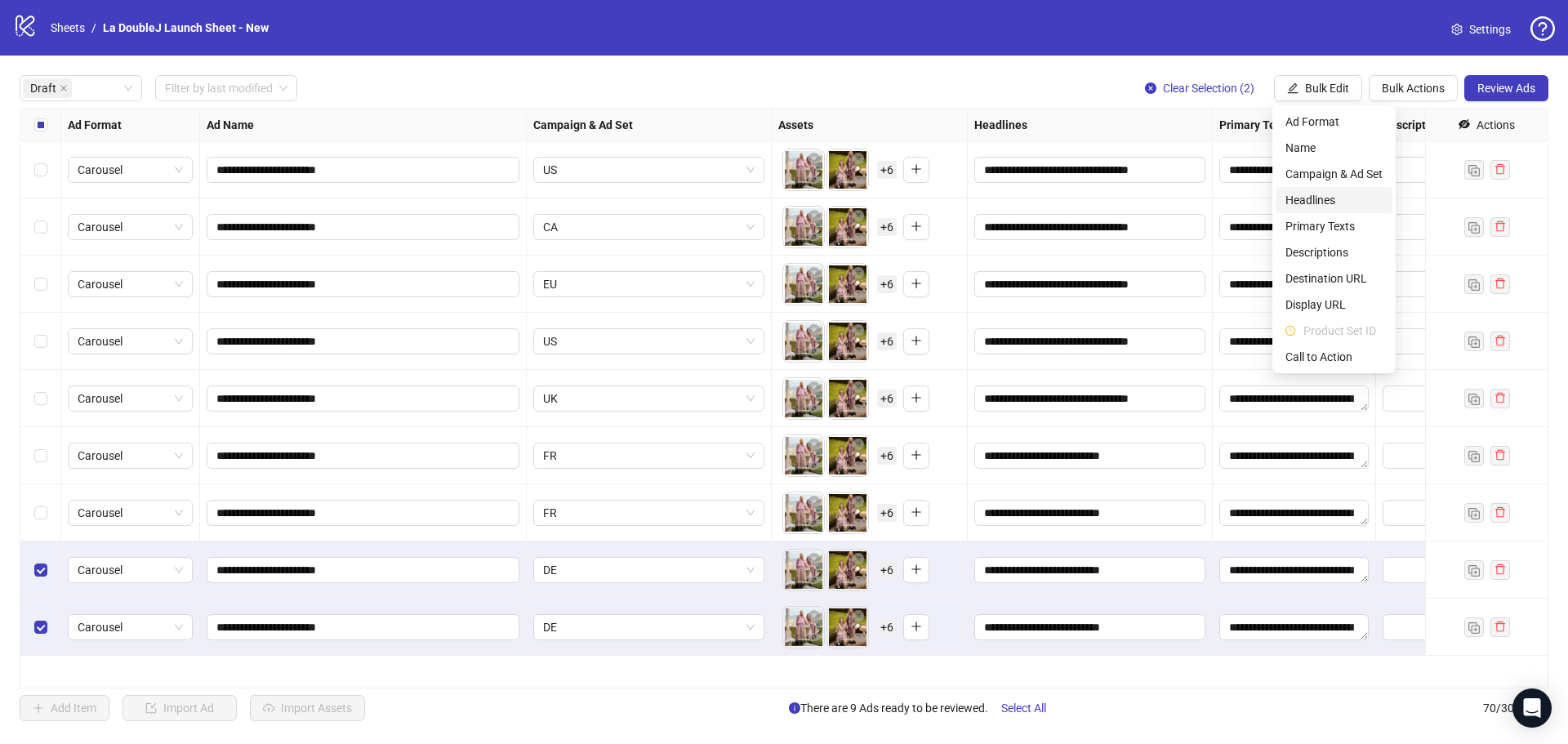 click on "Headlines" at bounding box center [1334, 200] 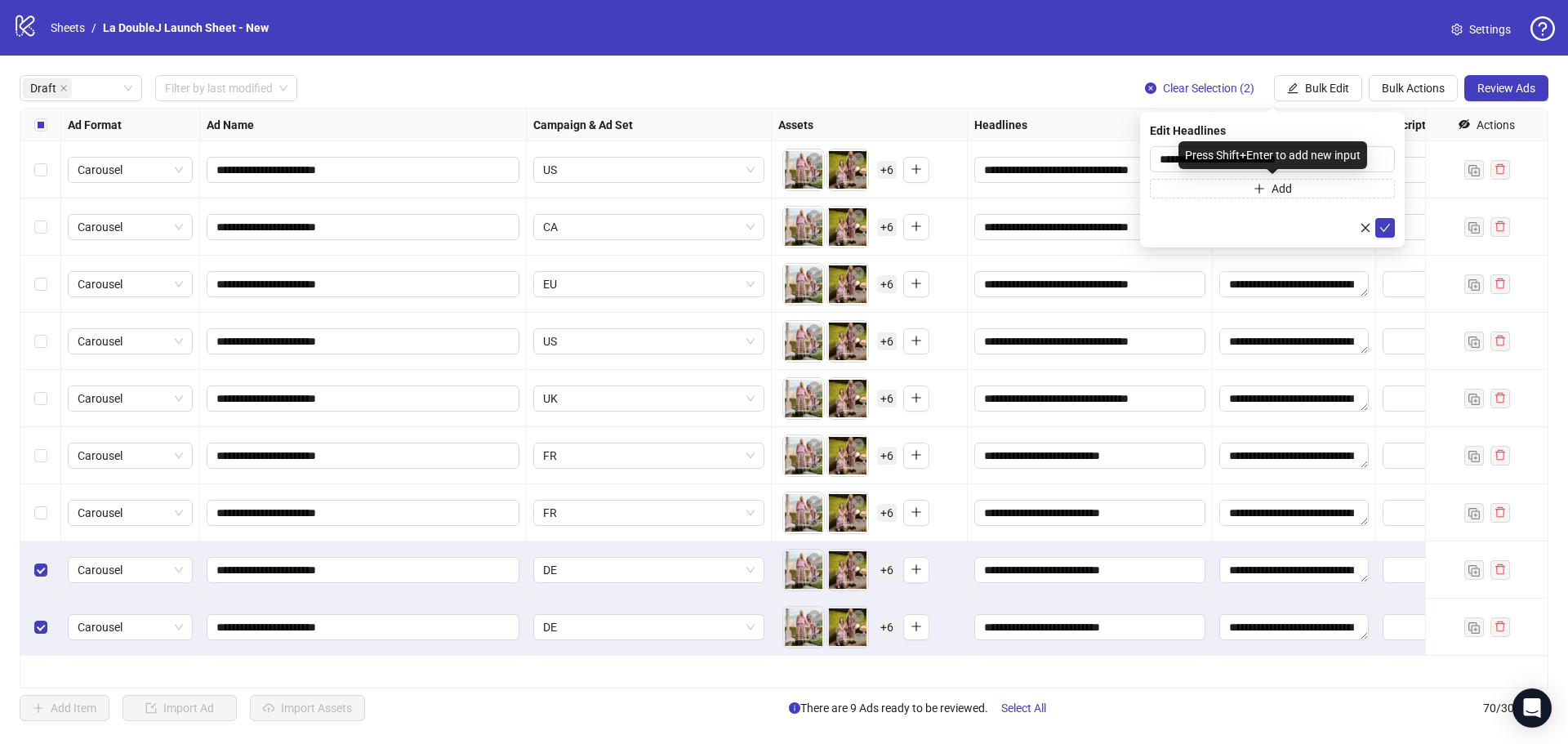 click on "Press Shift+Enter to add new input" at bounding box center [1272, 155] 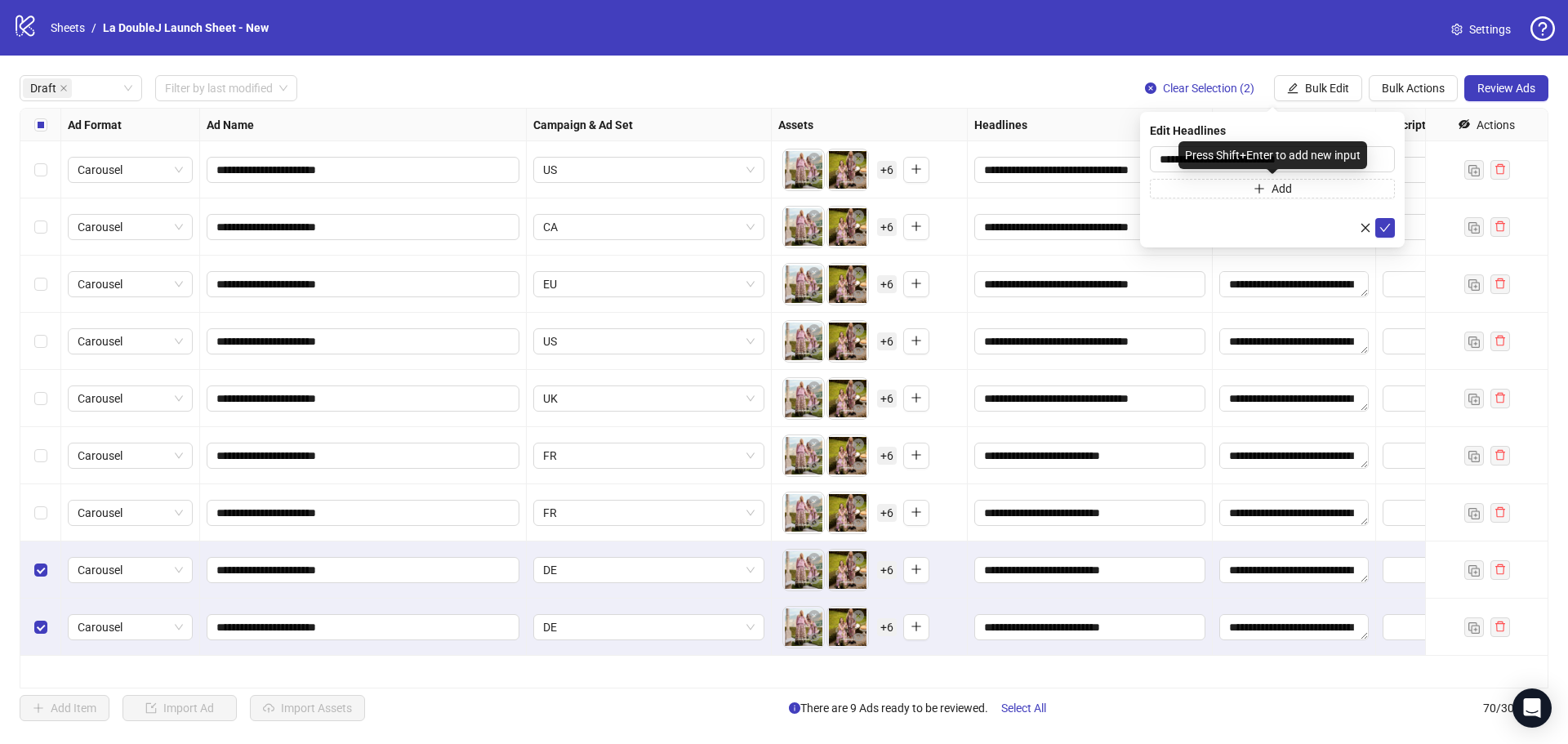 click on "Press Shift+Enter to add new input" at bounding box center (1272, 155) 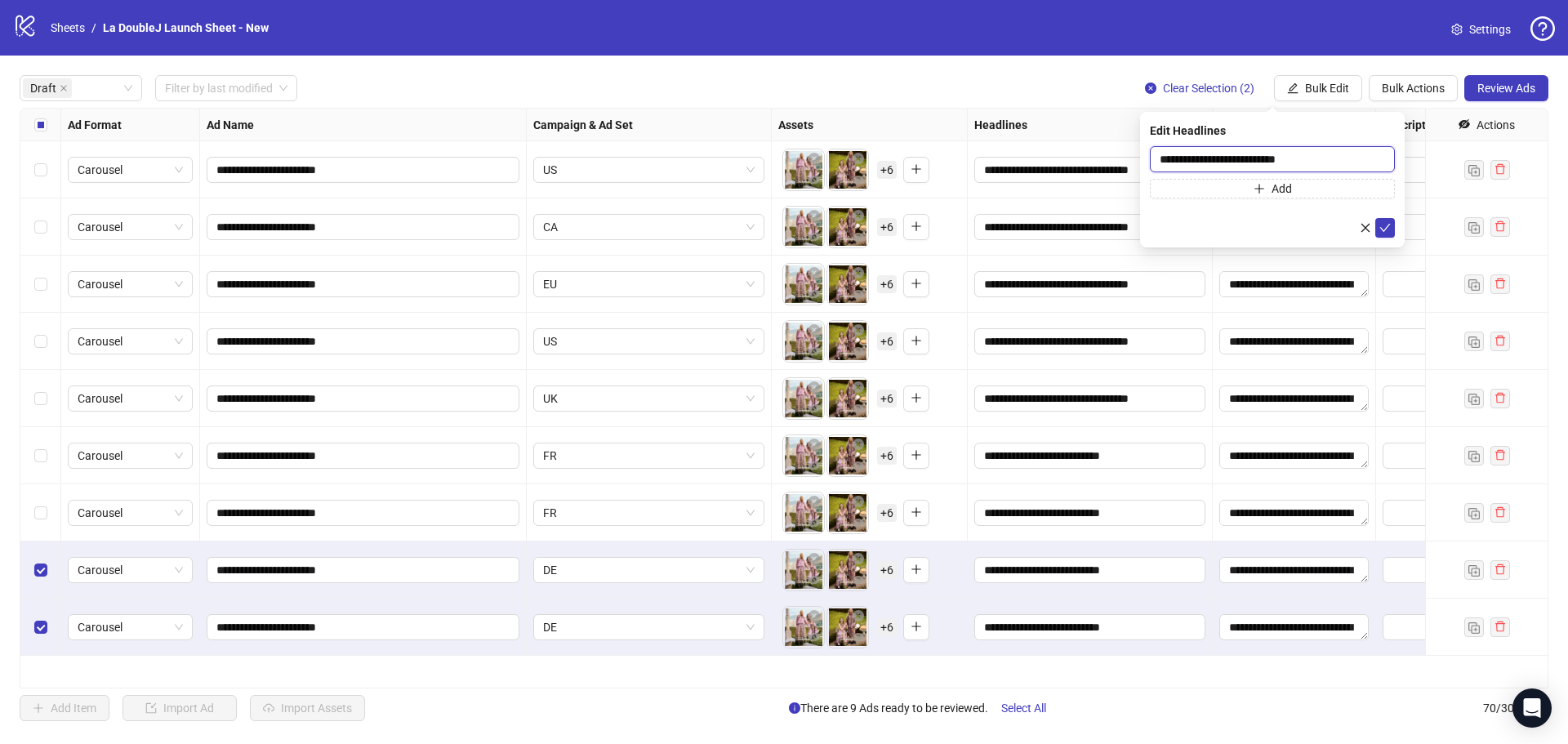 click on "**********" at bounding box center [1272, 159] 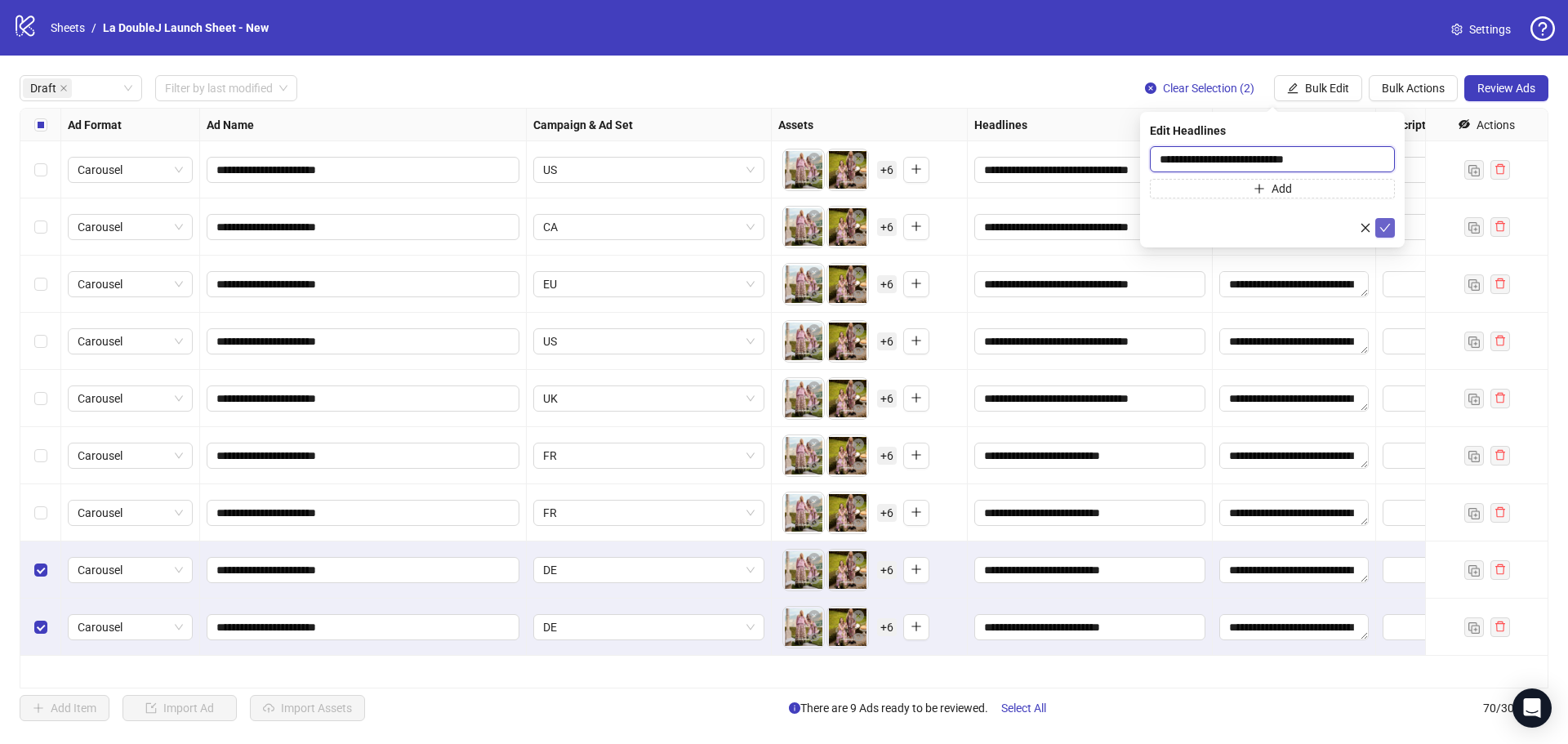 type on "**********" 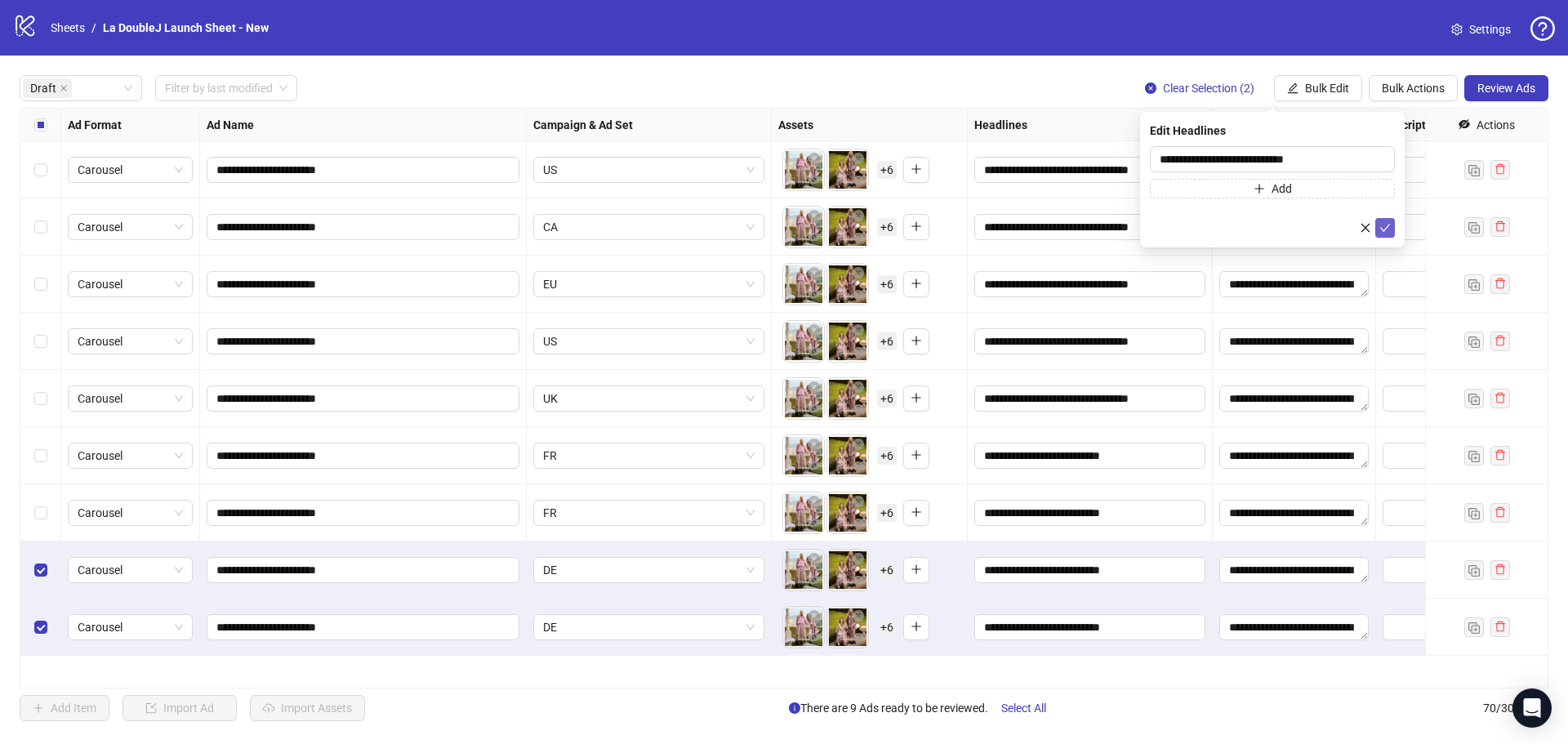click 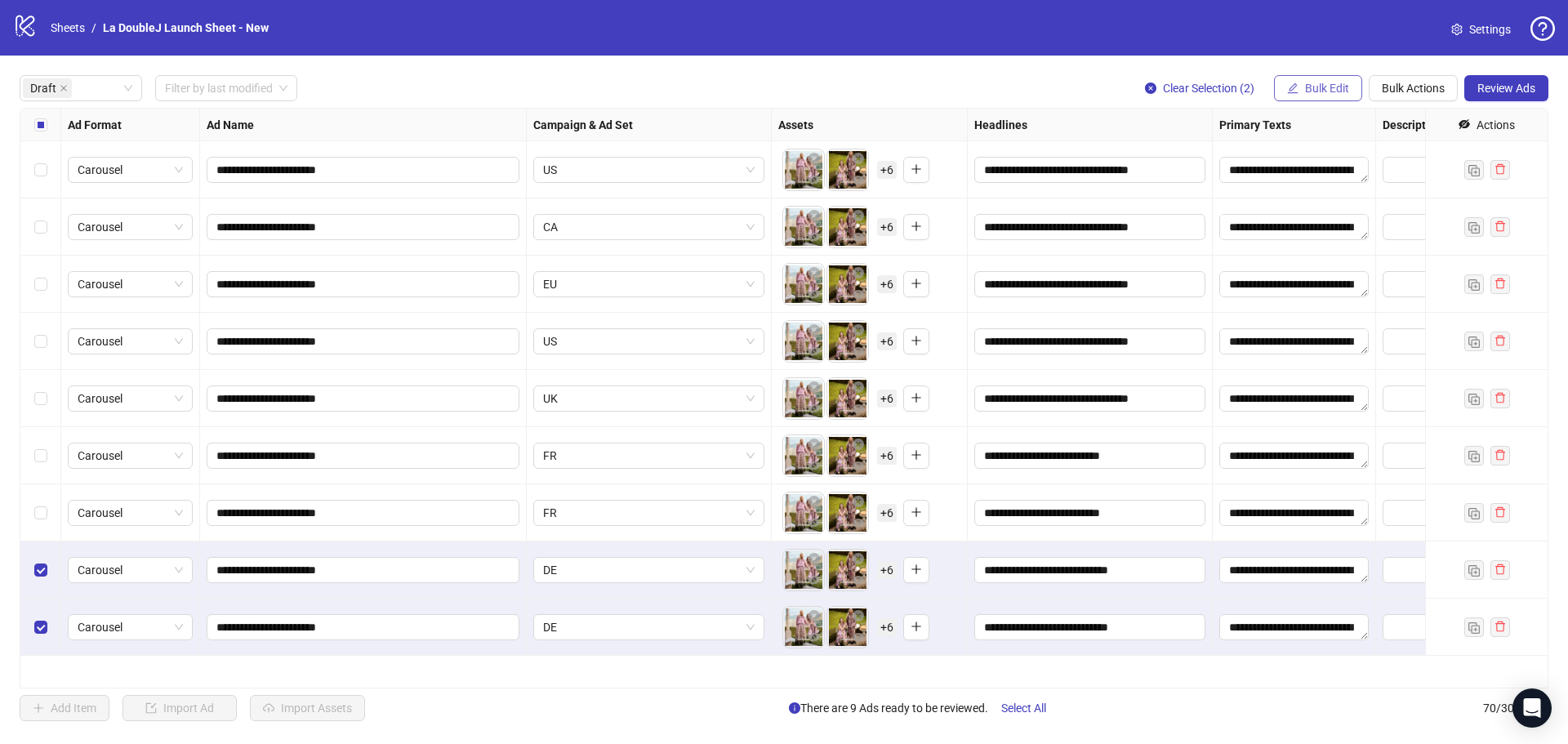 click on "Bulk Edit" at bounding box center (1327, 88) 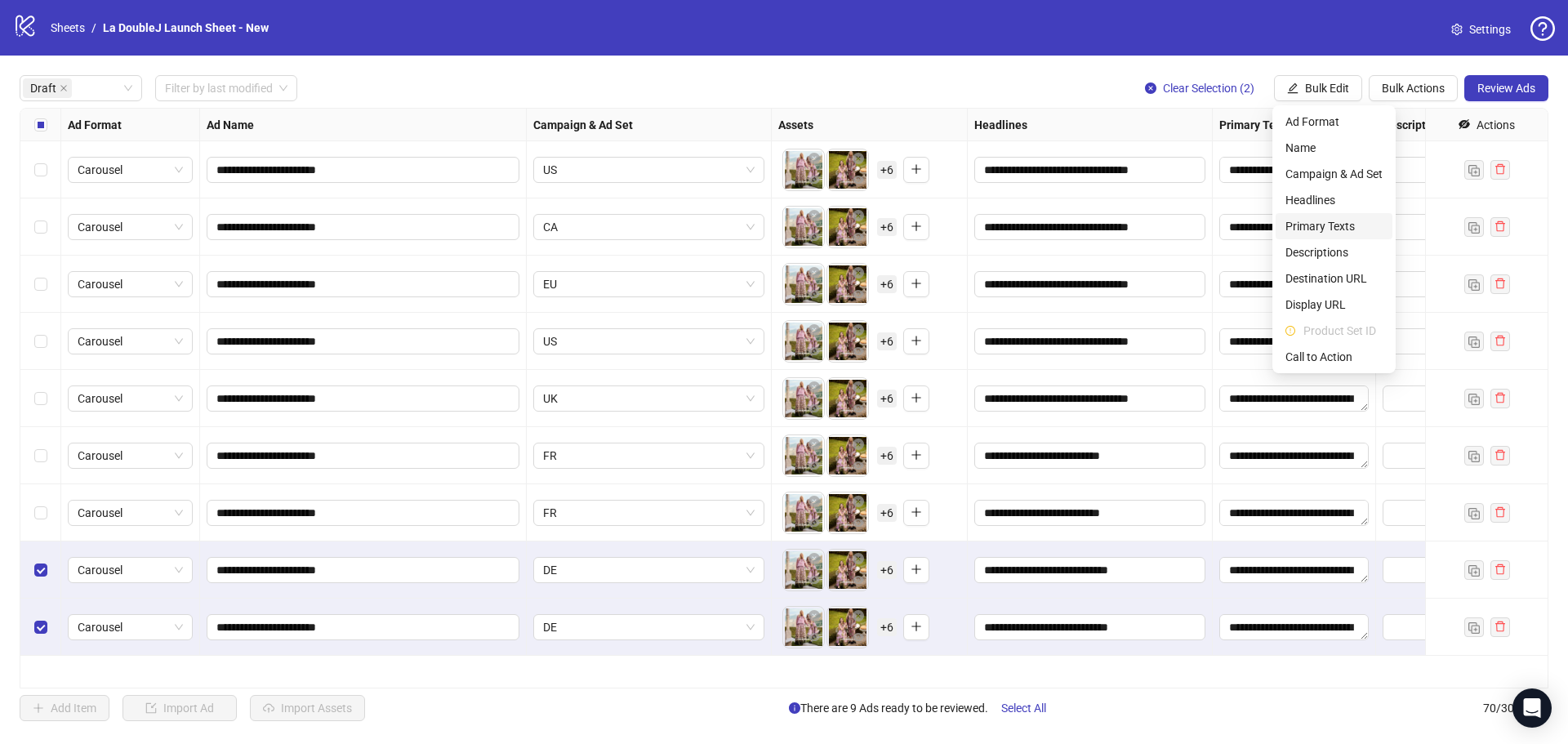 click on "Primary Texts" at bounding box center [1334, 226] 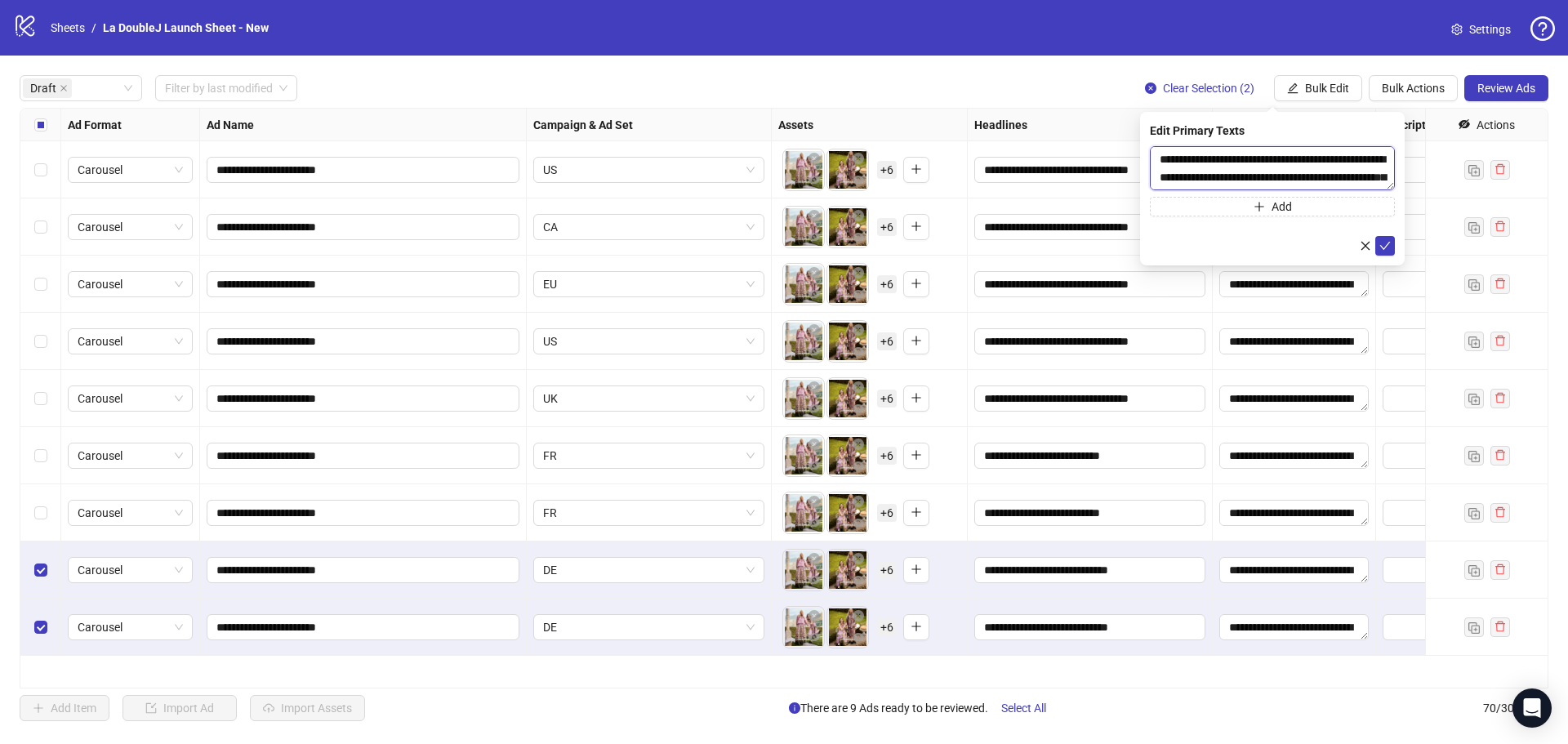 click on "**********" at bounding box center (1272, 168) 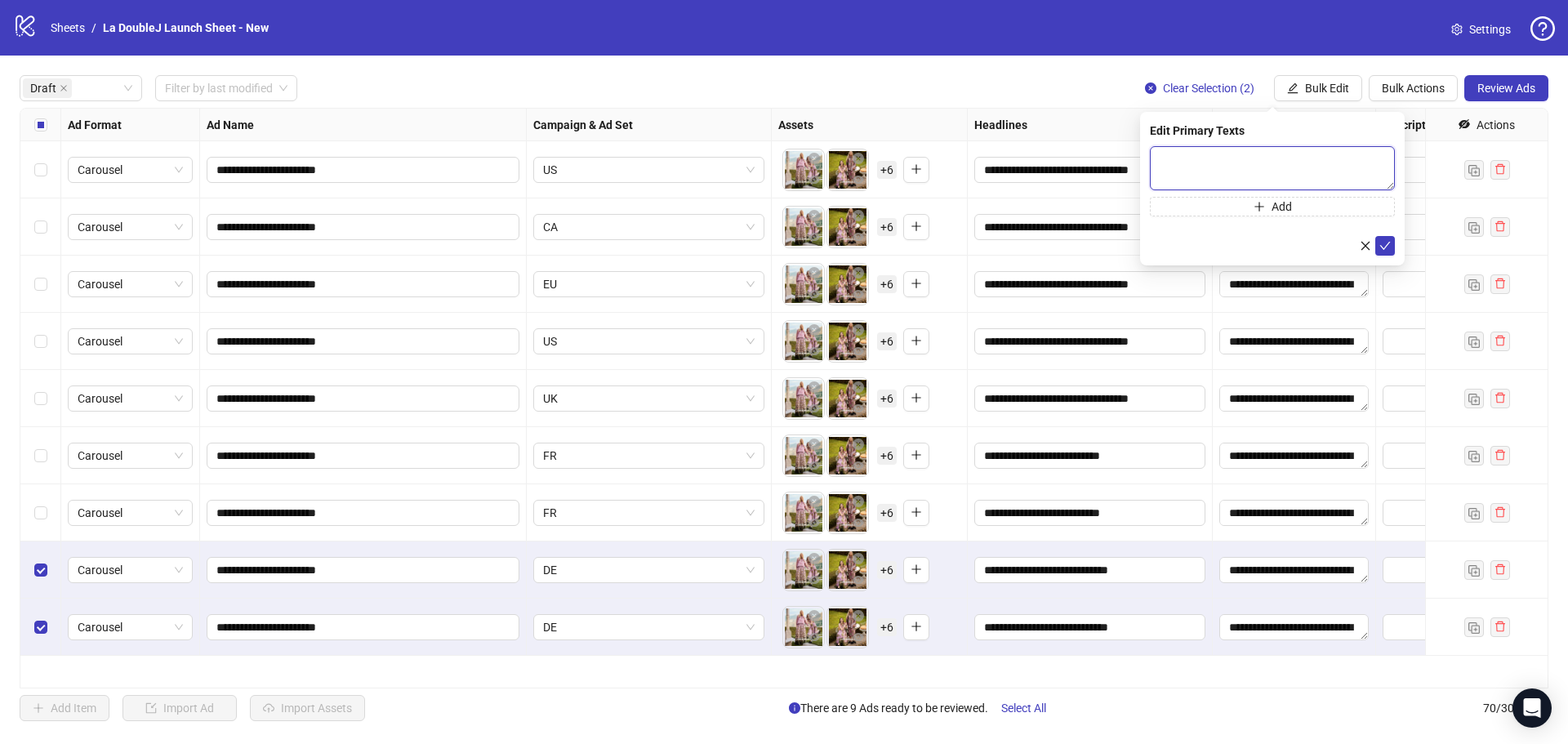 paste on "**********" 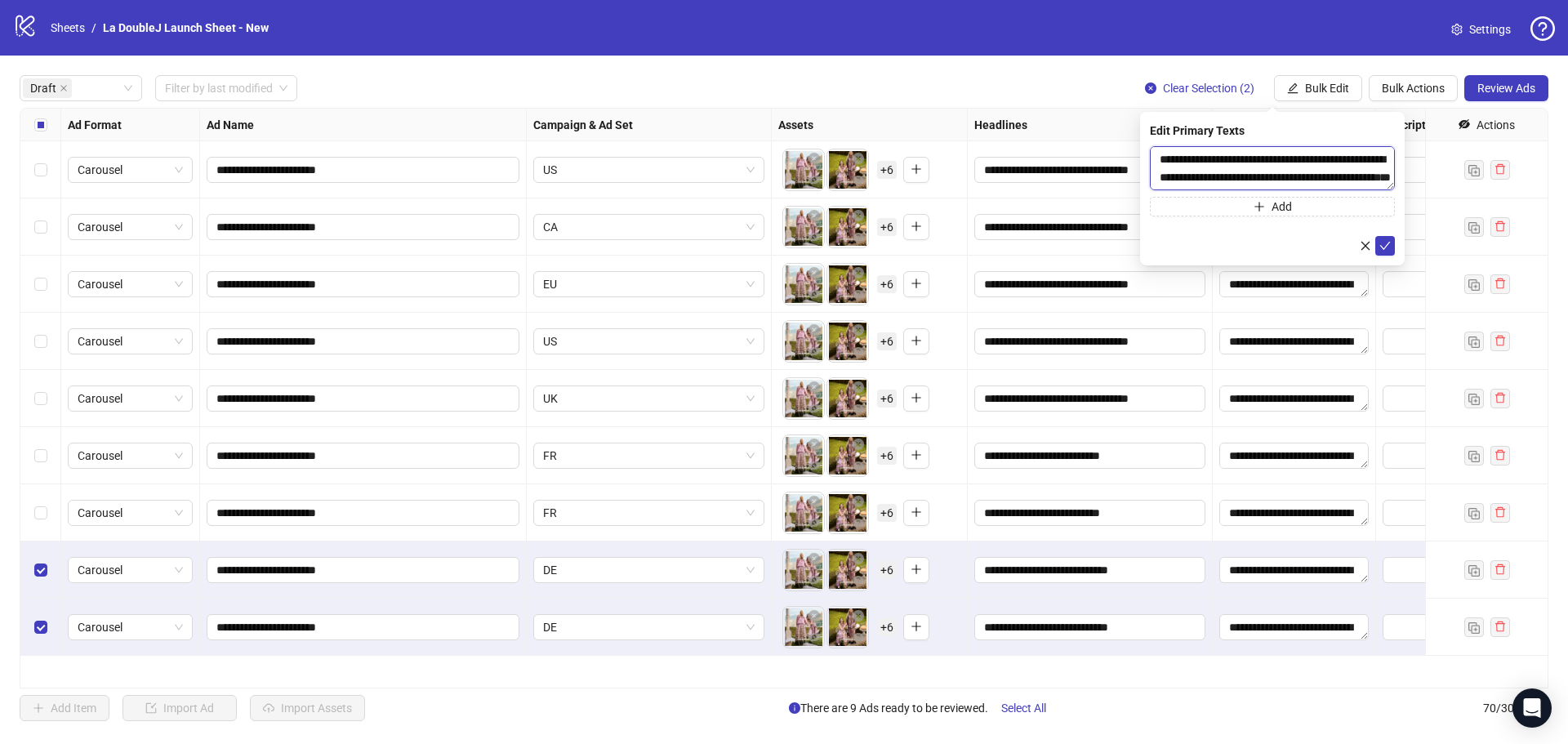 scroll, scrollTop: 12, scrollLeft: 0, axis: vertical 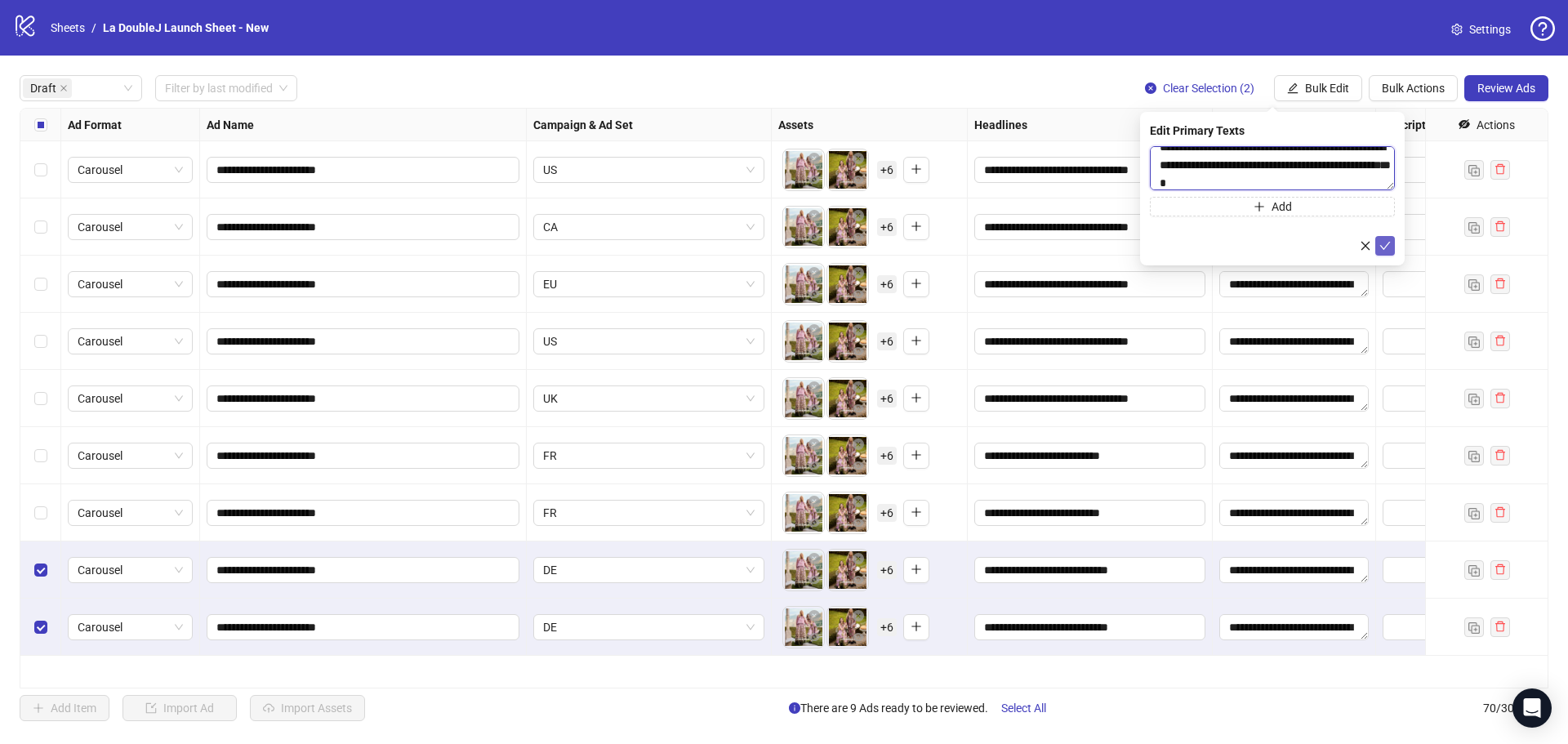 type on "**********" 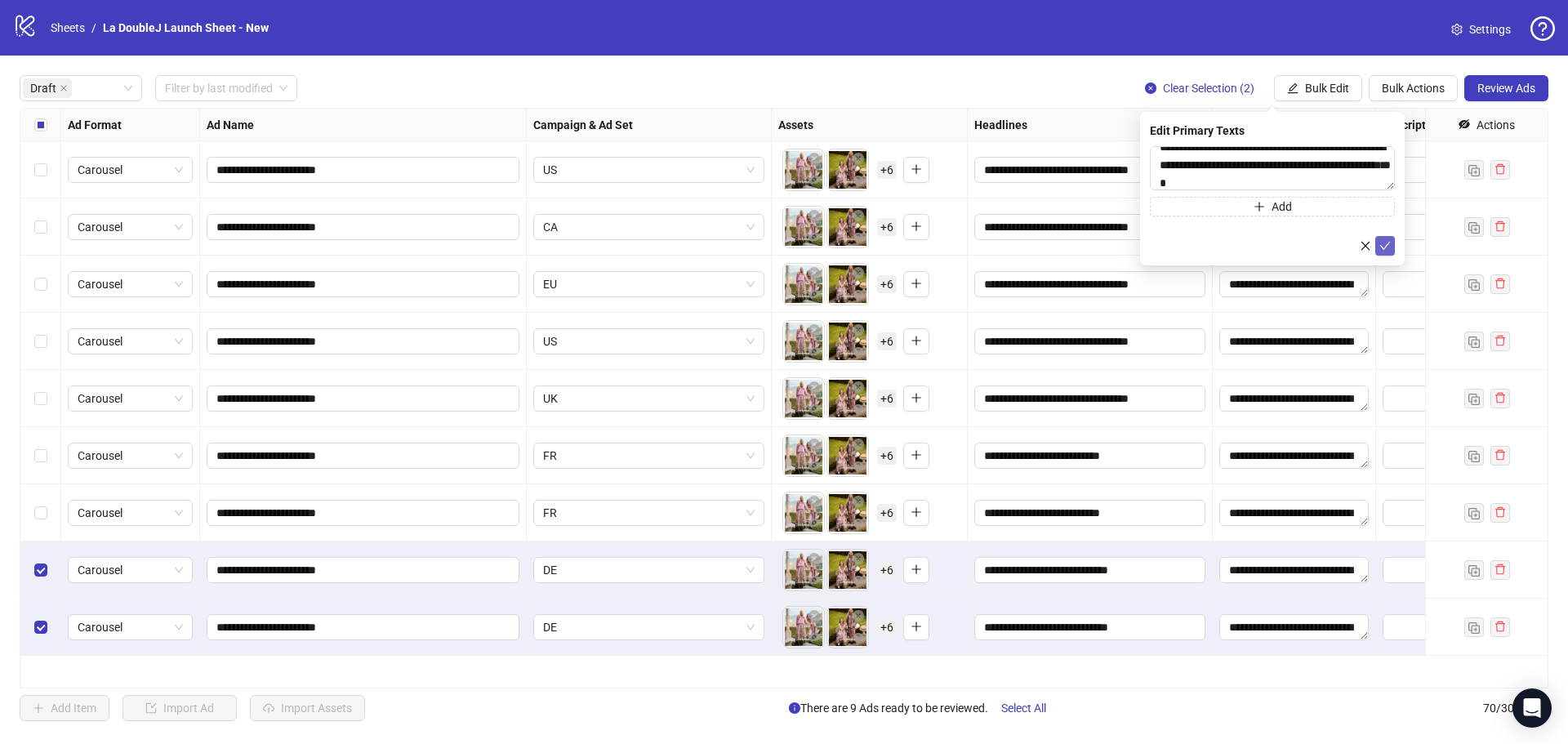click 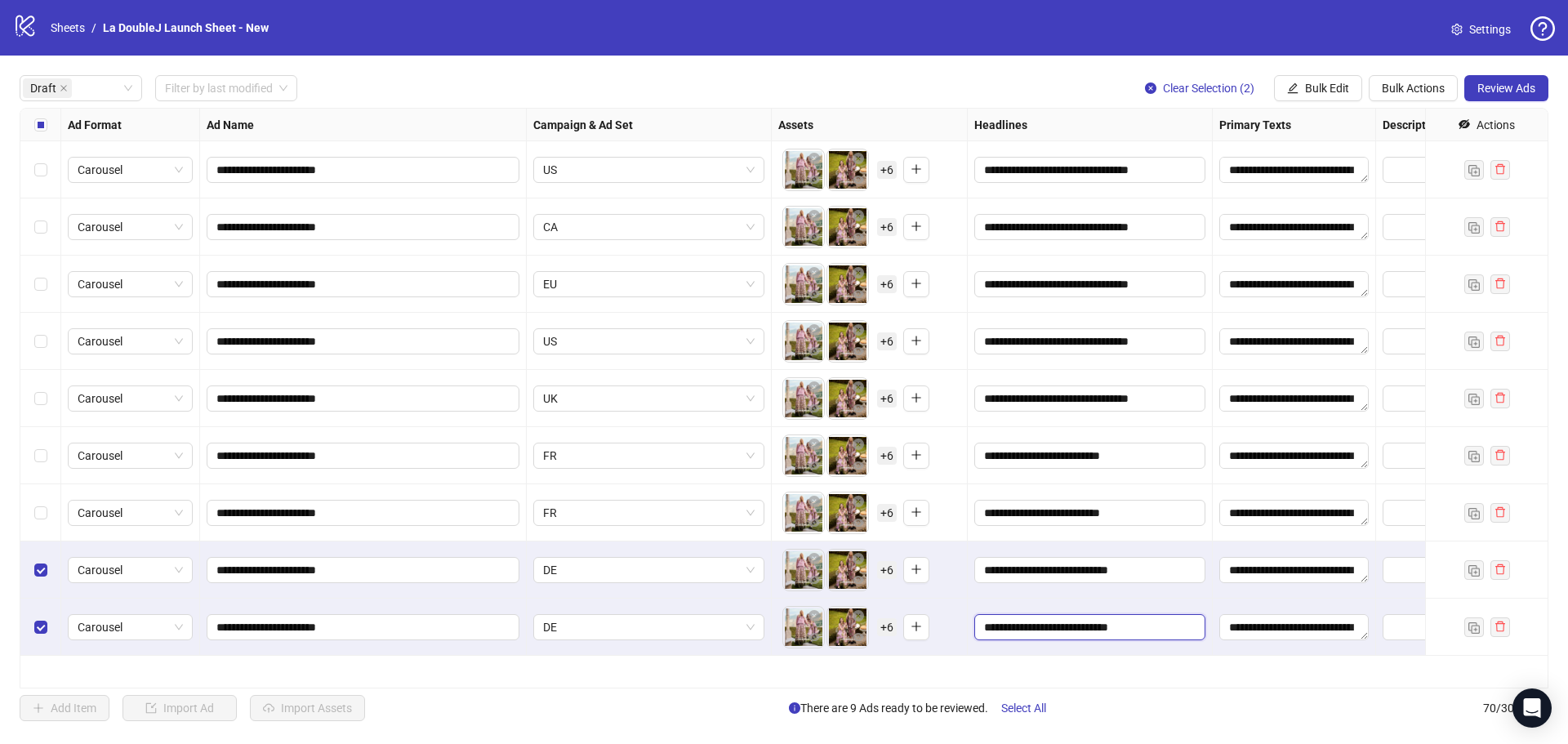 click on "**********" at bounding box center [1088, 627] 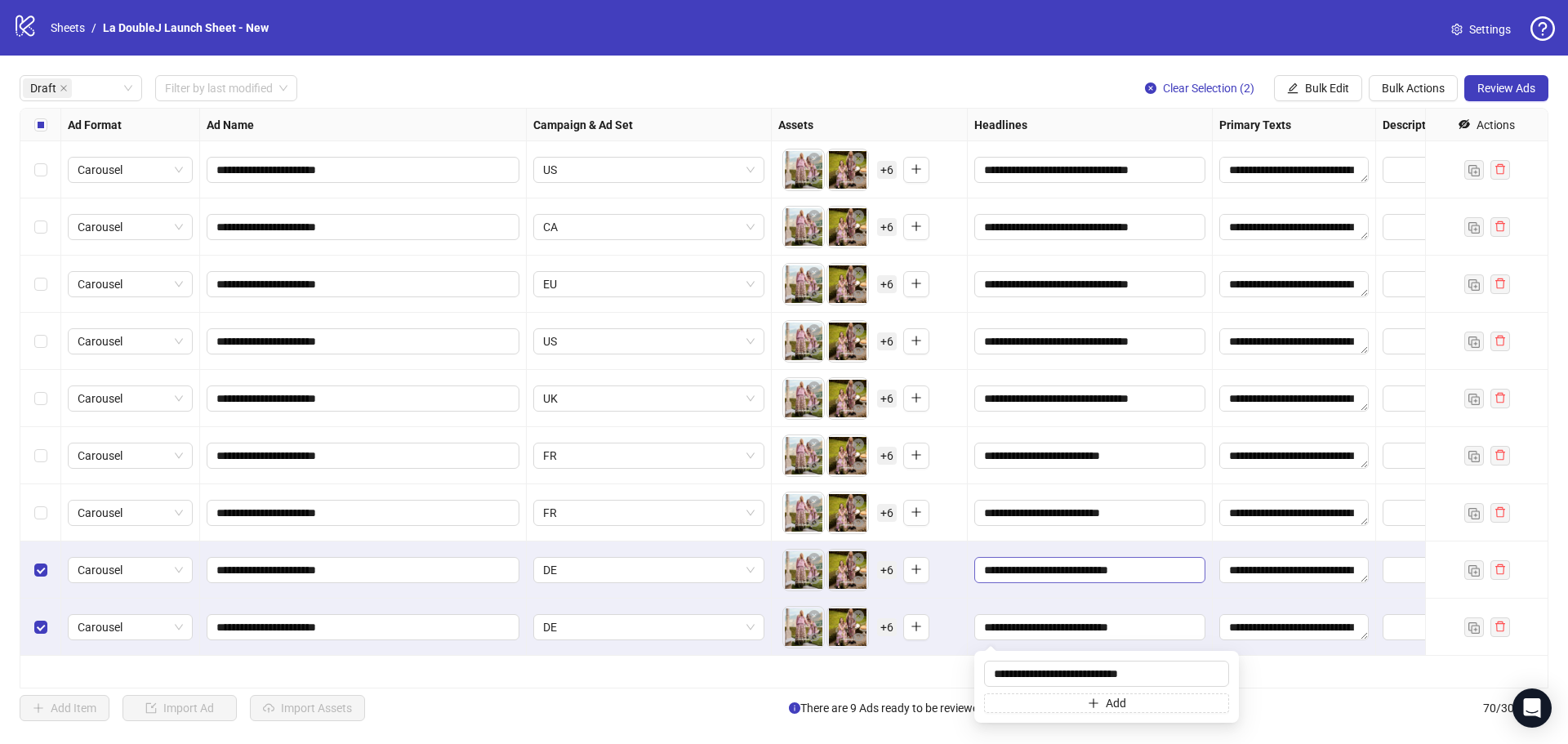 click on "**********" at bounding box center [1088, 570] 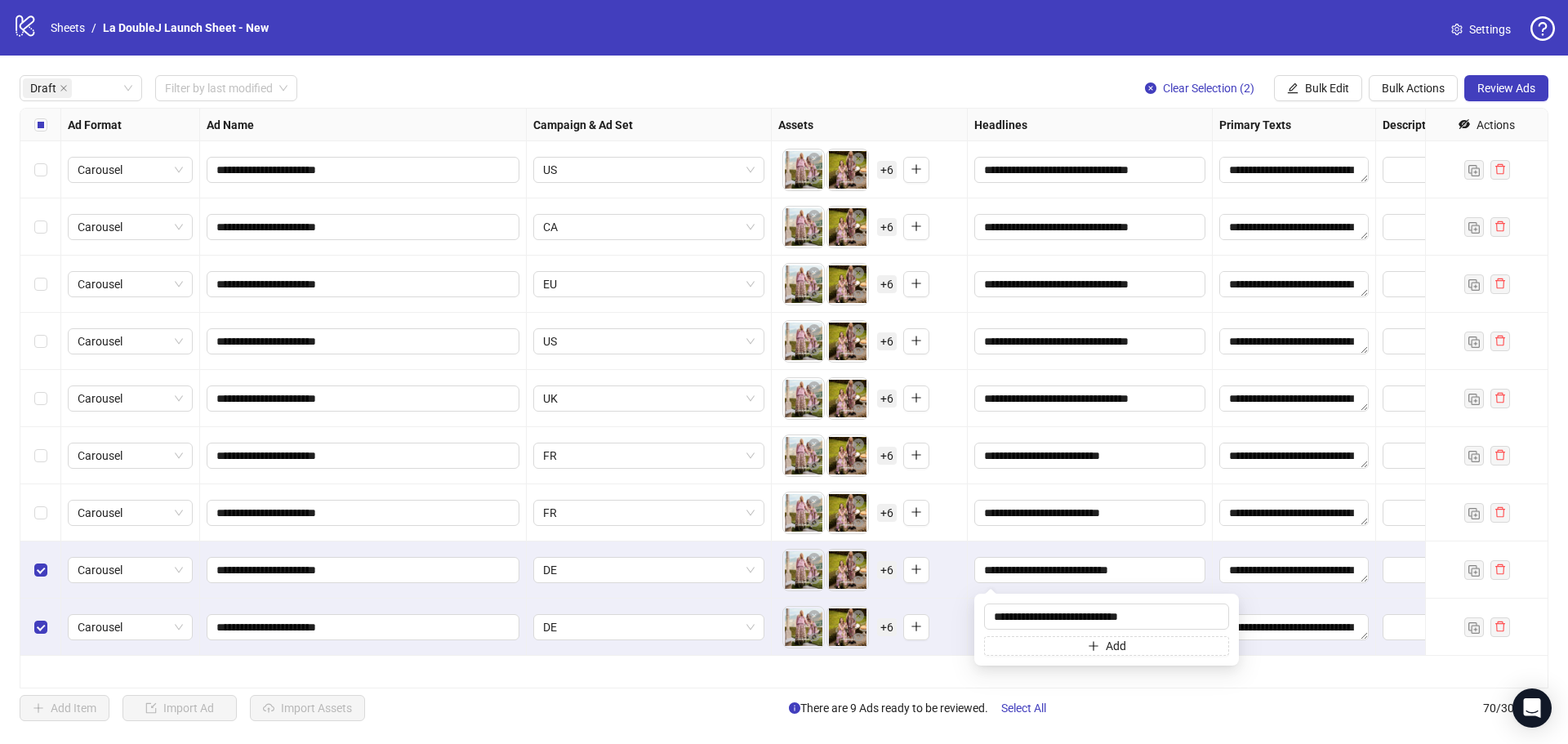 click on "Add Item Import Ad Import Assets  There are 9 Ads ready to be reviewed.  Select All 70 / 300  items" at bounding box center [784, 708] 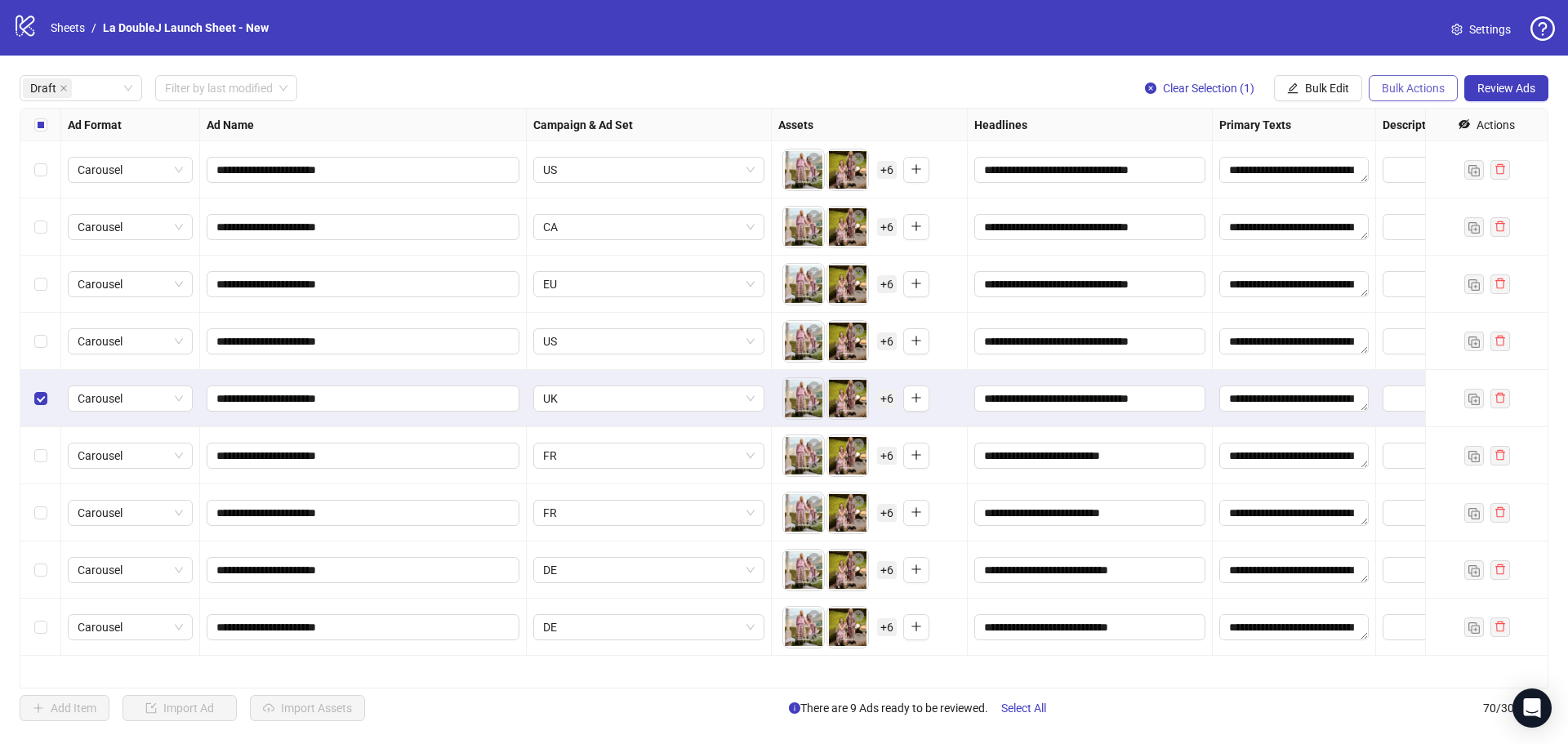 click on "Bulk Actions" at bounding box center (1413, 88) 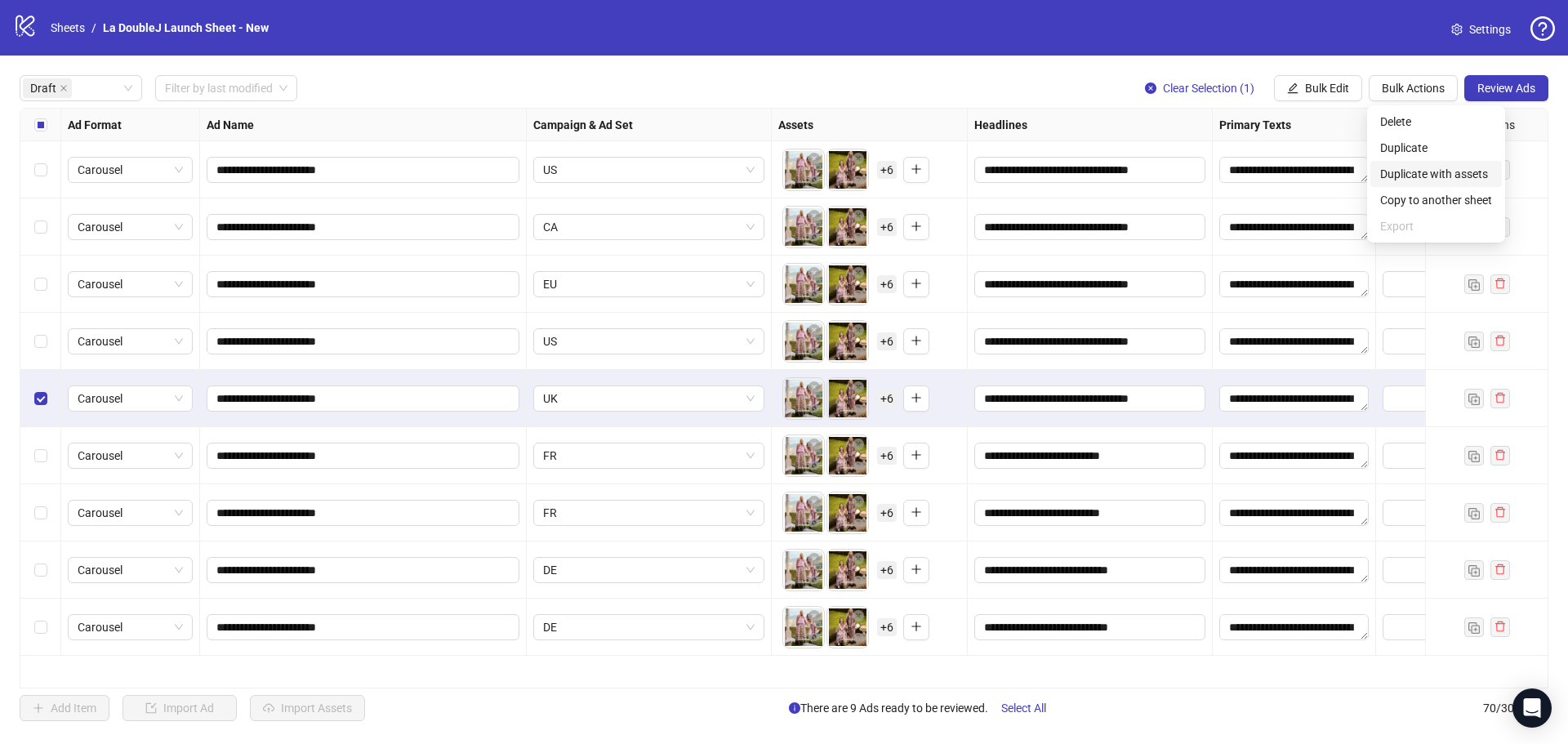click on "Duplicate with assets" at bounding box center [1436, 174] 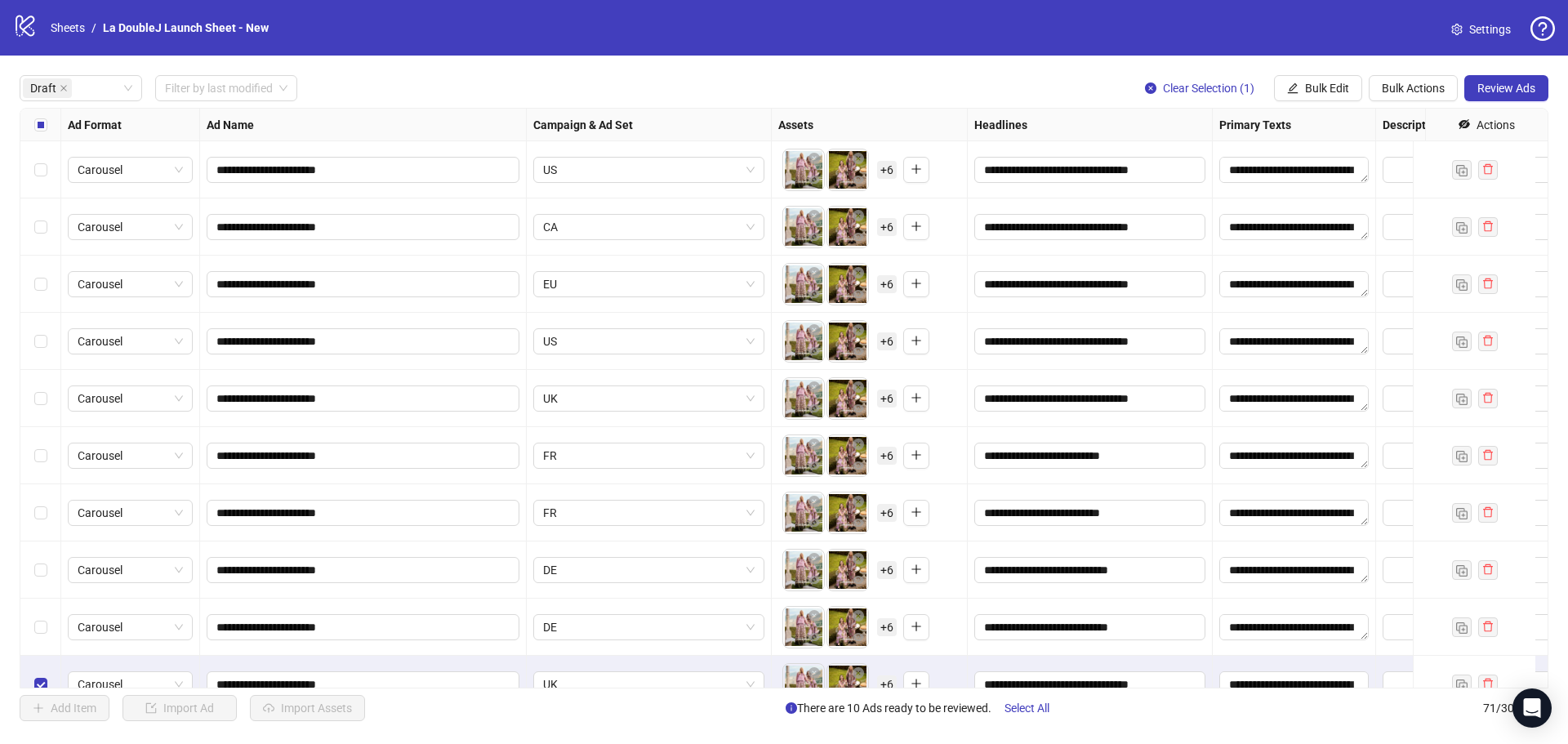 scroll, scrollTop: 38, scrollLeft: 0, axis: vertical 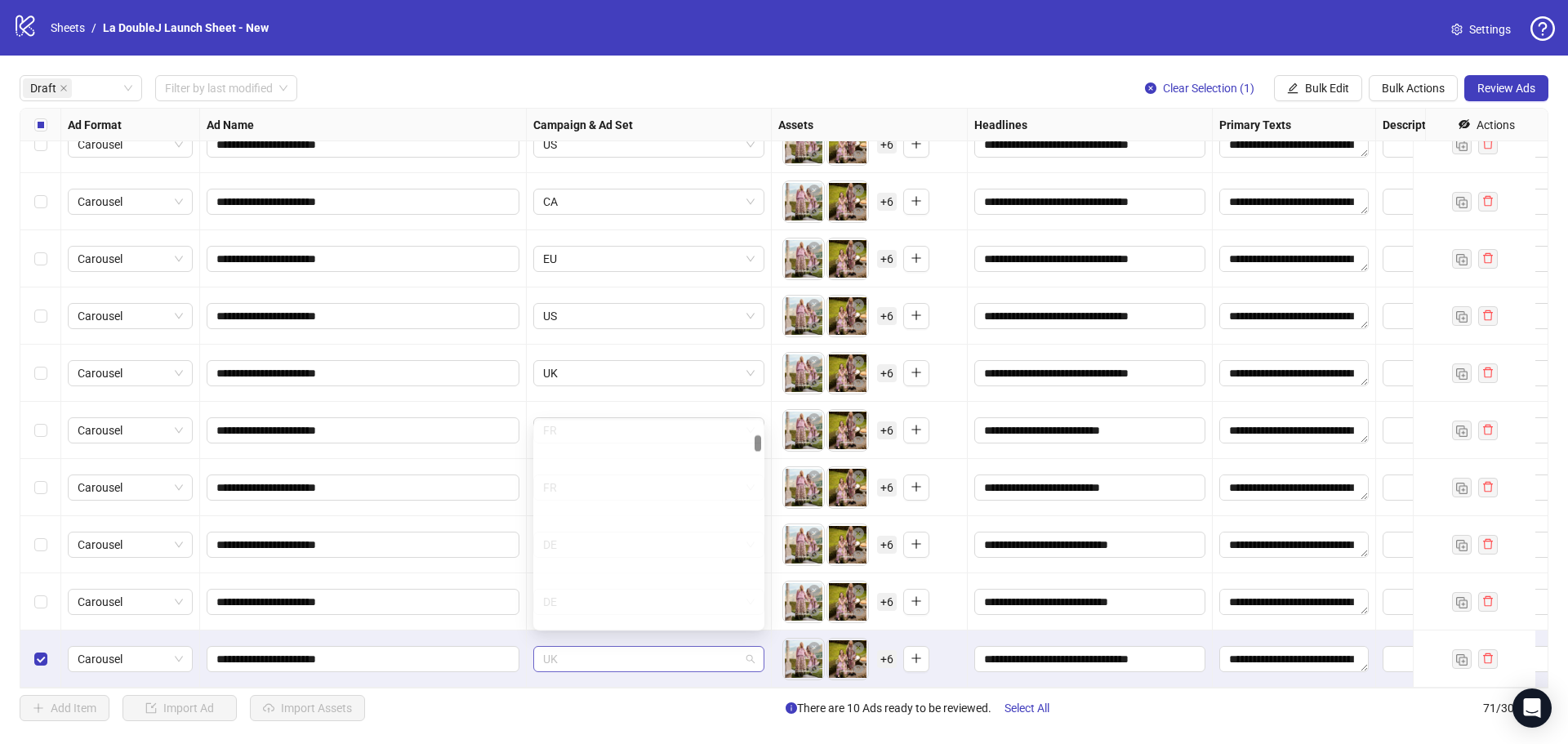 click on "UK" at bounding box center (648, 659) 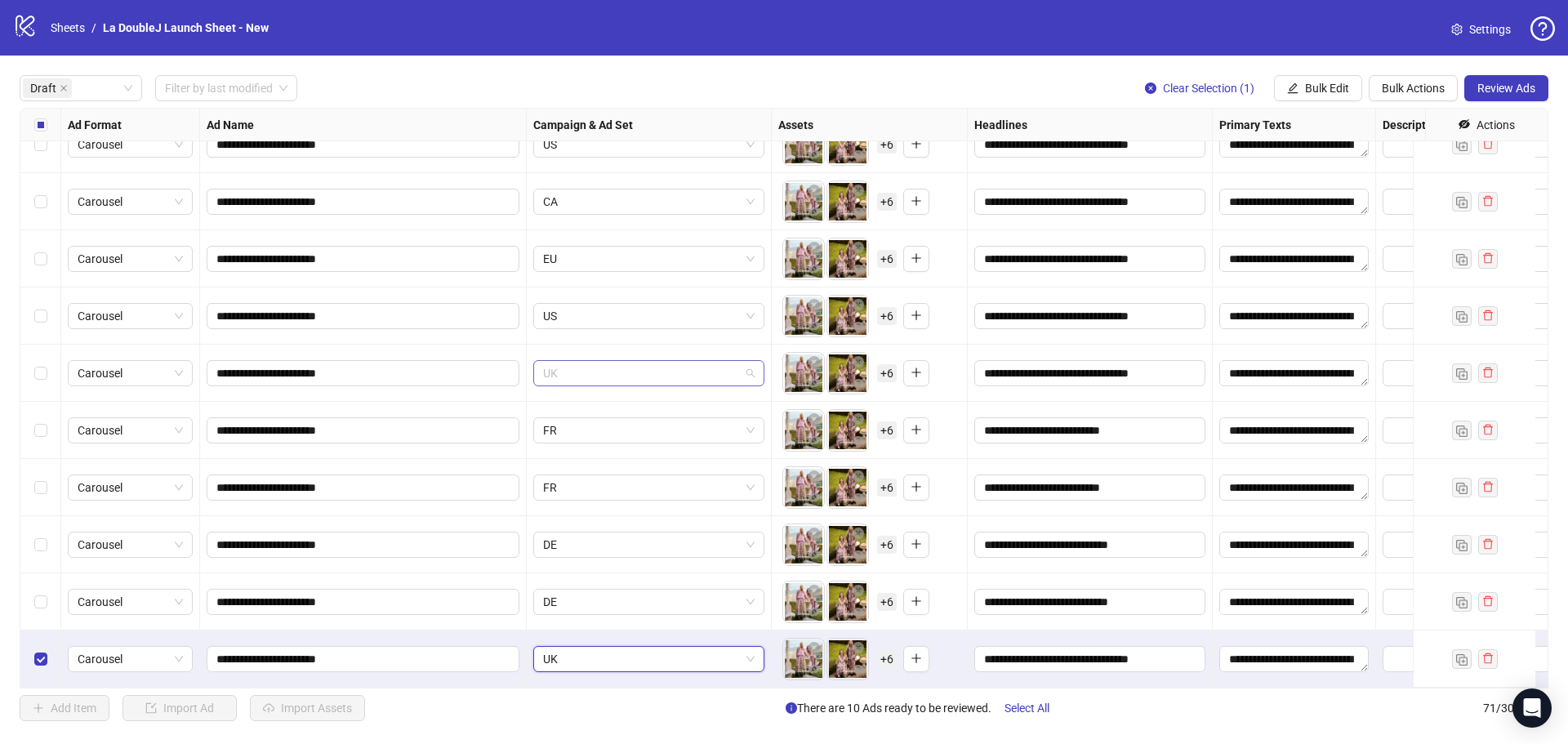 click on "UK" at bounding box center (648, 373) 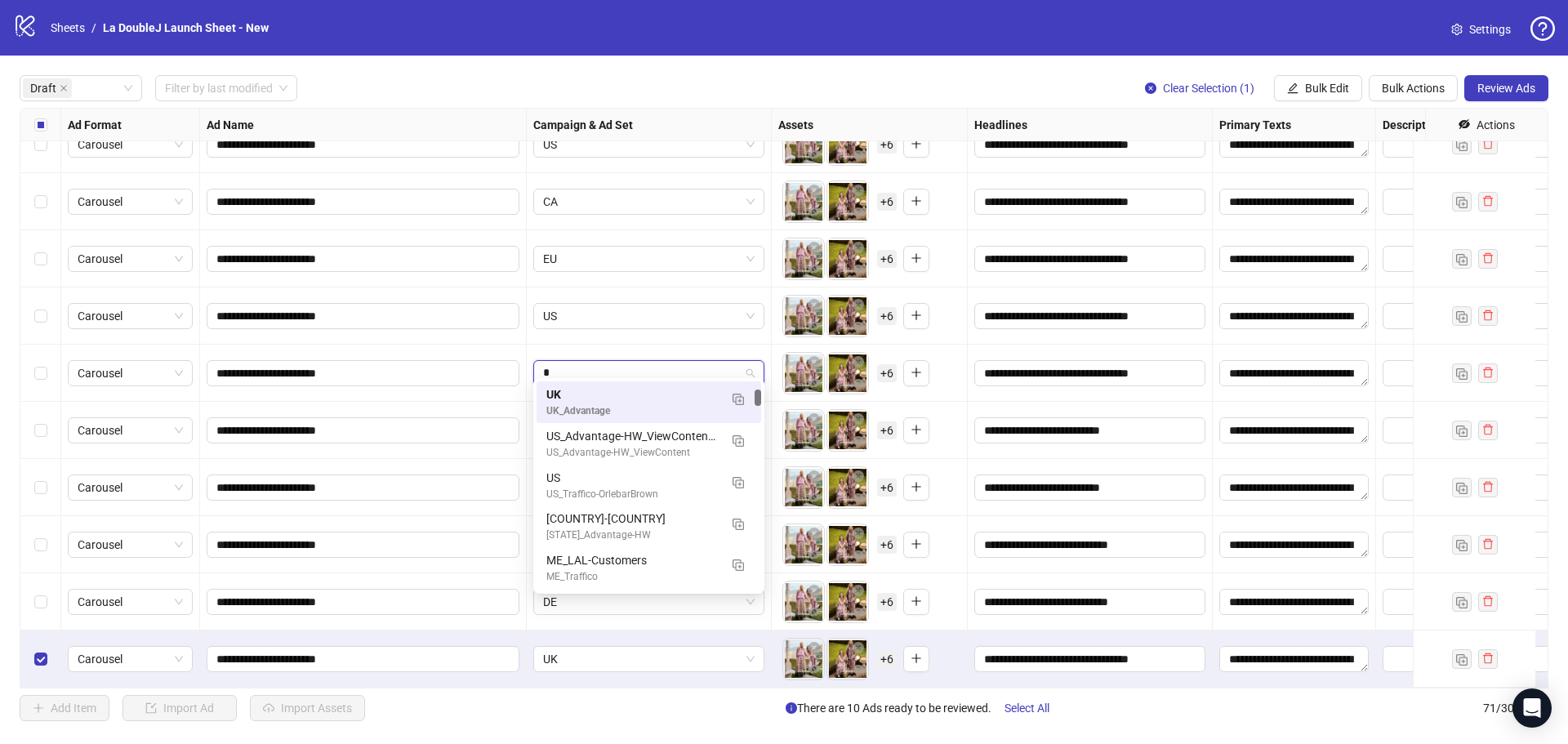 type on "**" 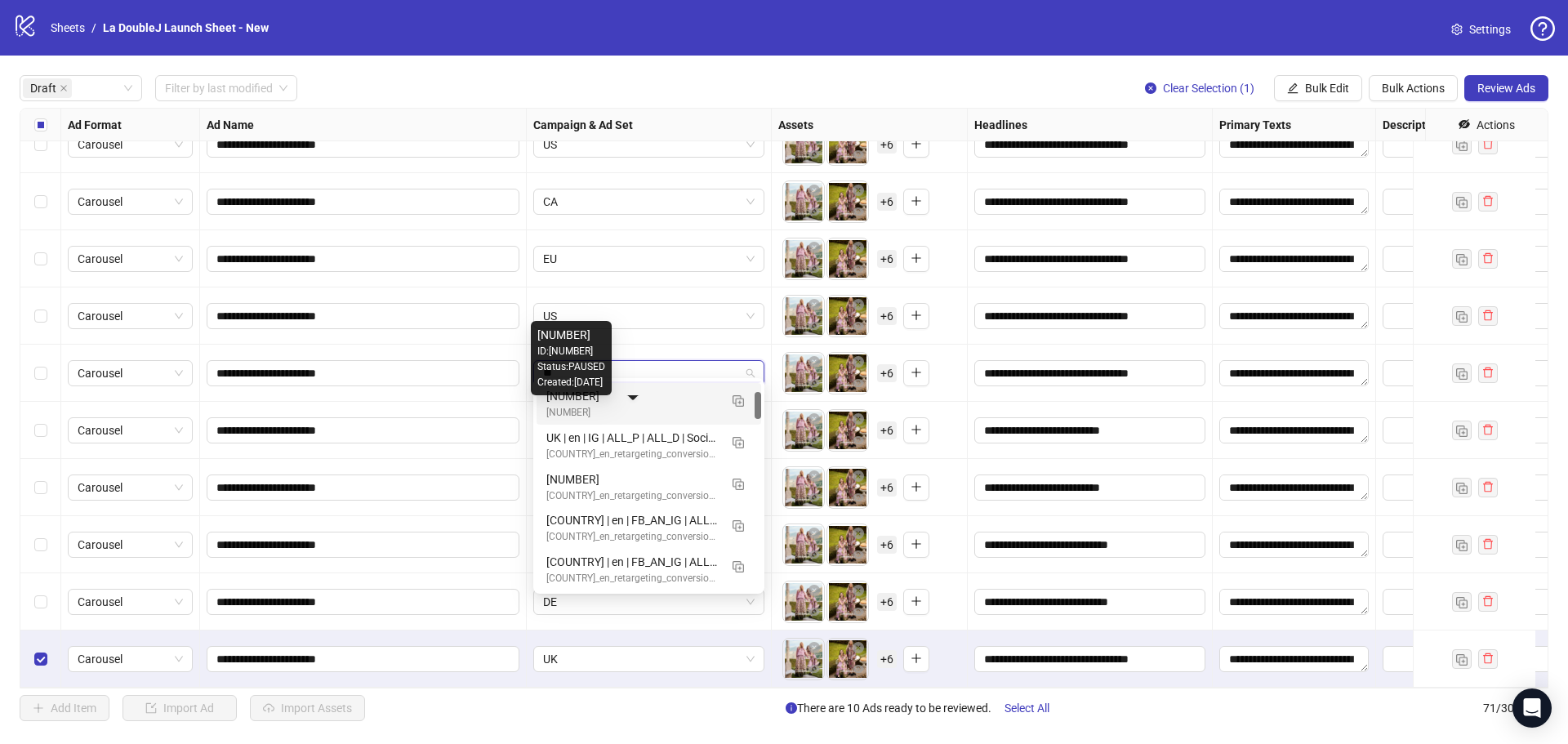 scroll, scrollTop: 0, scrollLeft: 0, axis: both 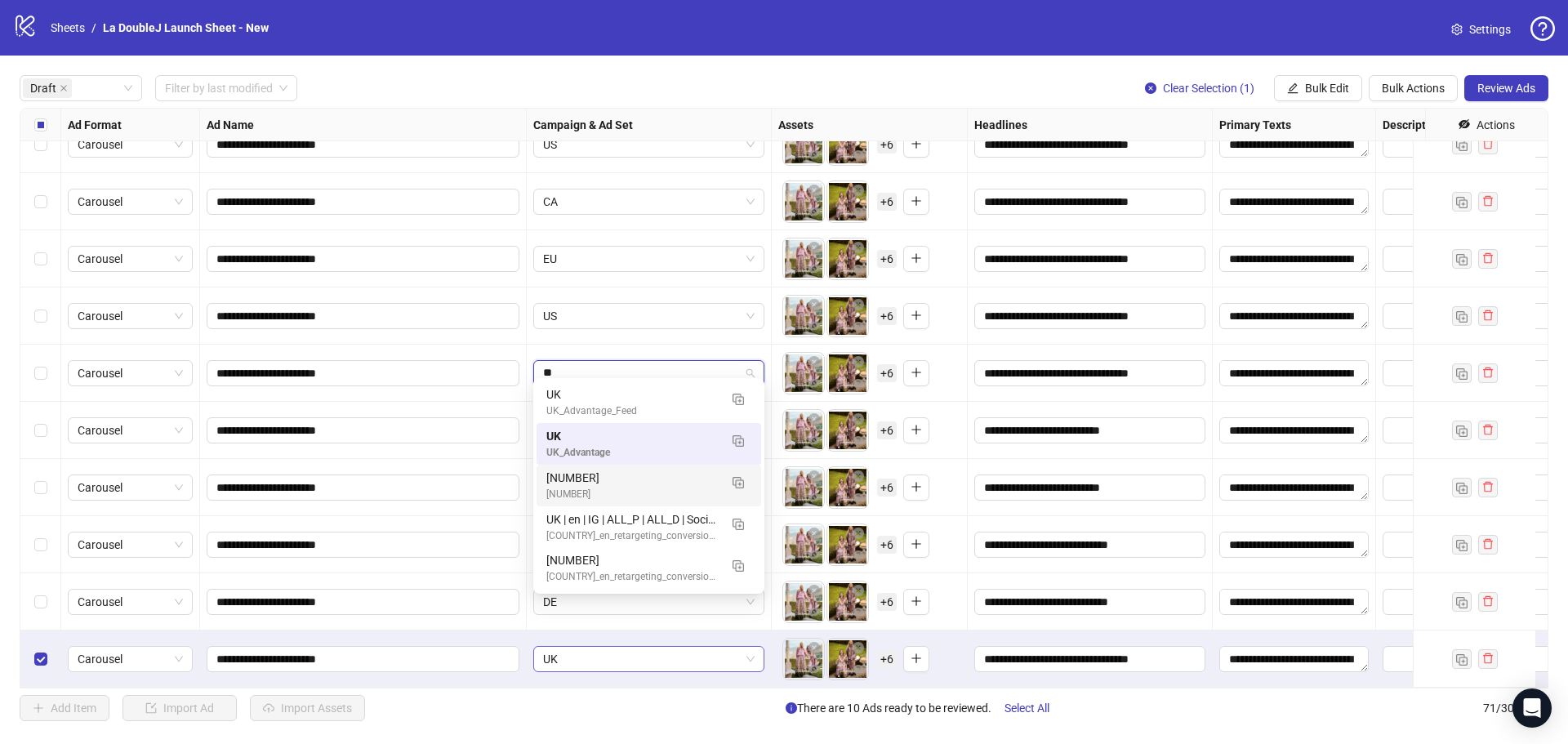 type 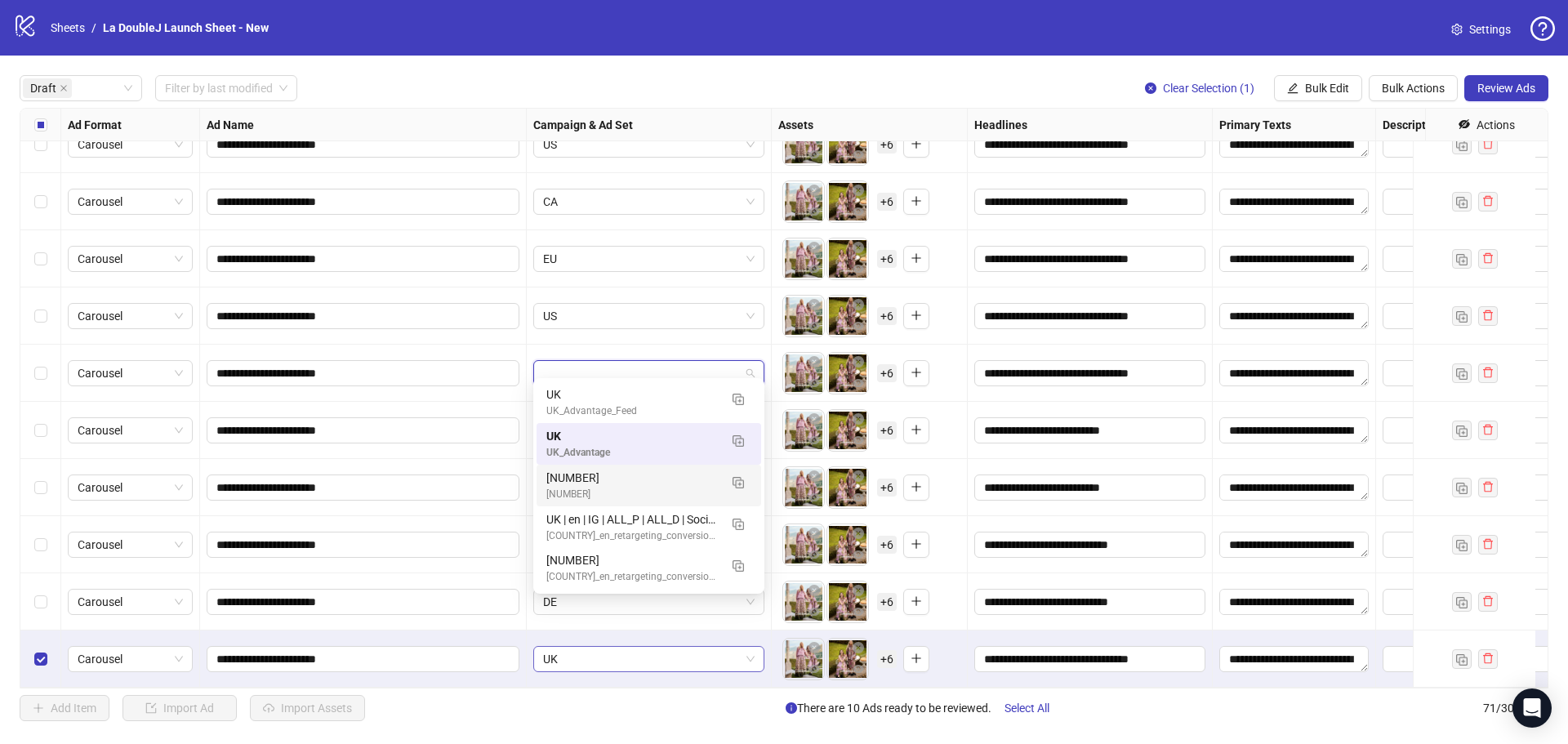 click on "UK" at bounding box center [648, 659] 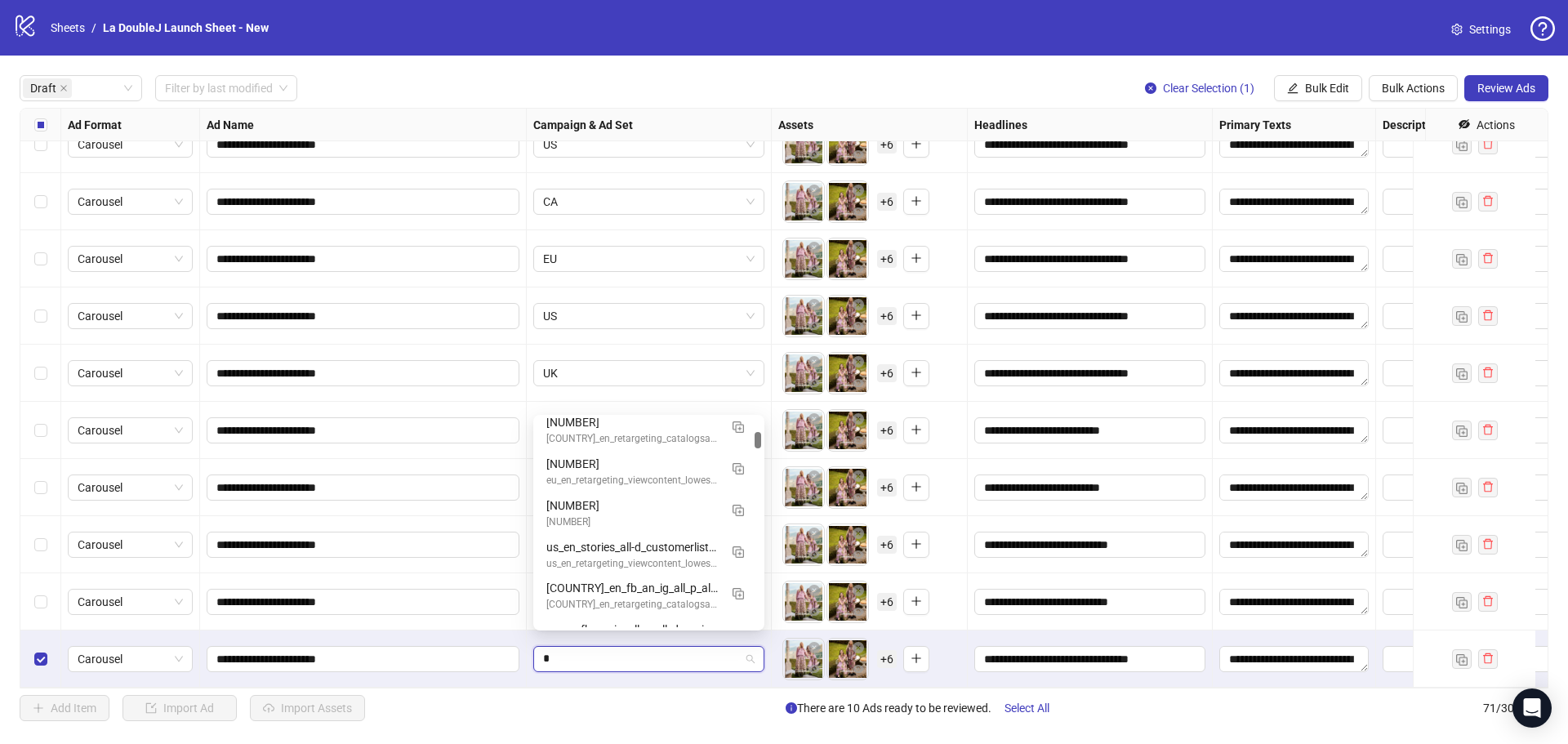 type on "**" 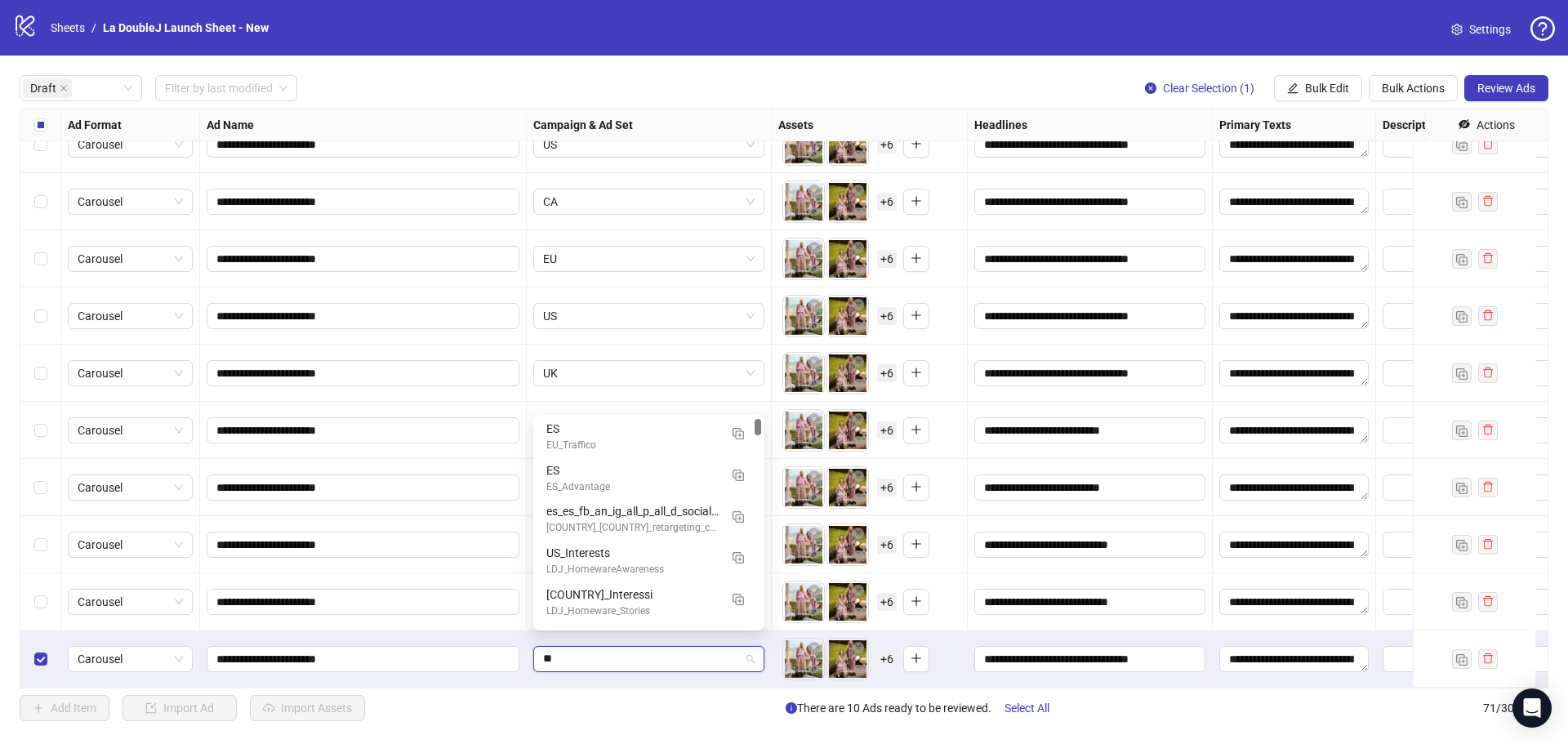 scroll, scrollTop: 20, scrollLeft: 0, axis: vertical 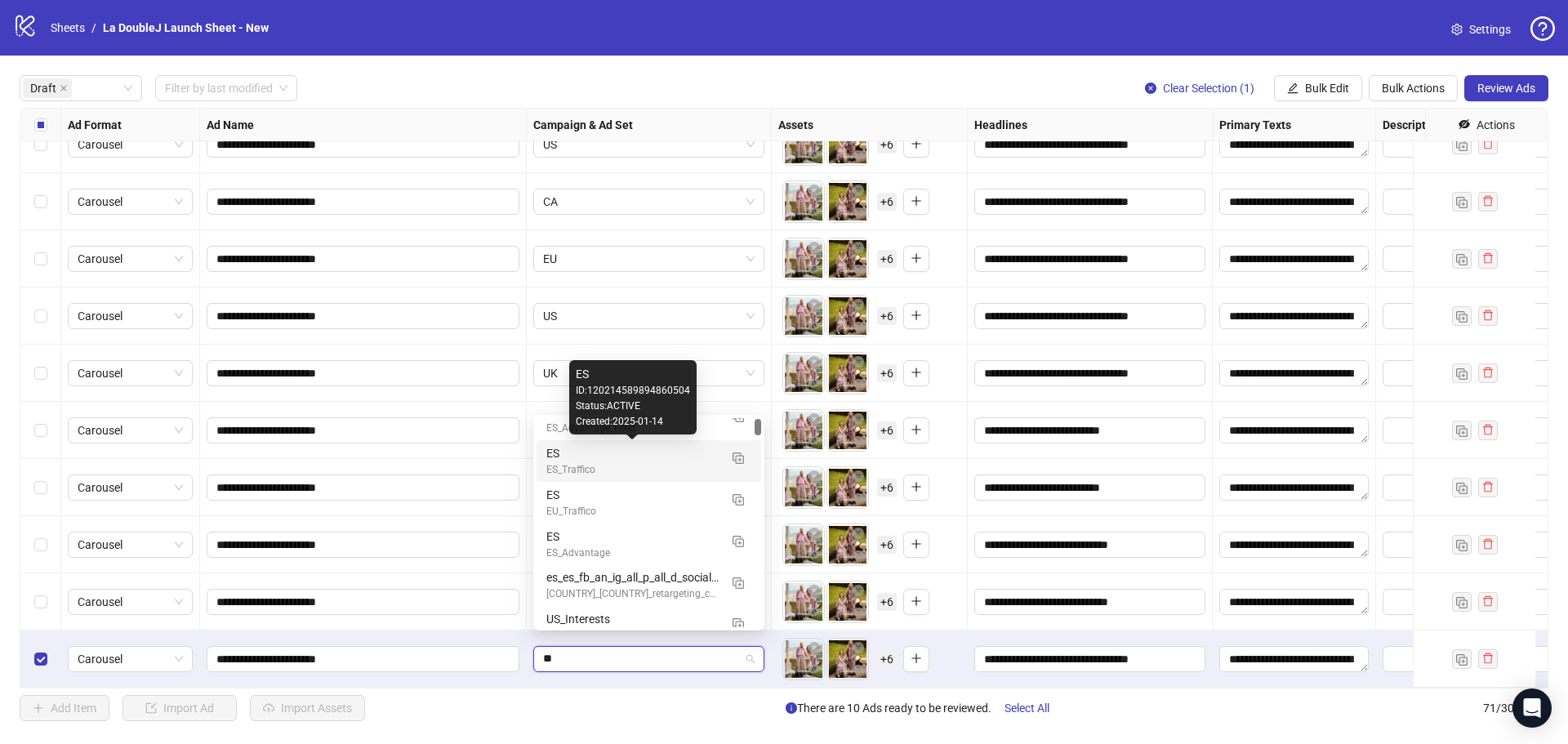 click on "ES" at bounding box center (632, 453) 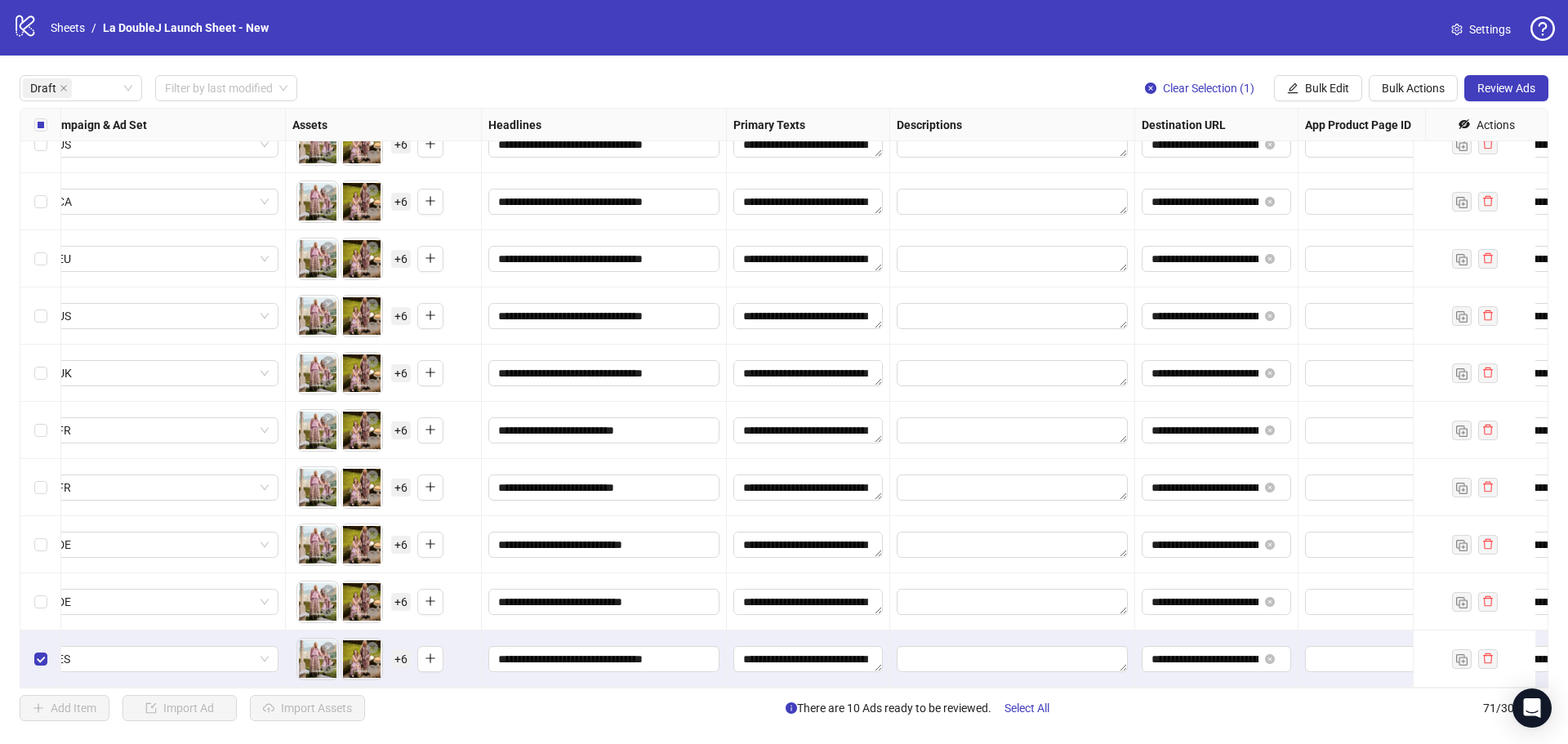 scroll, scrollTop: 38, scrollLeft: 488, axis: both 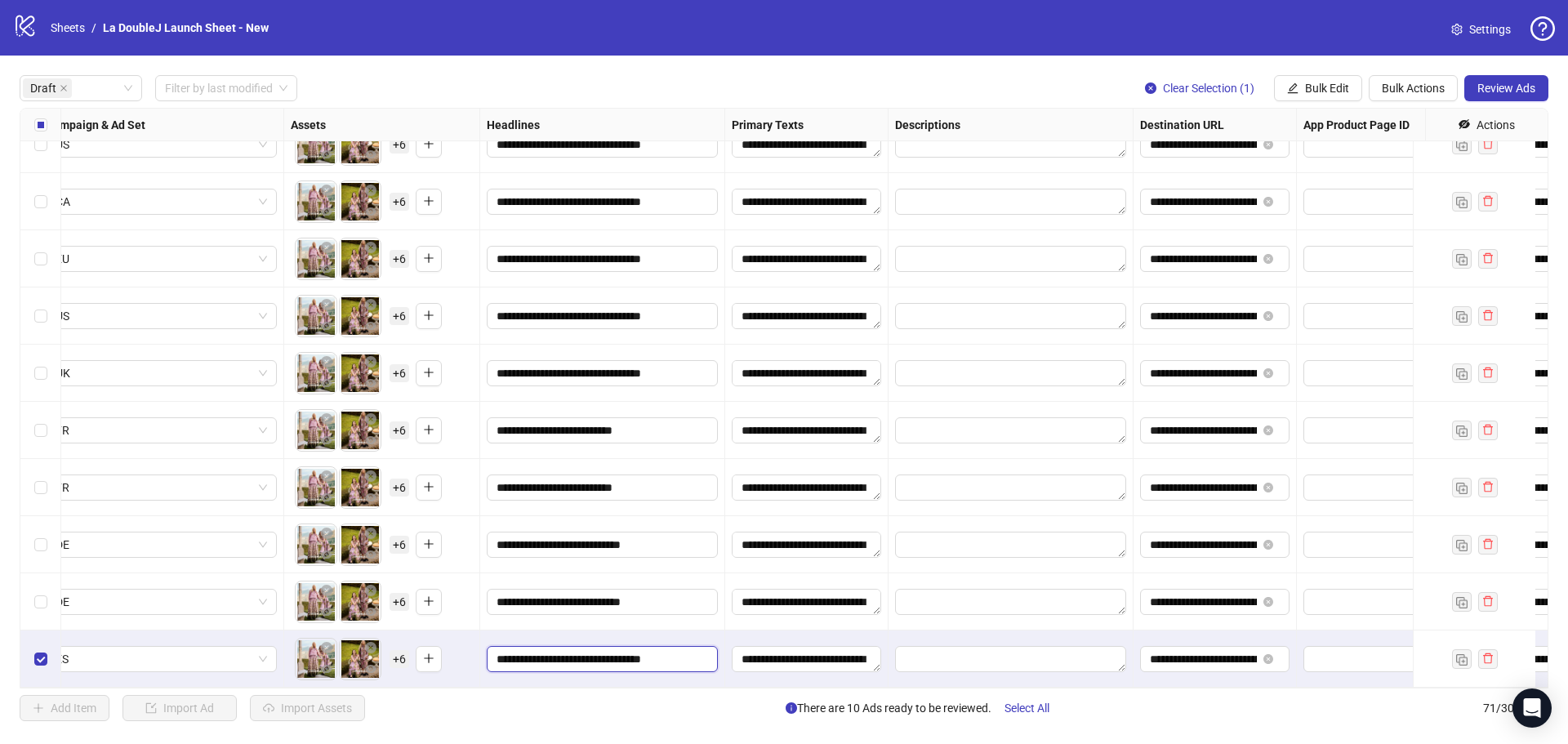 click on "**********" at bounding box center [600, 659] 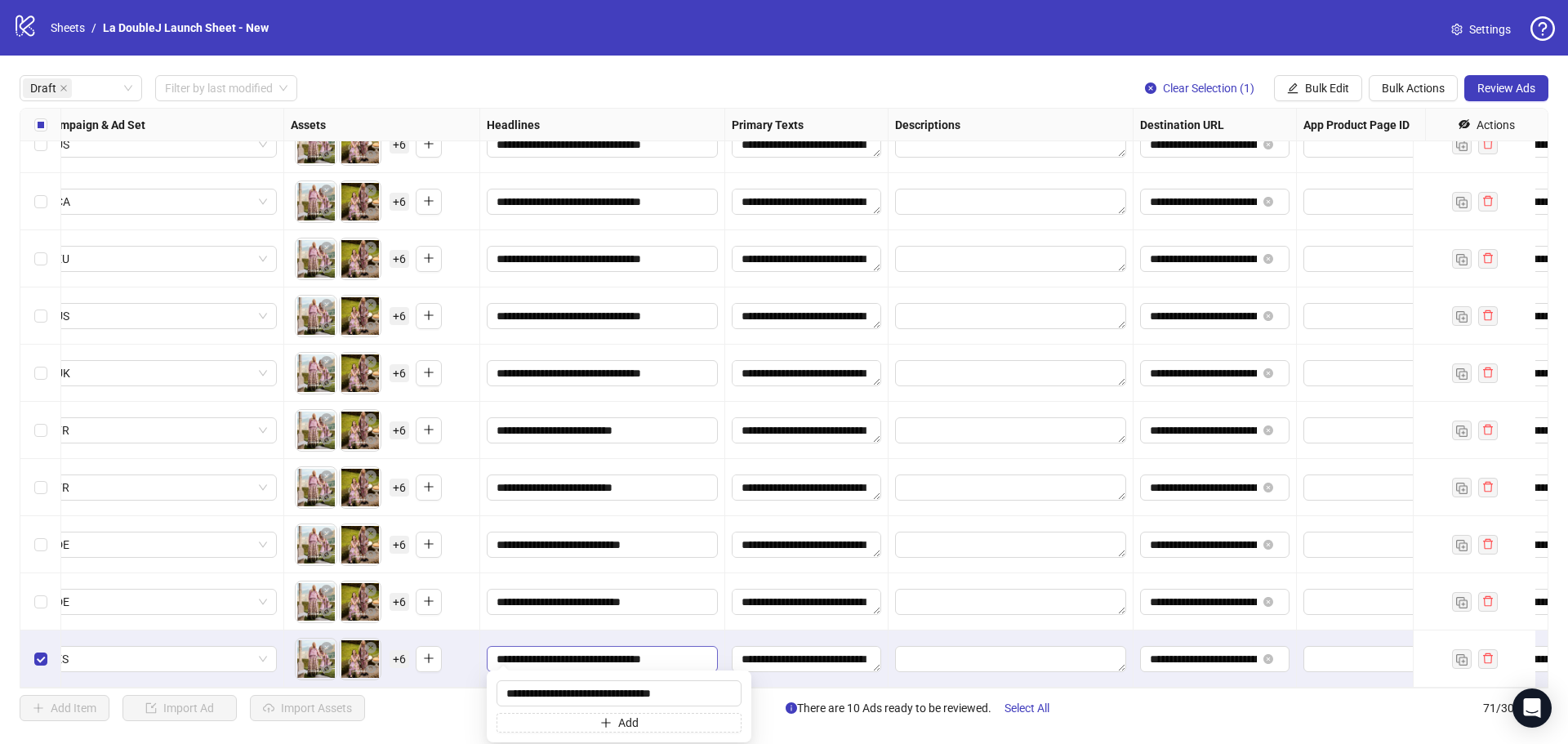 click on "**********" at bounding box center [600, 659] 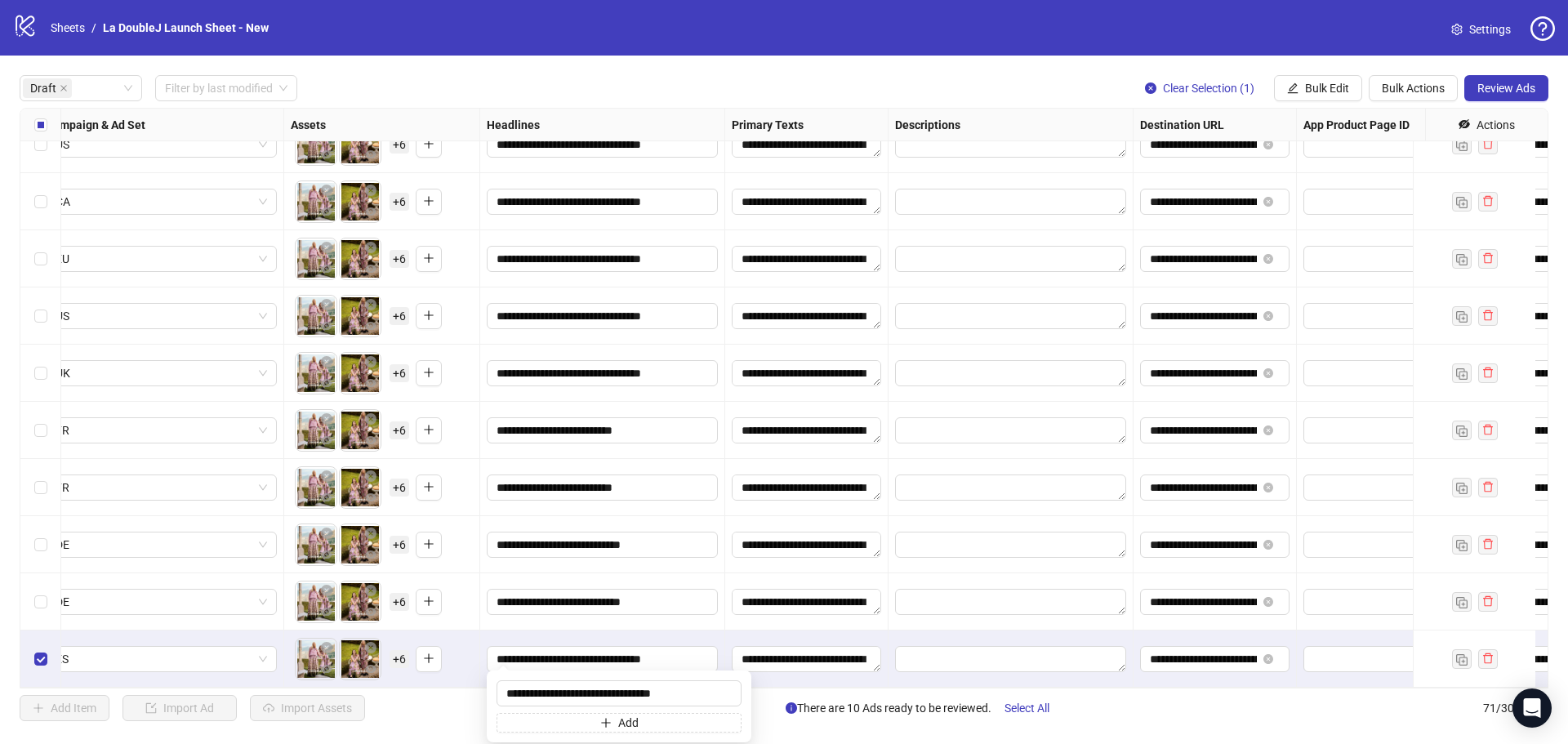 click on "Add" at bounding box center (619, 706) 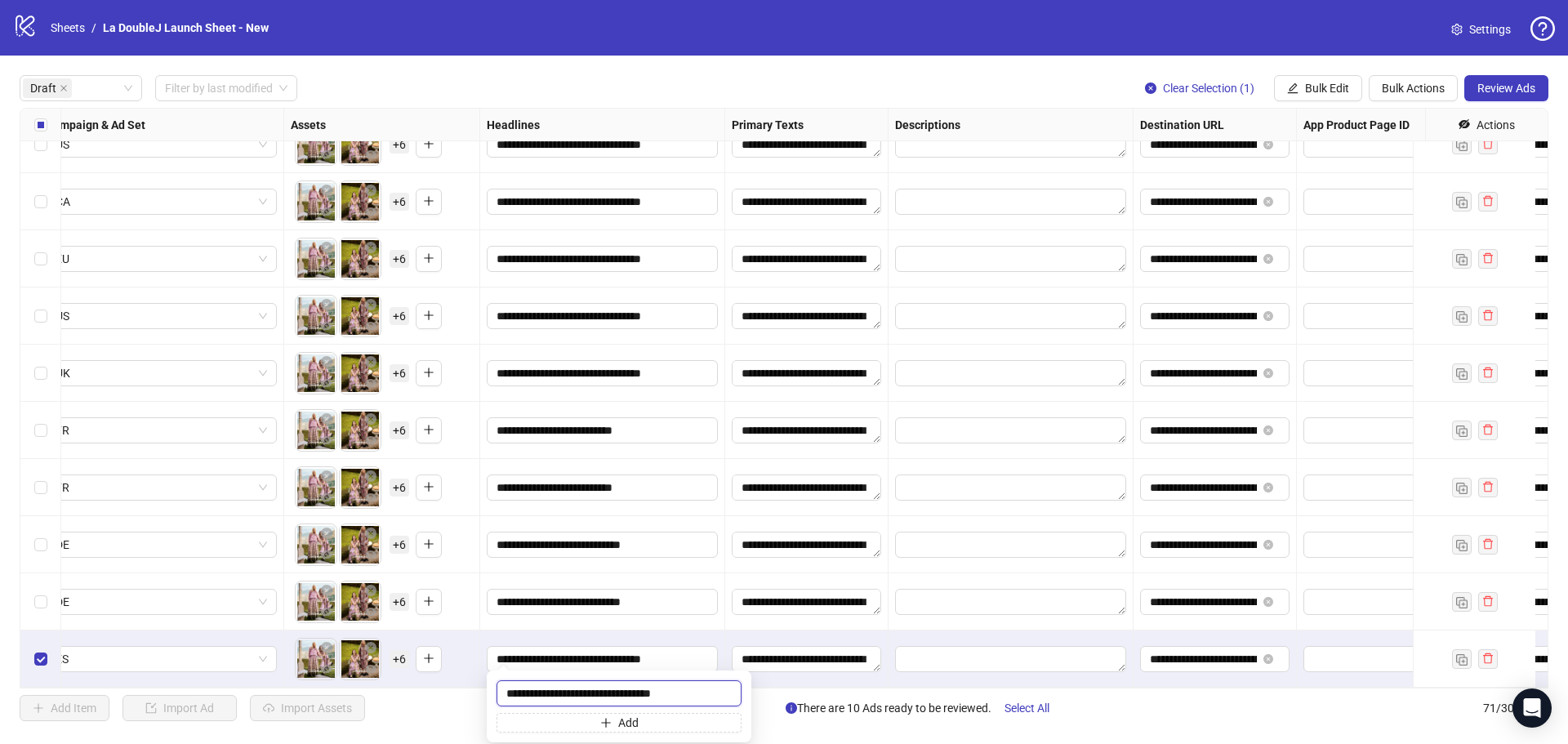 click on "**********" at bounding box center [619, 693] 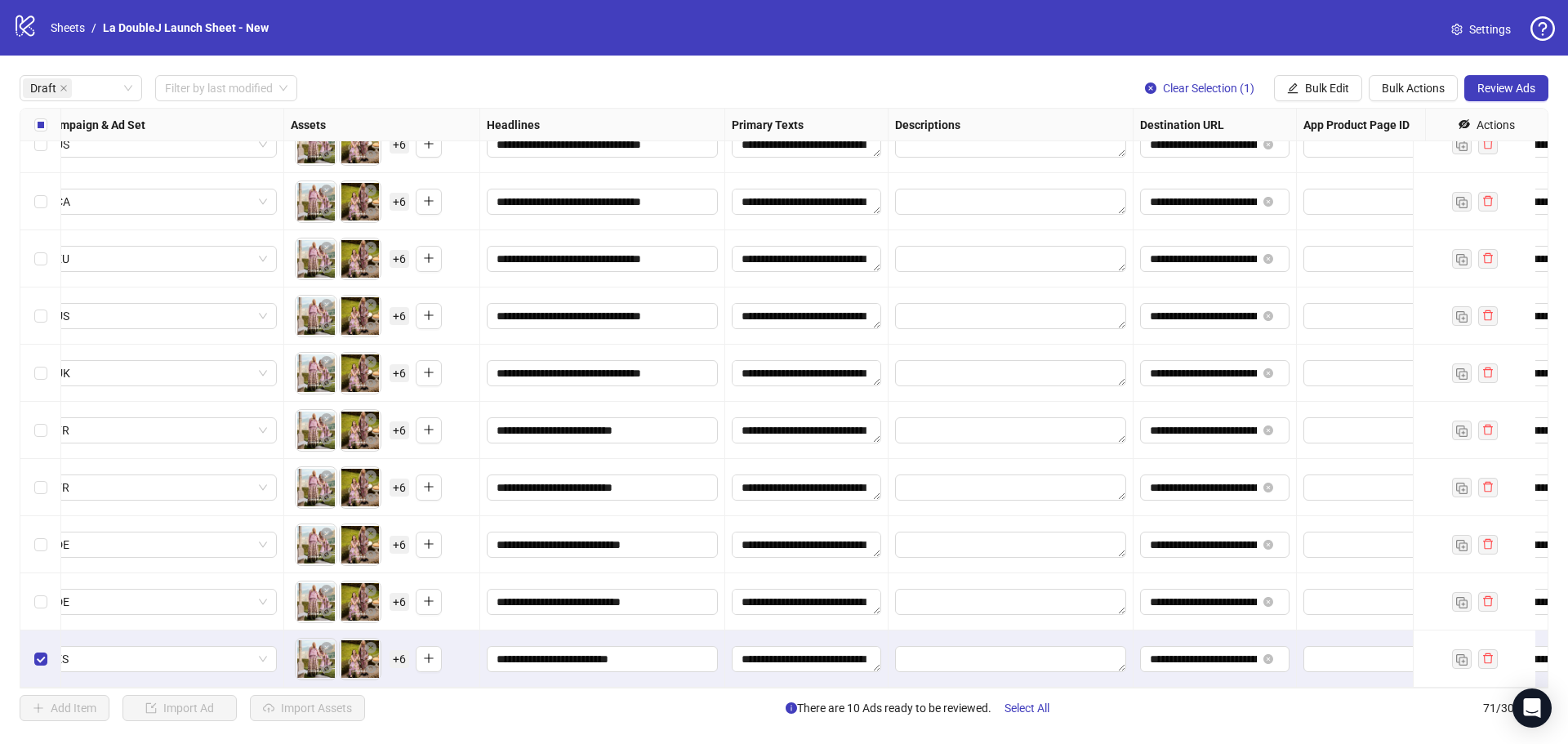 click on "Add Item Import Ad Import Assets  There are 10 Ads ready to be reviewed.  Select All 71 / 300  items" at bounding box center [784, 708] 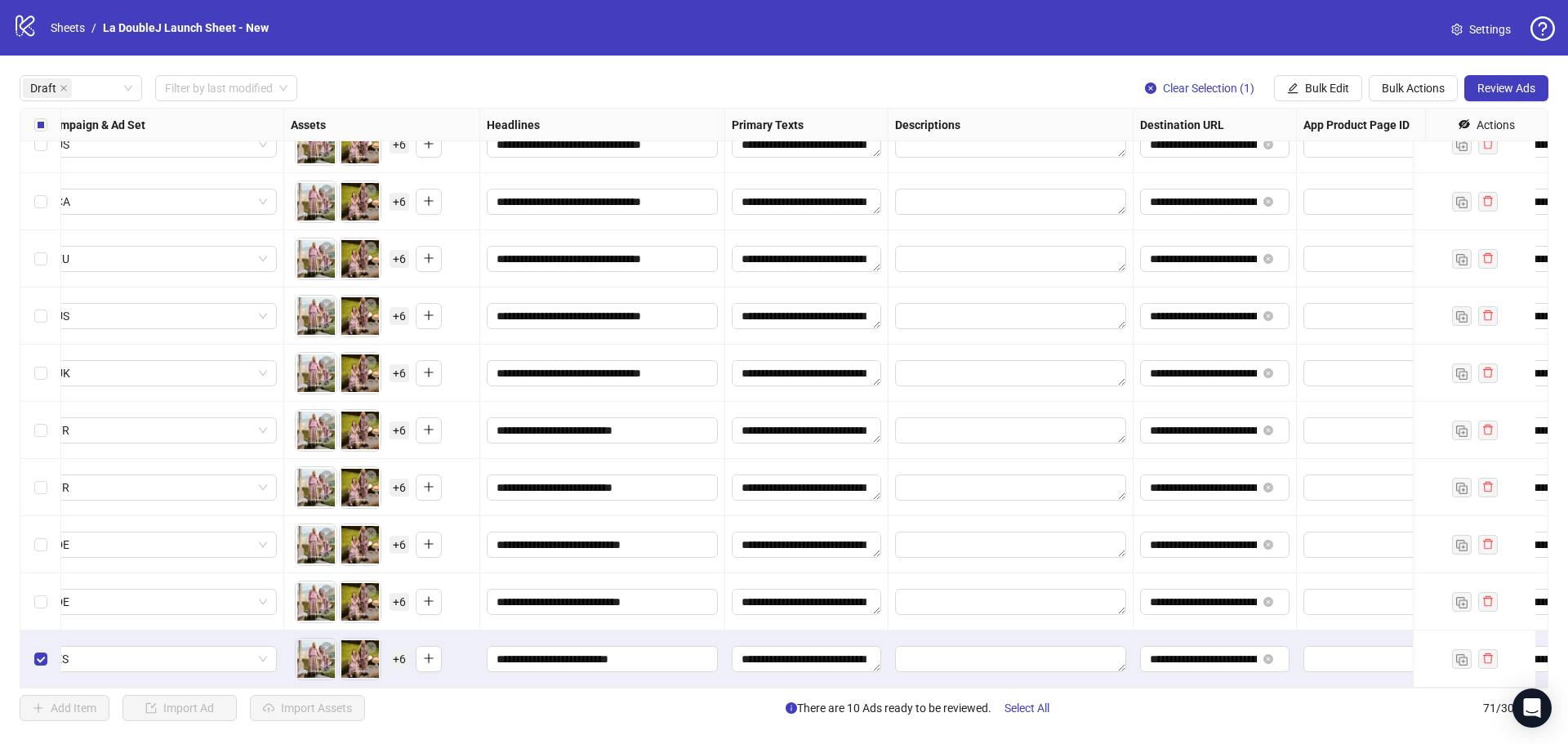 click on "**********" at bounding box center [807, 659] 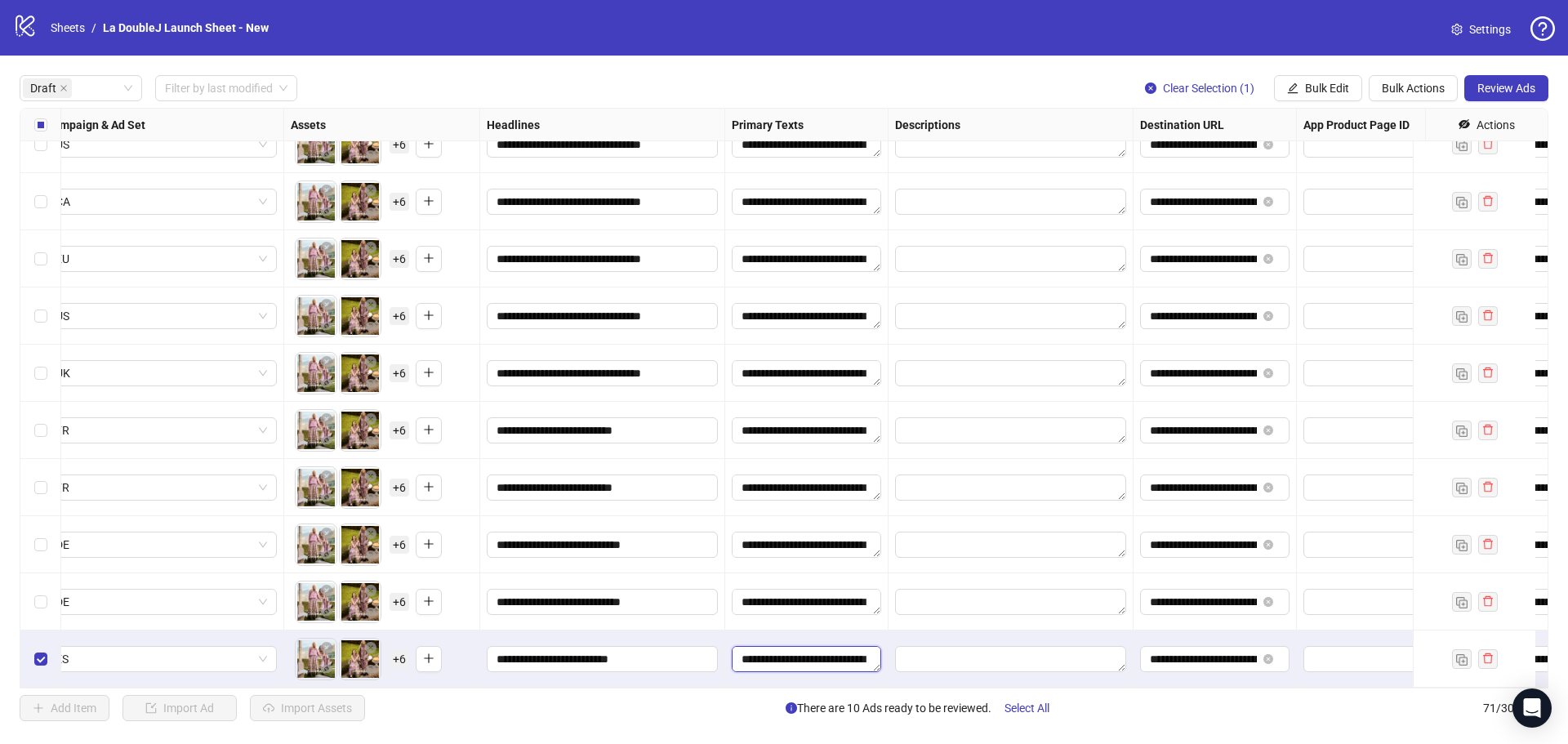 click on "**********" at bounding box center (806, 659) 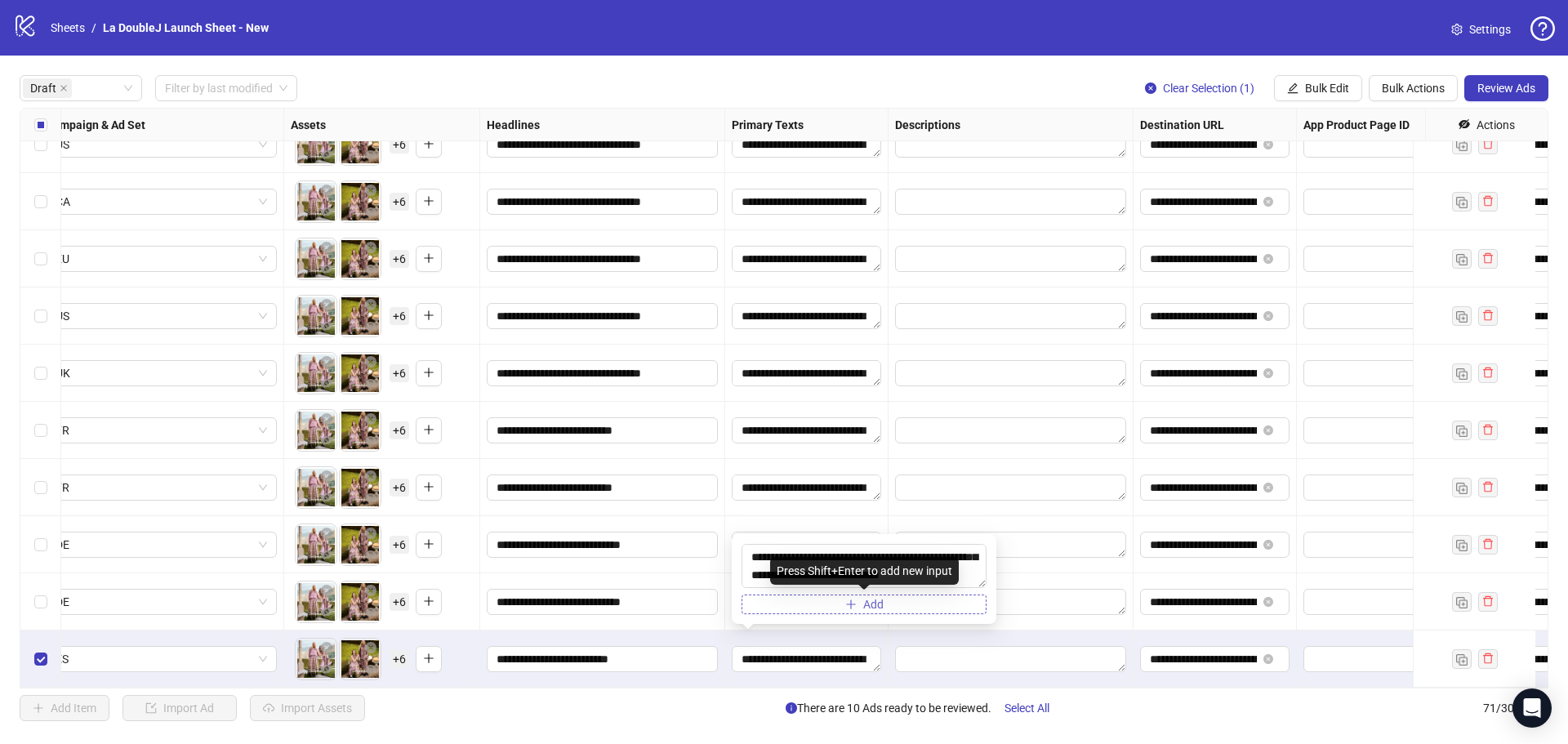 drag, startPoint x: 751, startPoint y: 555, endPoint x: 963, endPoint y: 612, distance: 219.52904 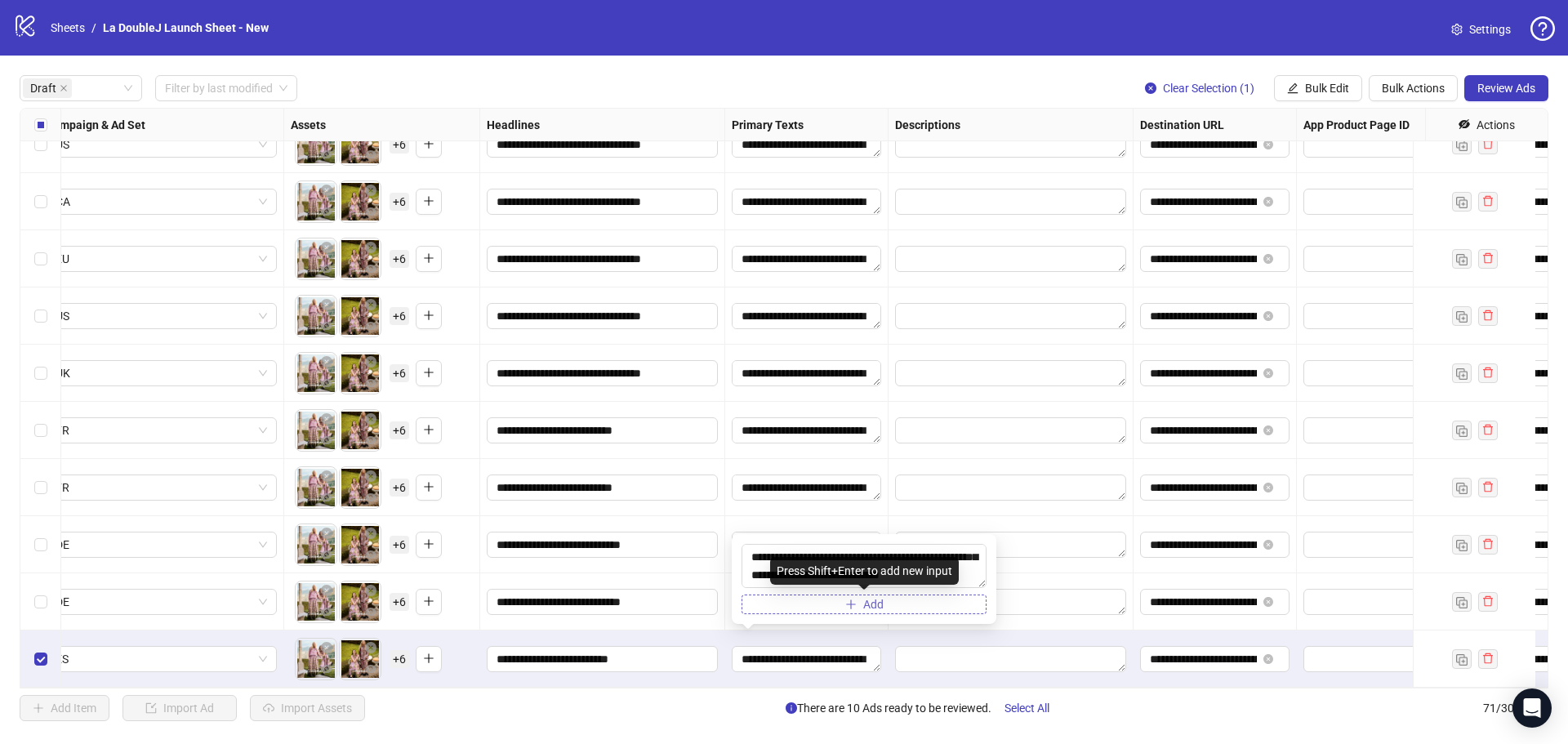 type on "**********" 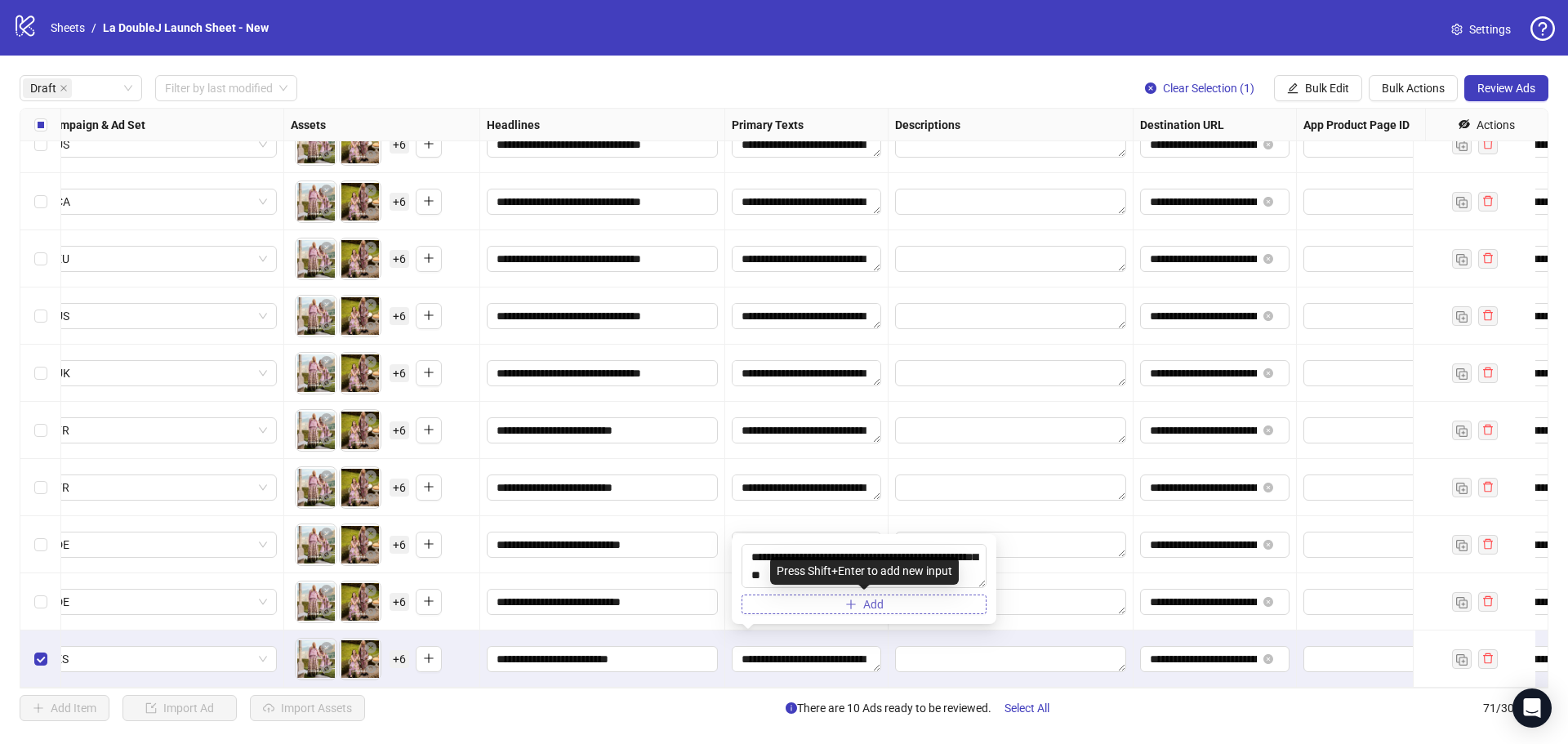 scroll, scrollTop: 18, scrollLeft: 0, axis: vertical 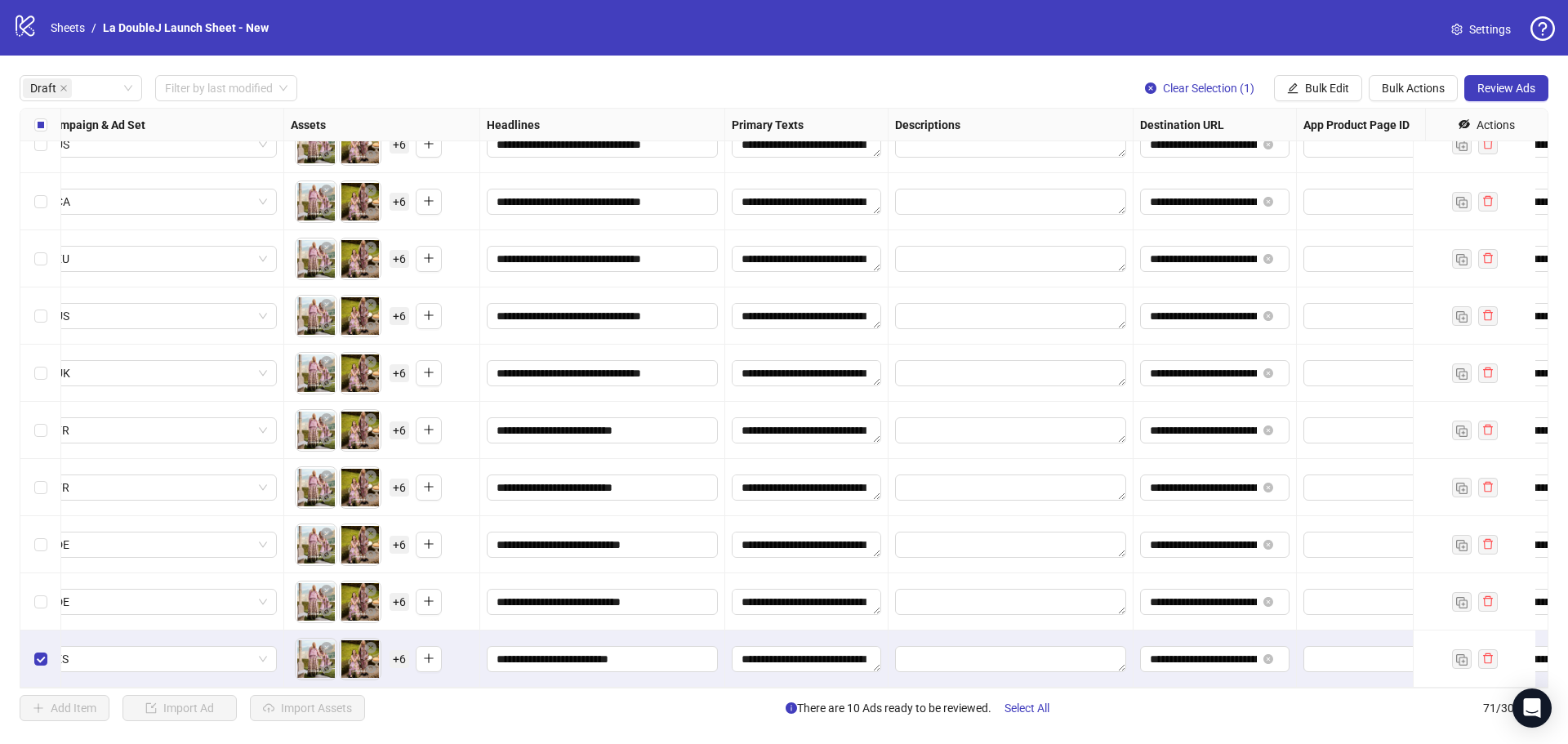 click at bounding box center (1011, 659) 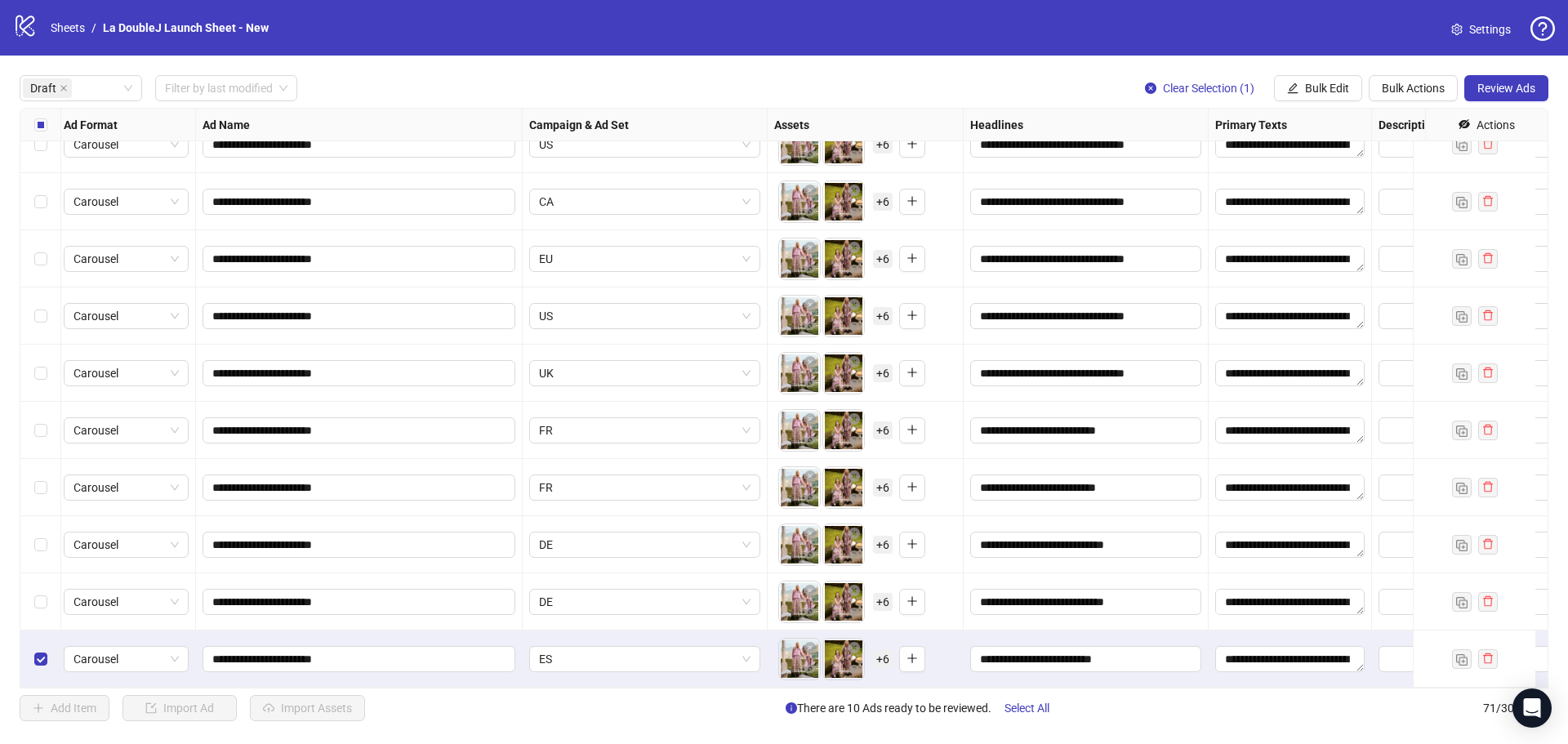 scroll, scrollTop: 38, scrollLeft: 0, axis: vertical 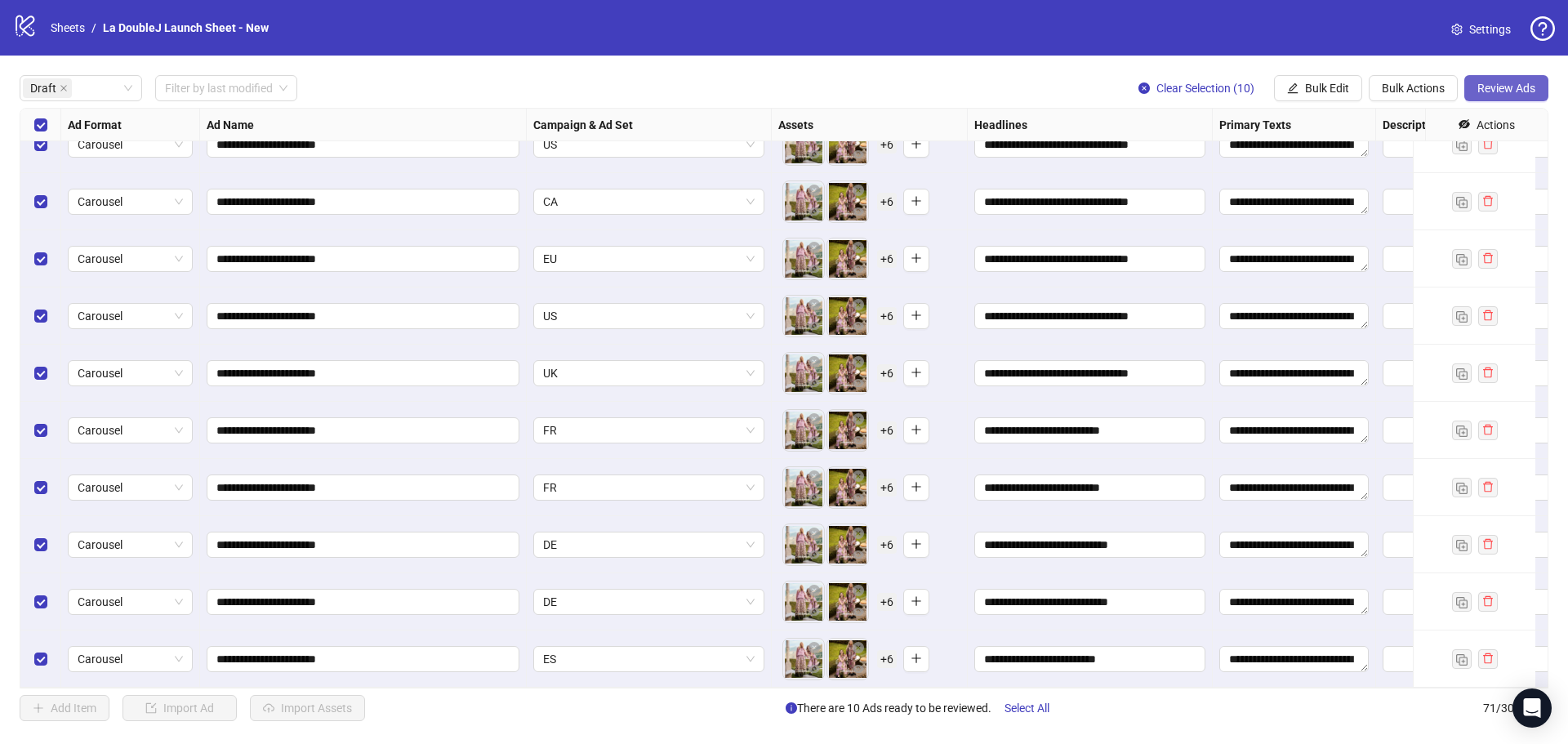 click on "Review Ads" at bounding box center [1506, 88] 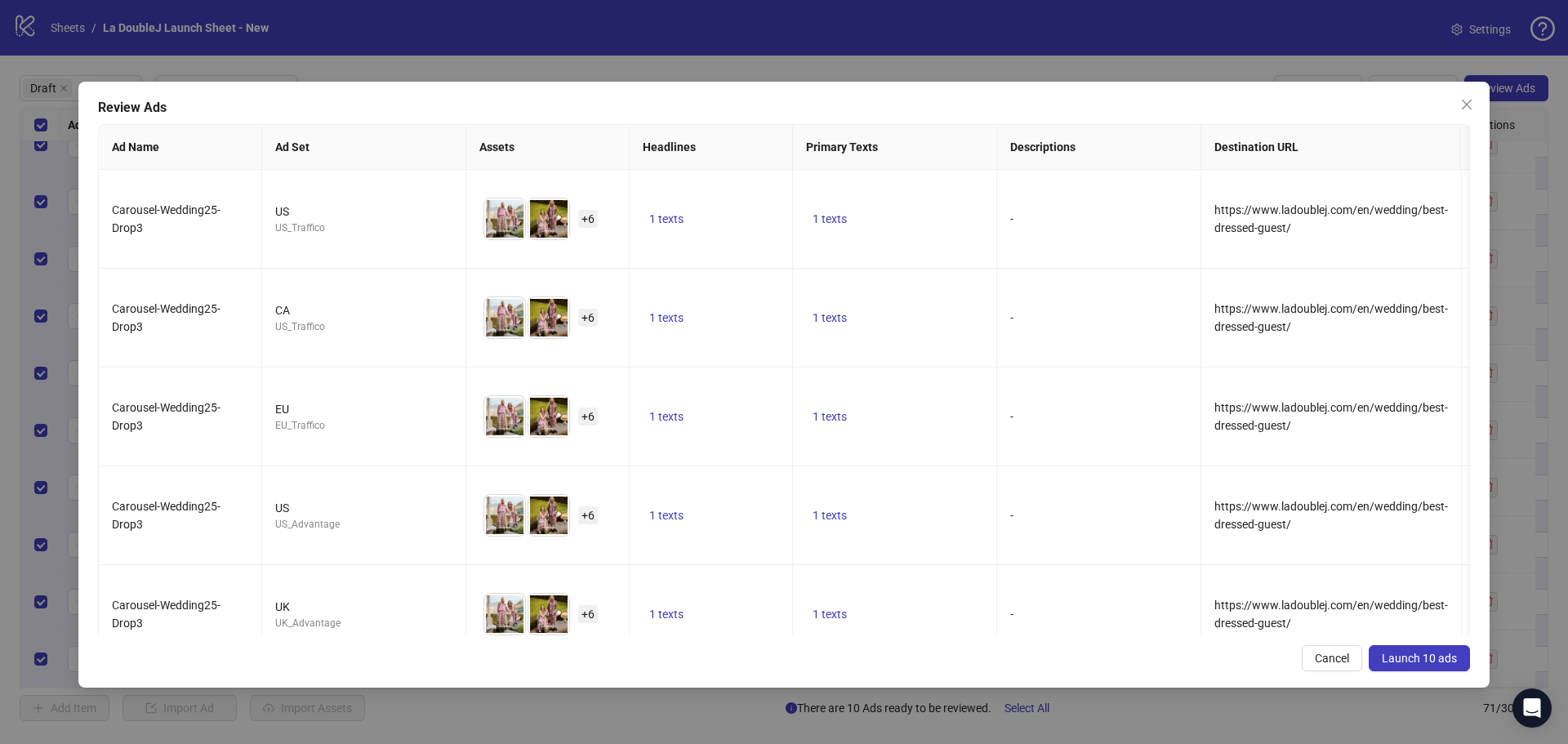 scroll, scrollTop: 0, scrollLeft: 239, axis: horizontal 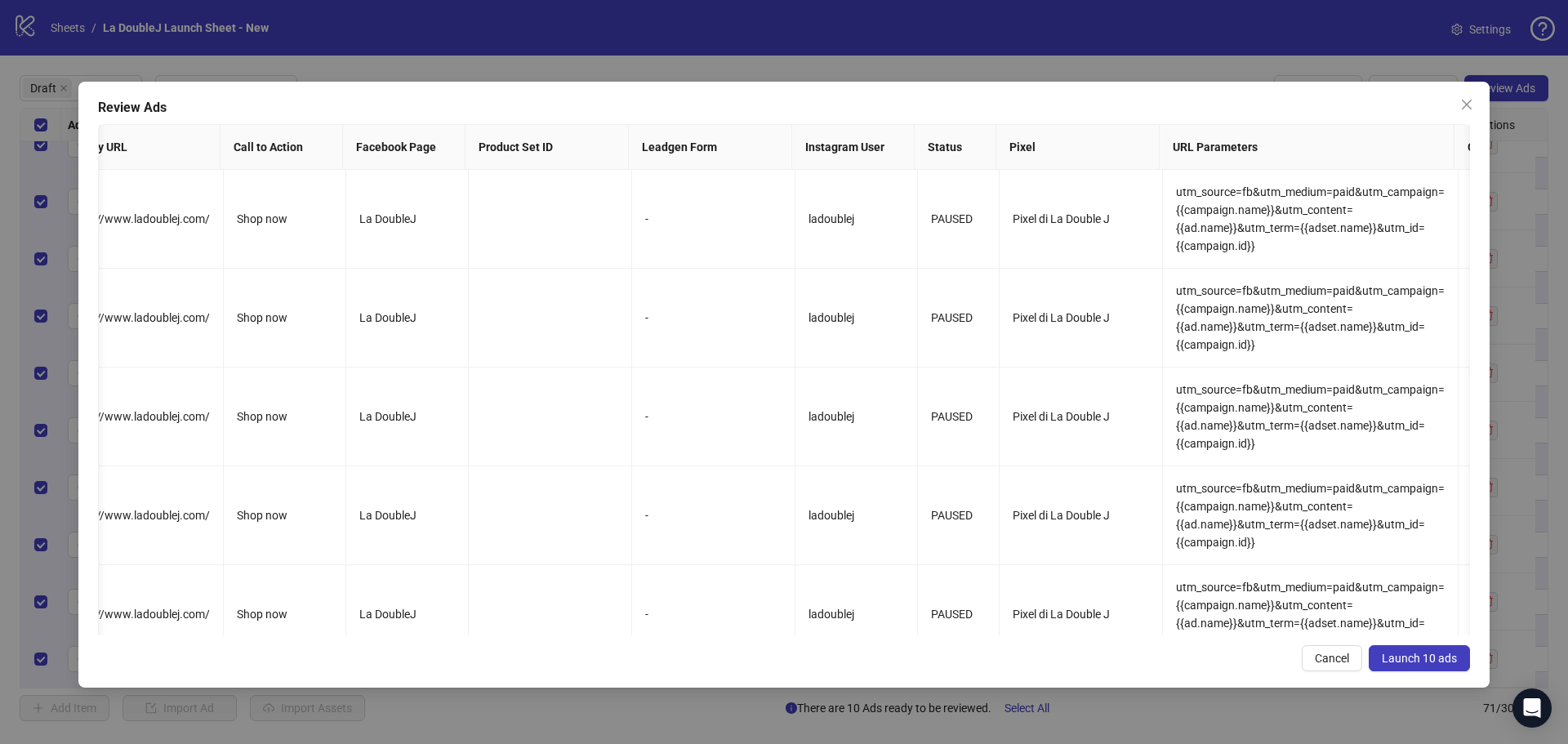 click on "Launch 10 ads" at bounding box center [1419, 658] 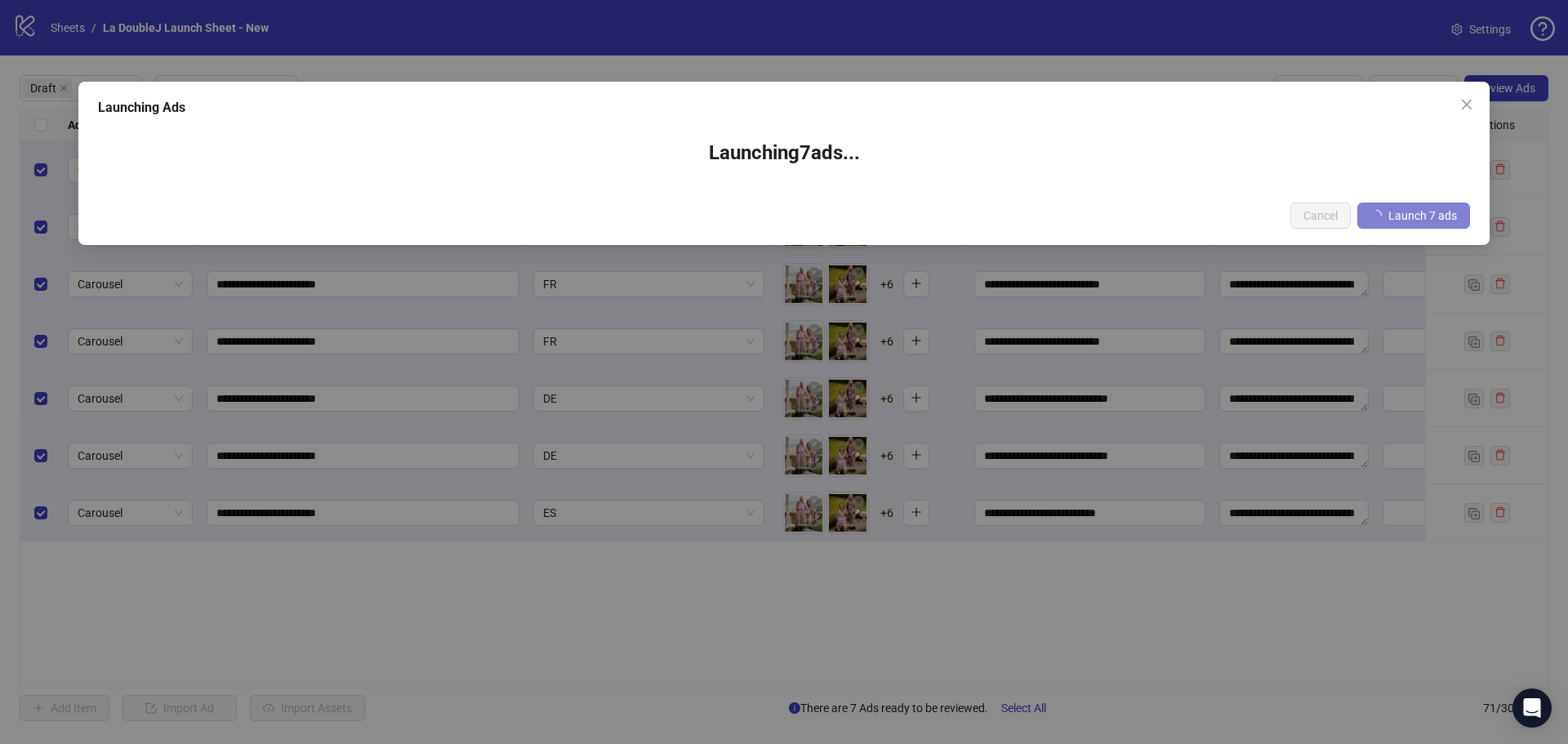 scroll, scrollTop: 0, scrollLeft: 0, axis: both 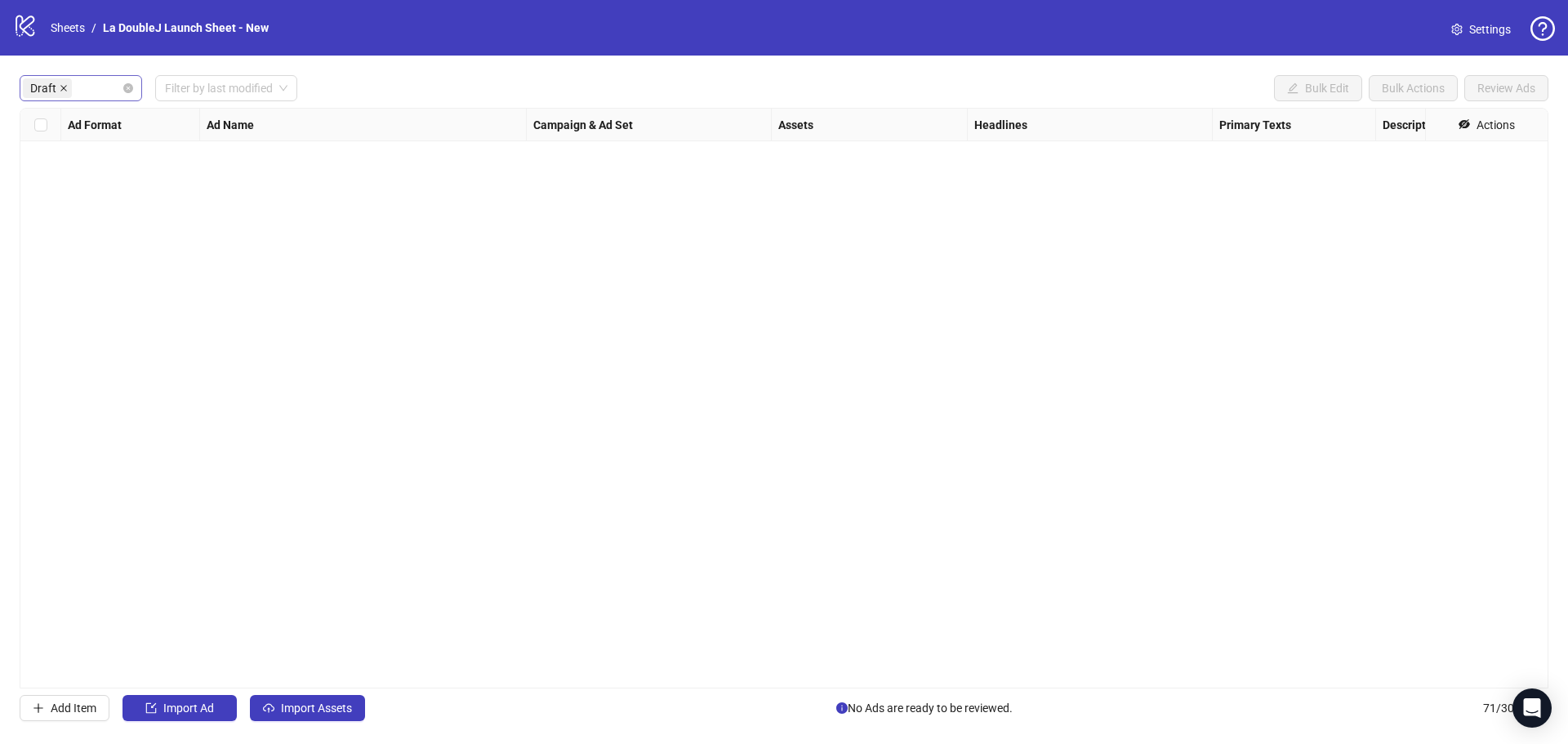 click 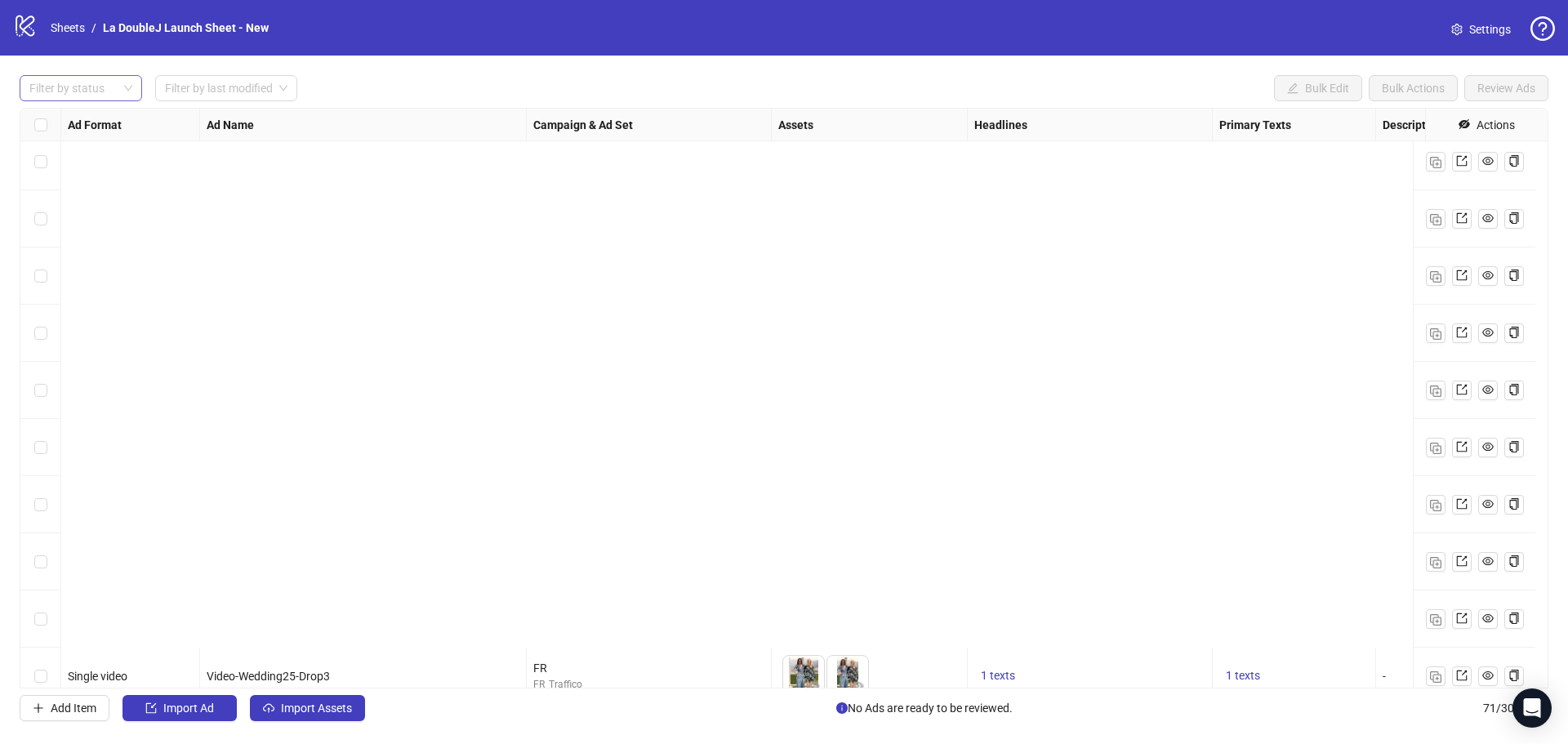 scroll, scrollTop: 3525, scrollLeft: 0, axis: vertical 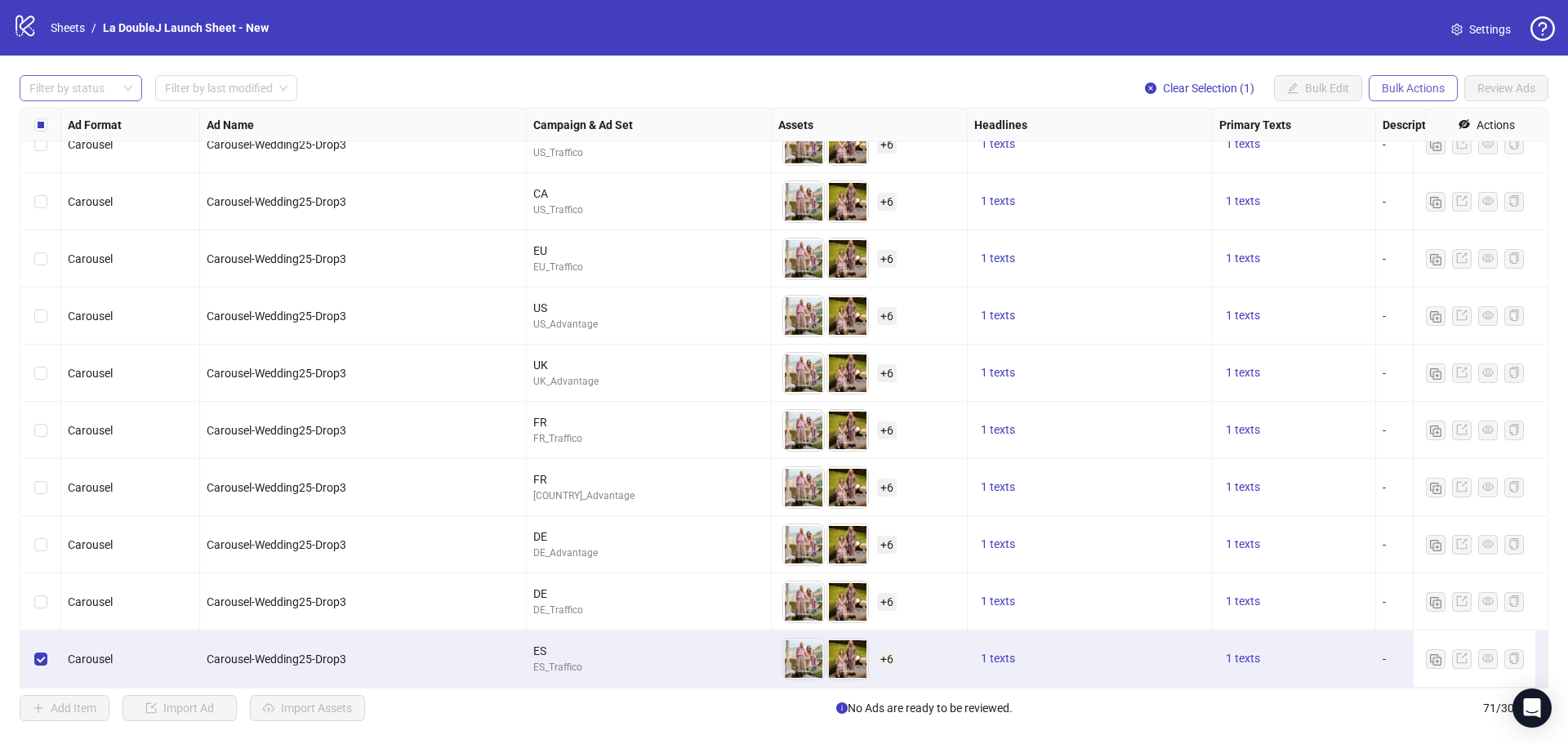 click on "Bulk Actions" at bounding box center [1413, 88] 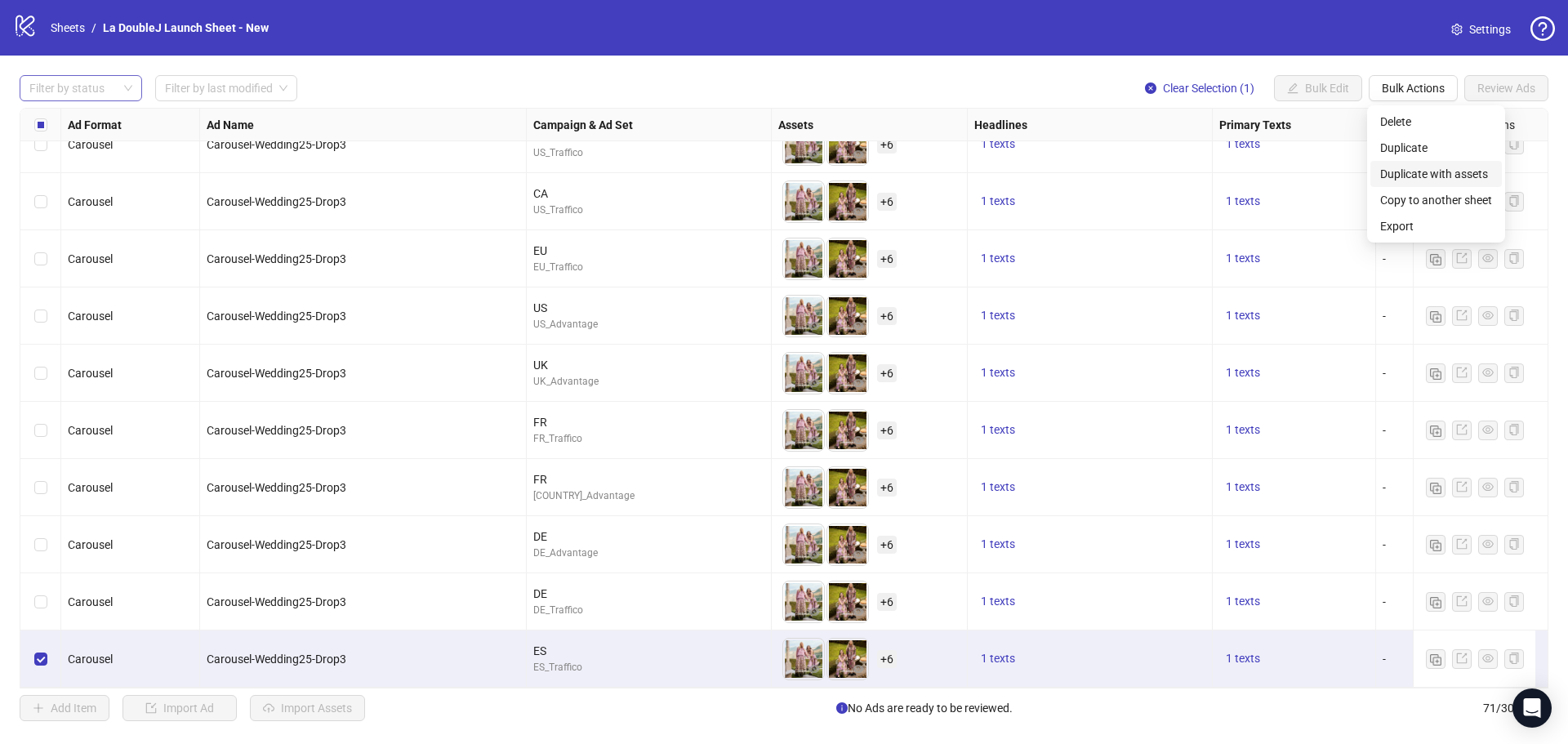 click on "Duplicate with assets" at bounding box center [1436, 174] 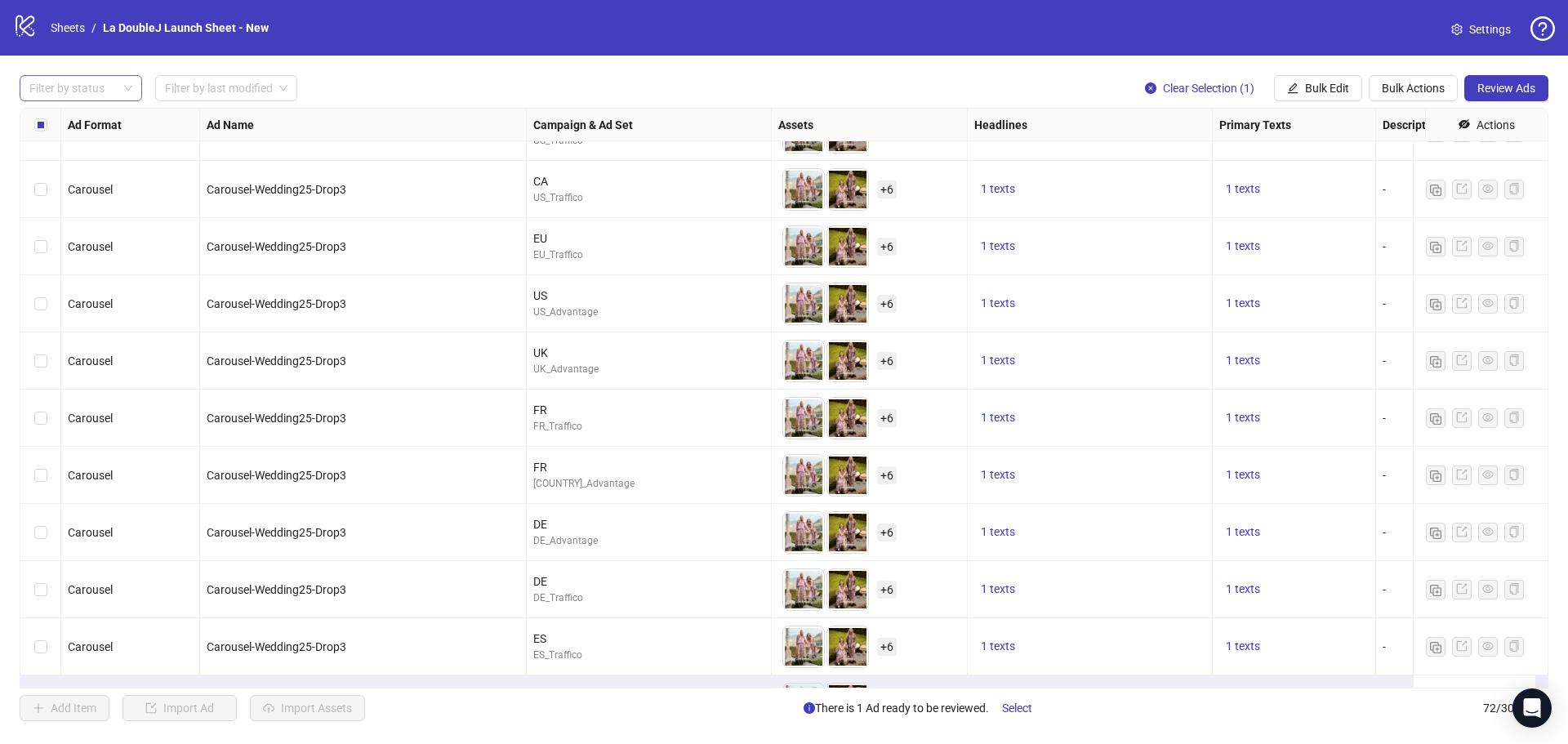 scroll, scrollTop: 3582, scrollLeft: 0, axis: vertical 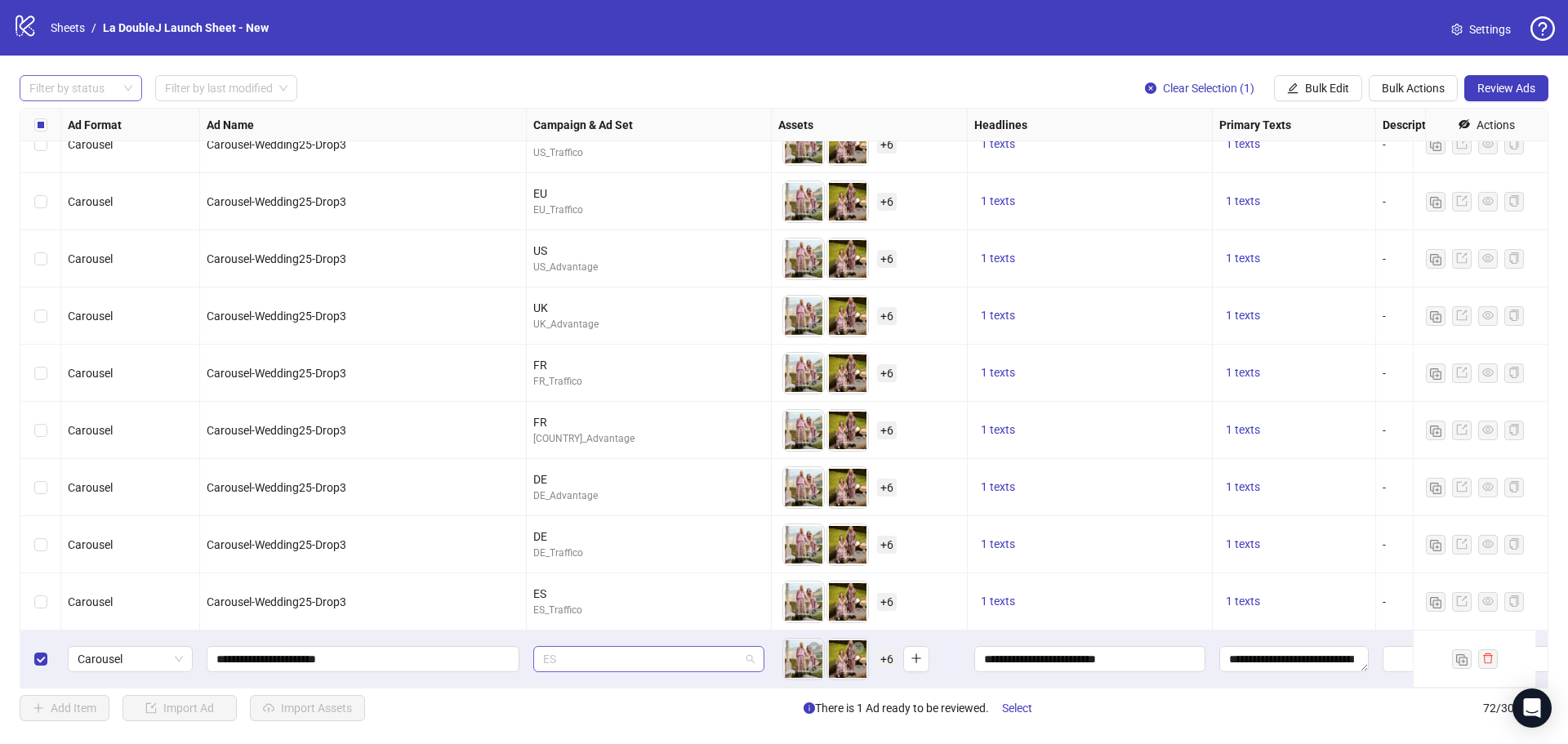 click on "ES" at bounding box center [648, 659] 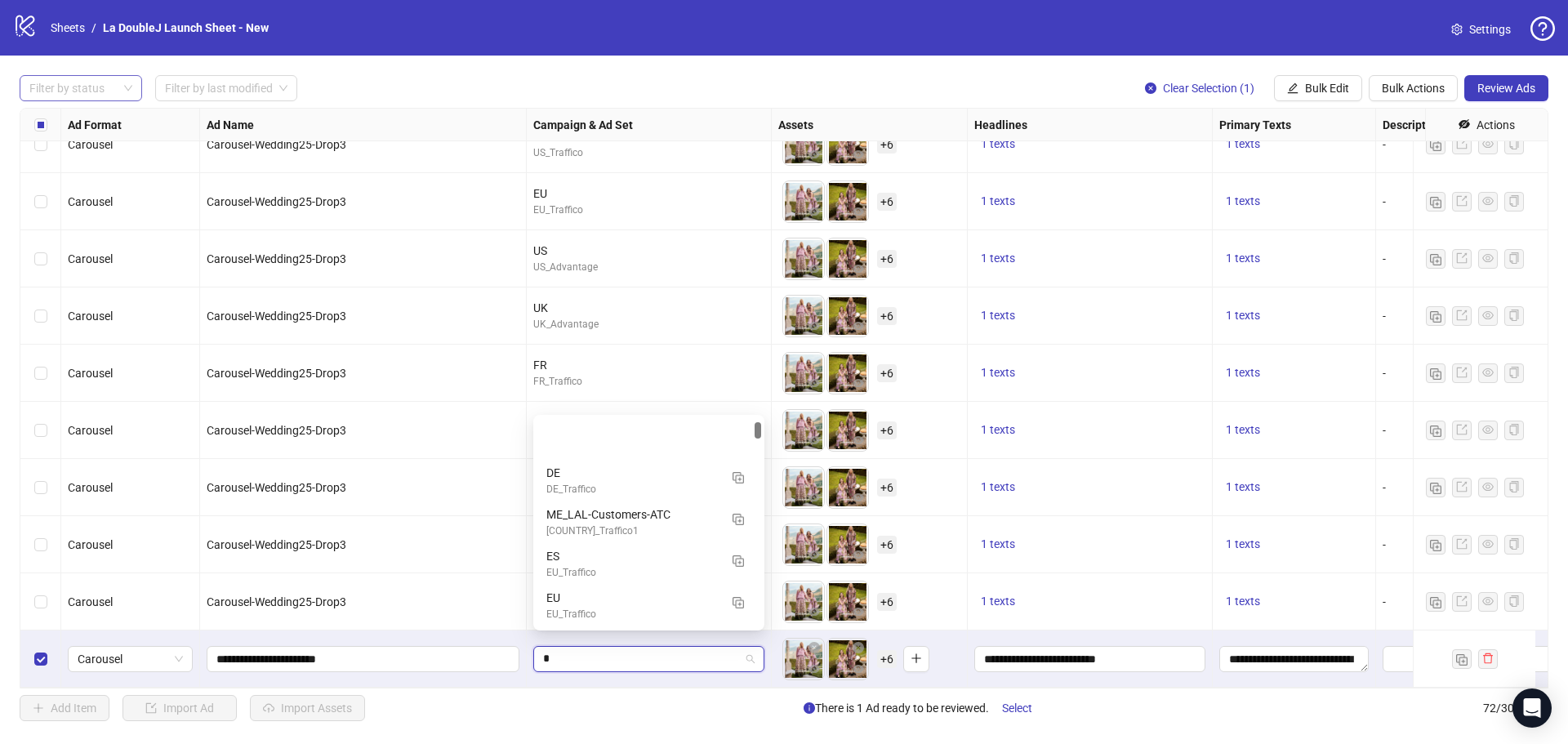 type on "**" 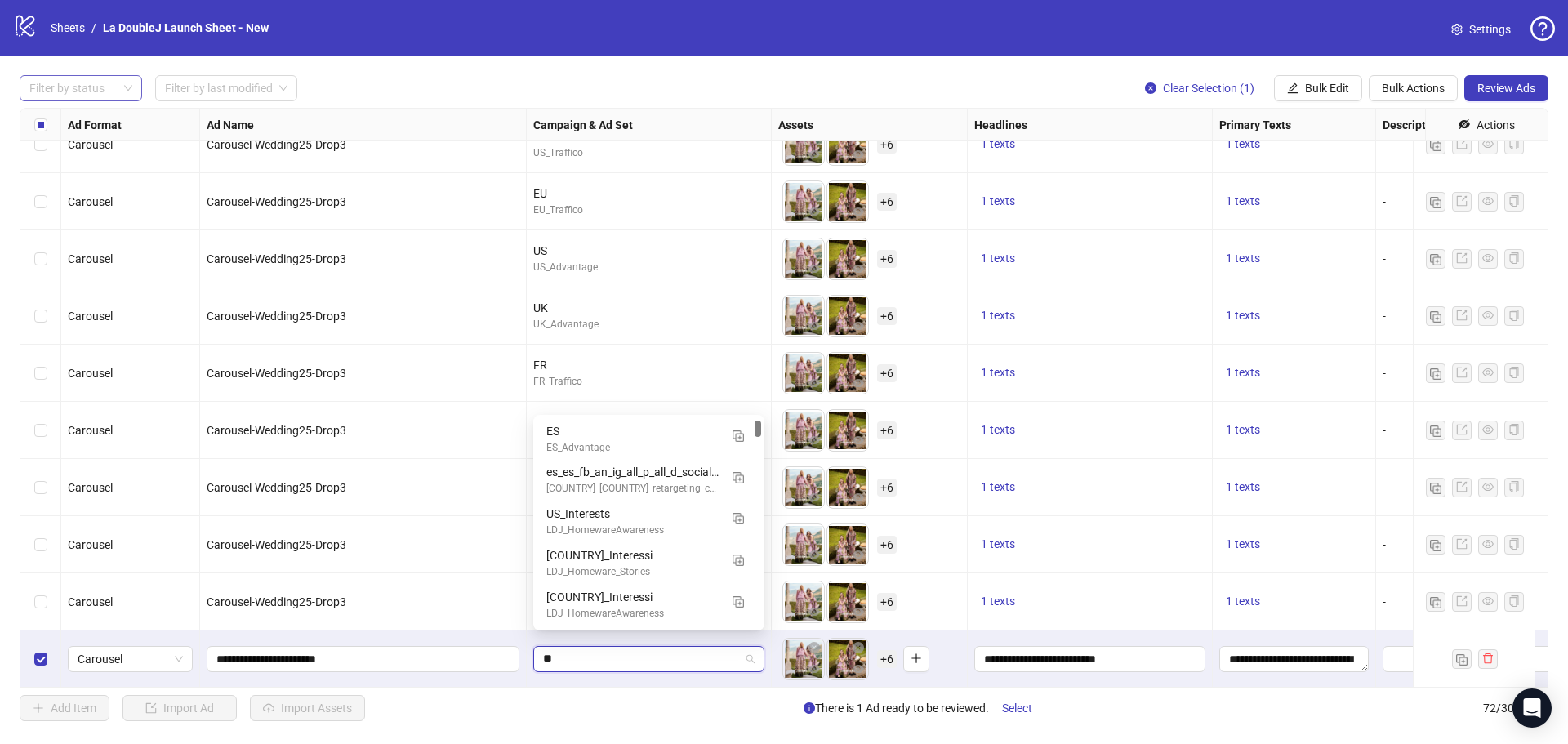 scroll, scrollTop: 42, scrollLeft: 0, axis: vertical 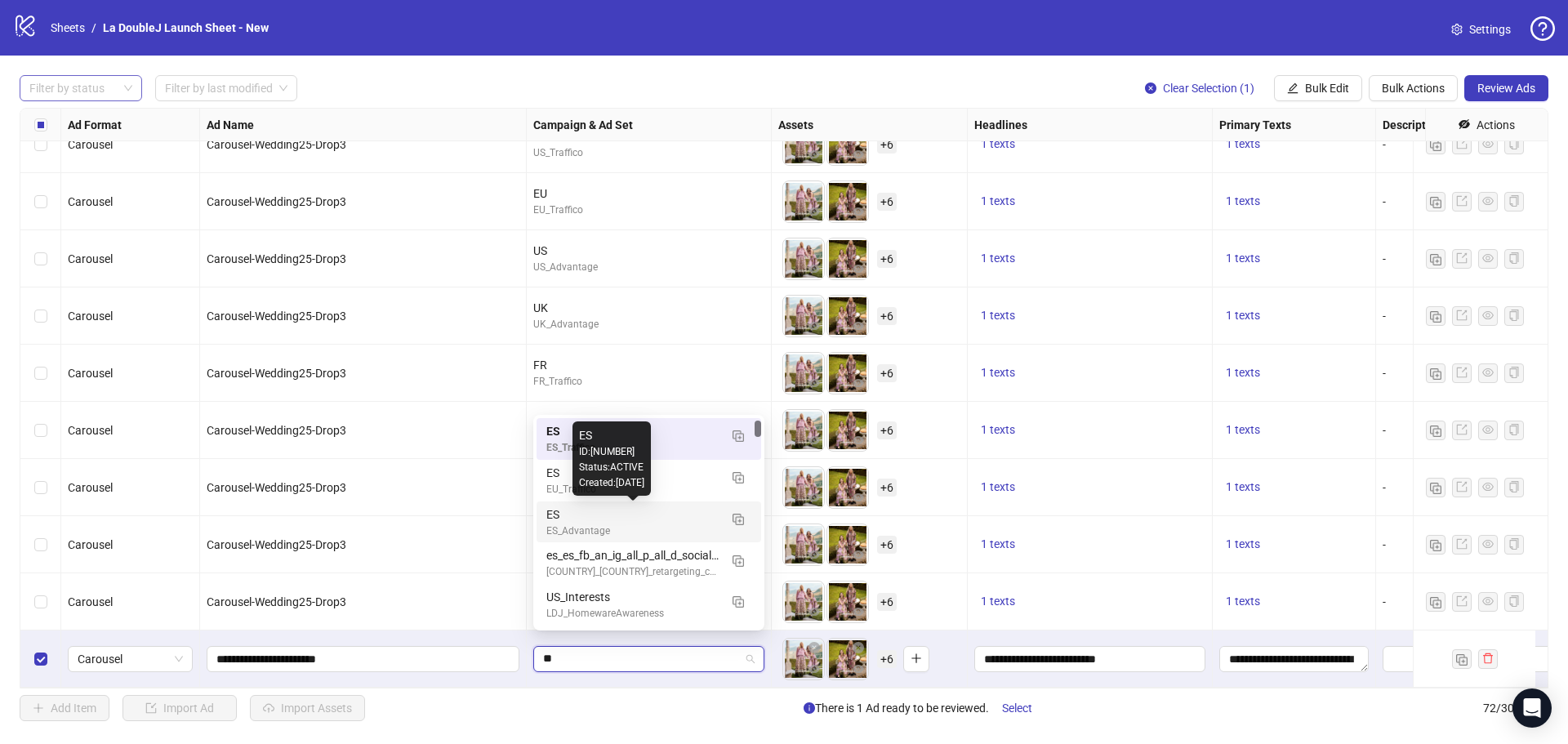 click on "ES" at bounding box center (632, 515) 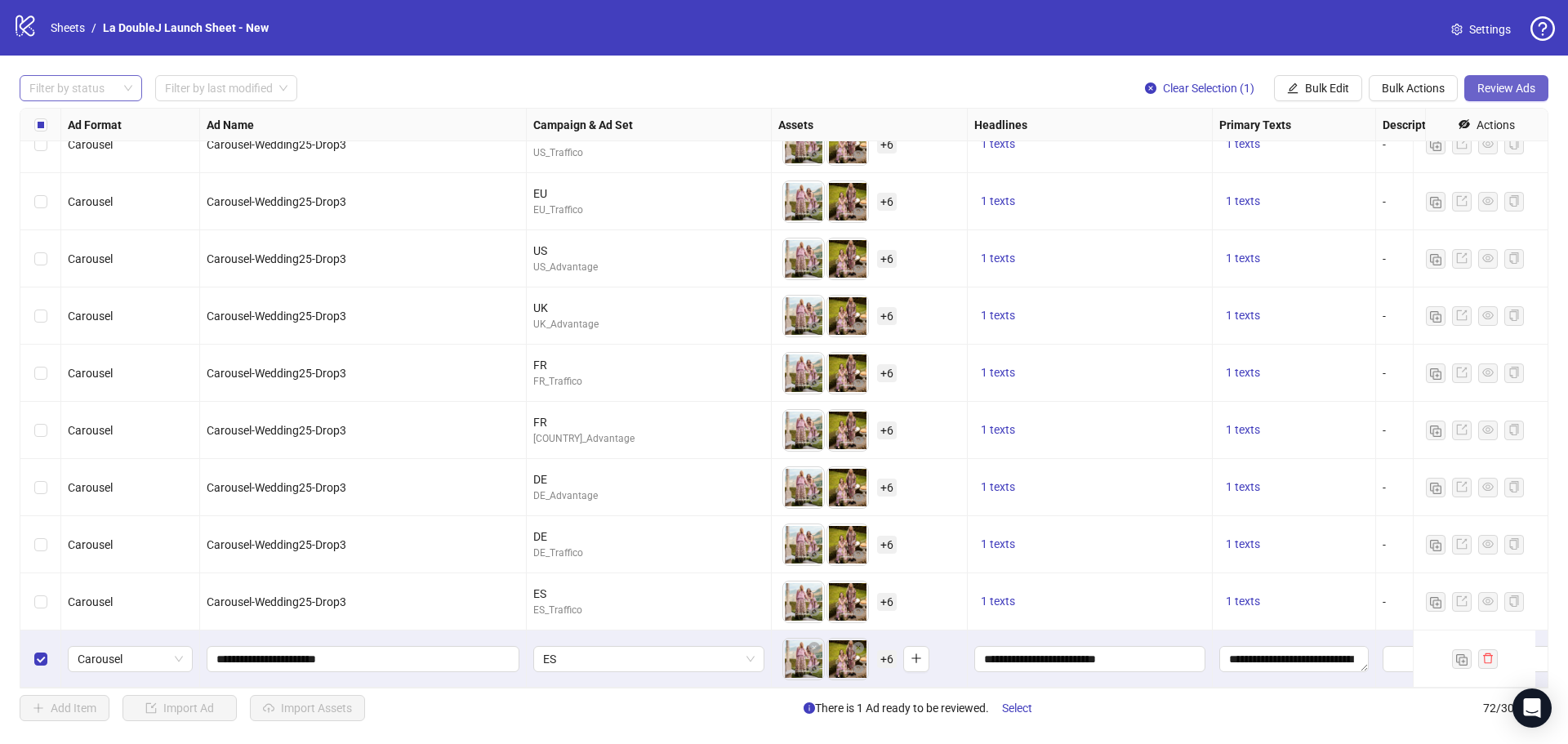 click on "Review Ads" at bounding box center [1506, 88] 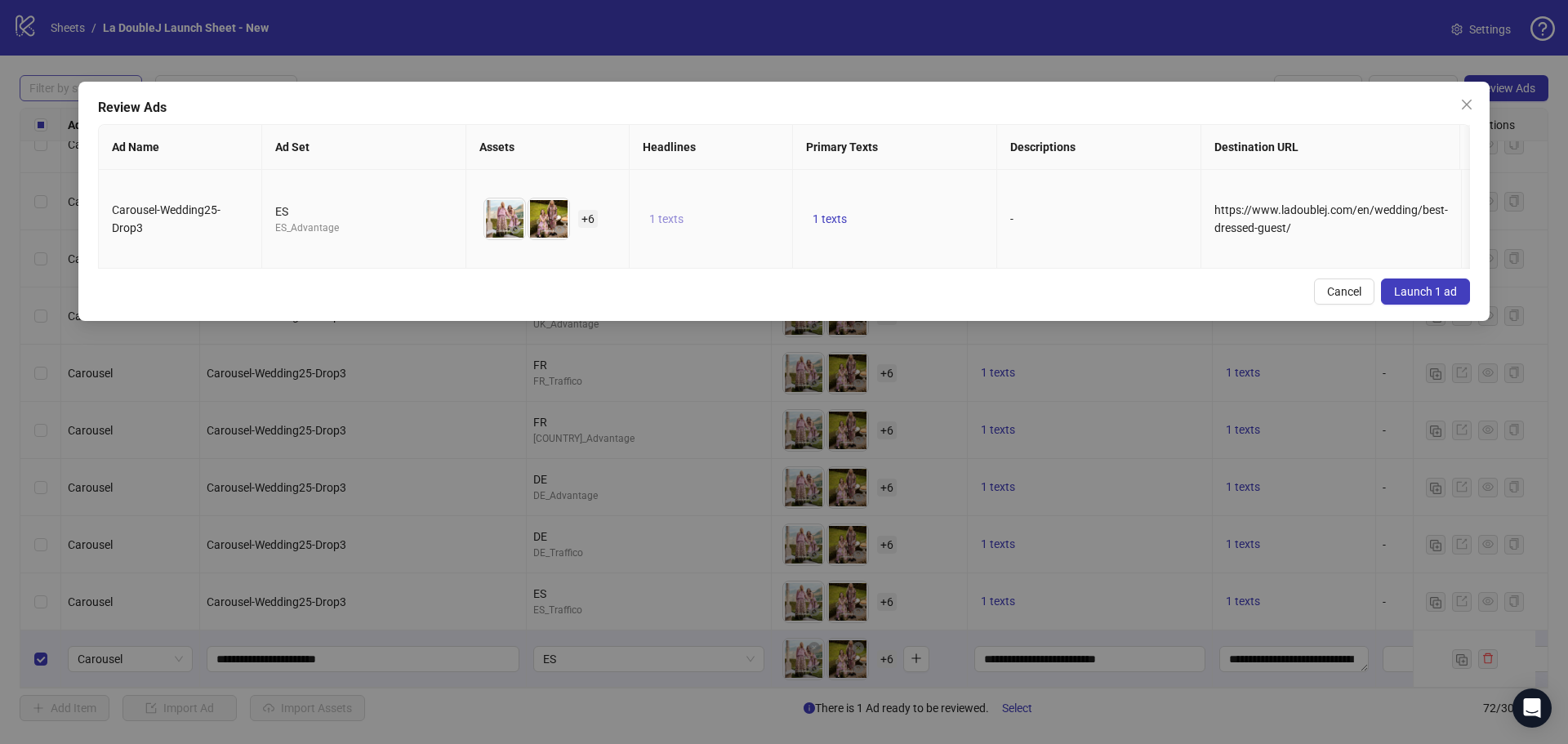 click on "1 texts" at bounding box center (666, 219) 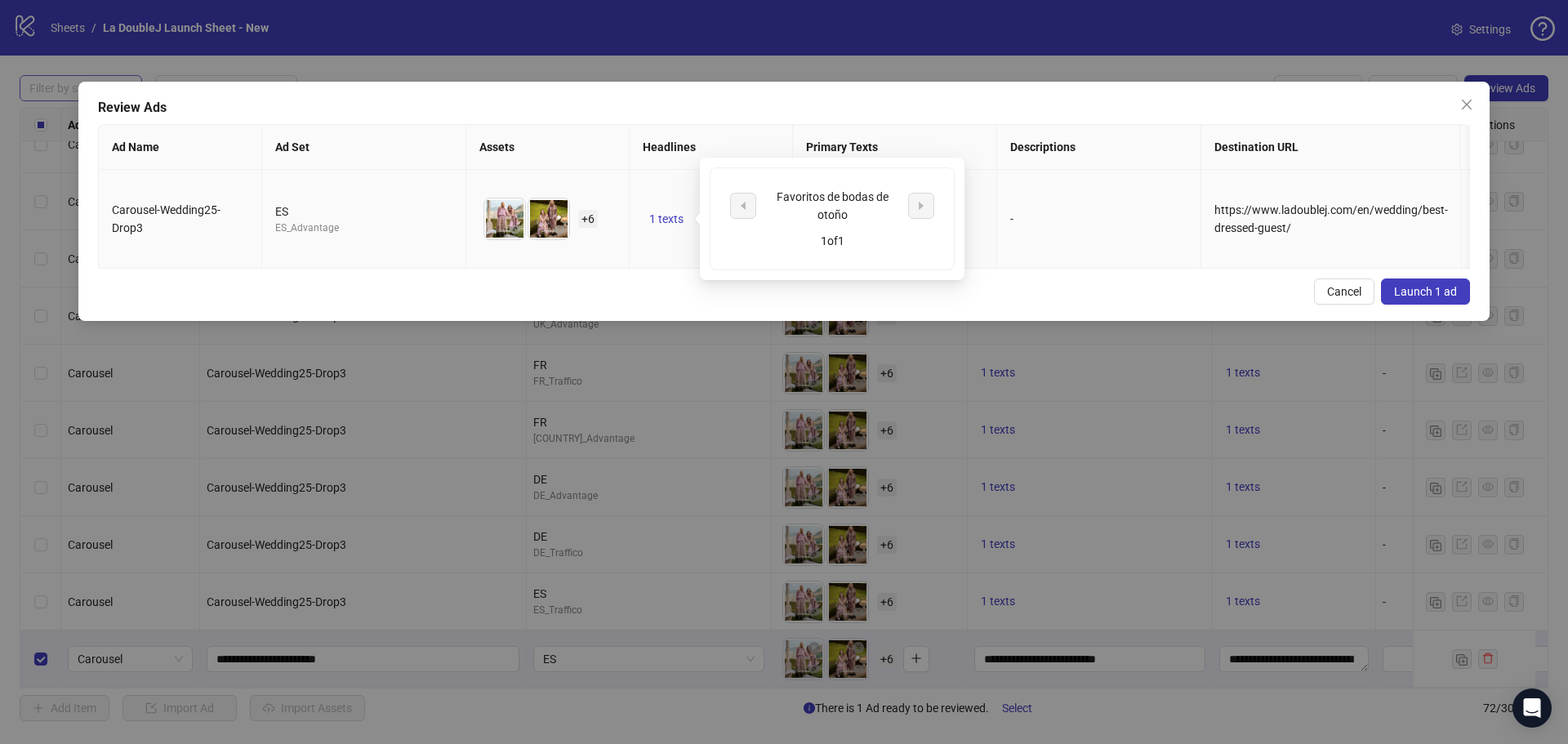 click on "1 texts" at bounding box center (895, 219) 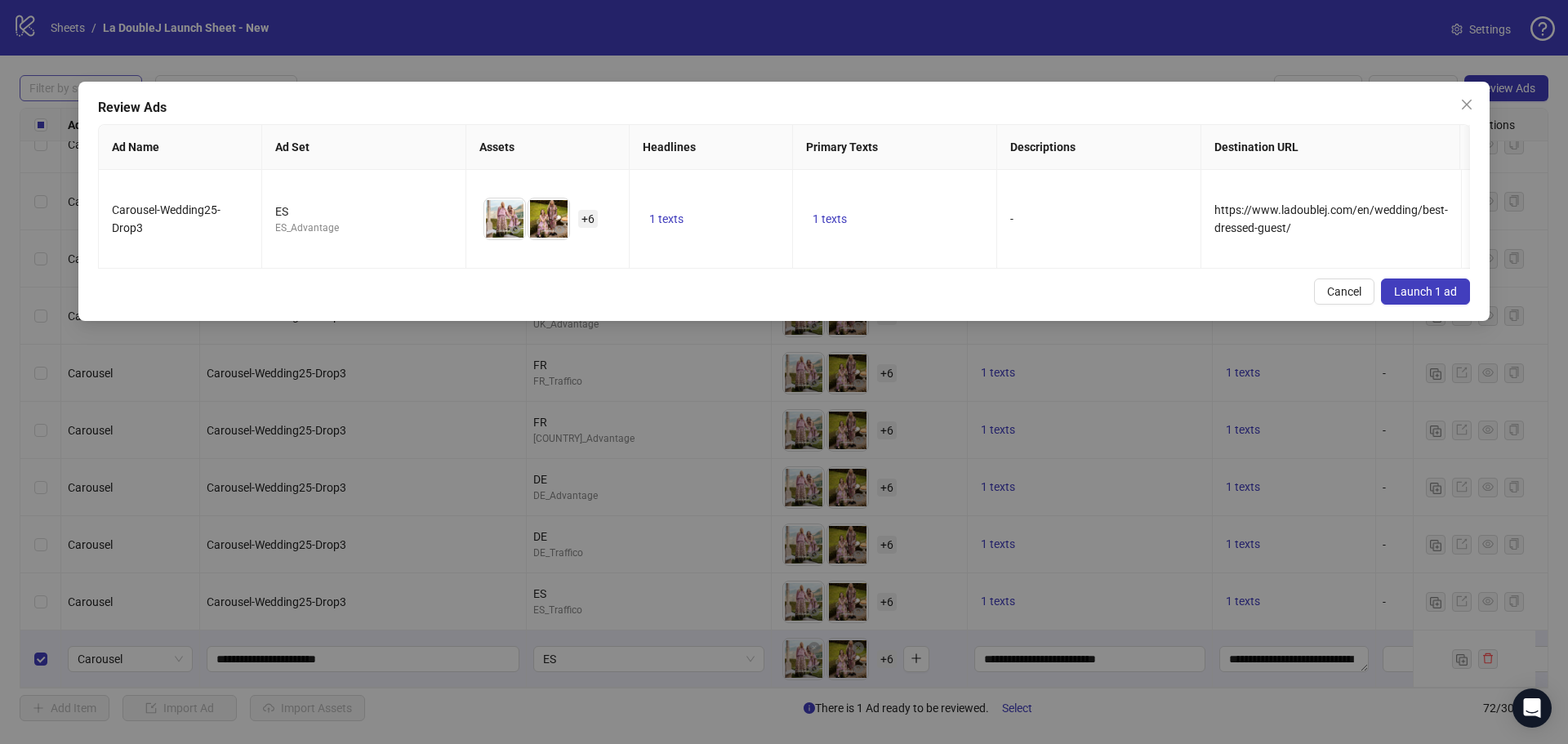 click on "Launch 1 ad" at bounding box center (1425, 292) 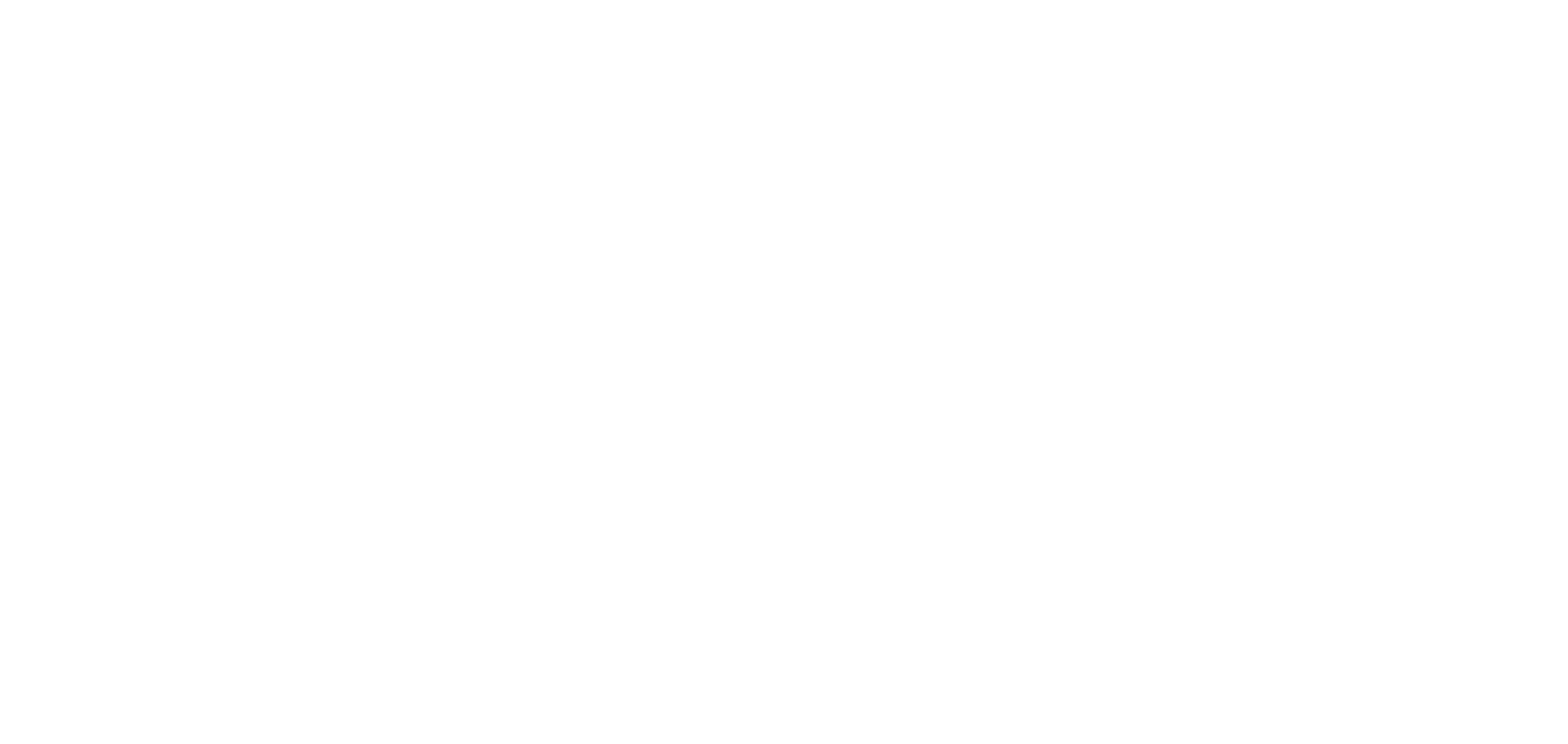 scroll, scrollTop: 0, scrollLeft: 0, axis: both 